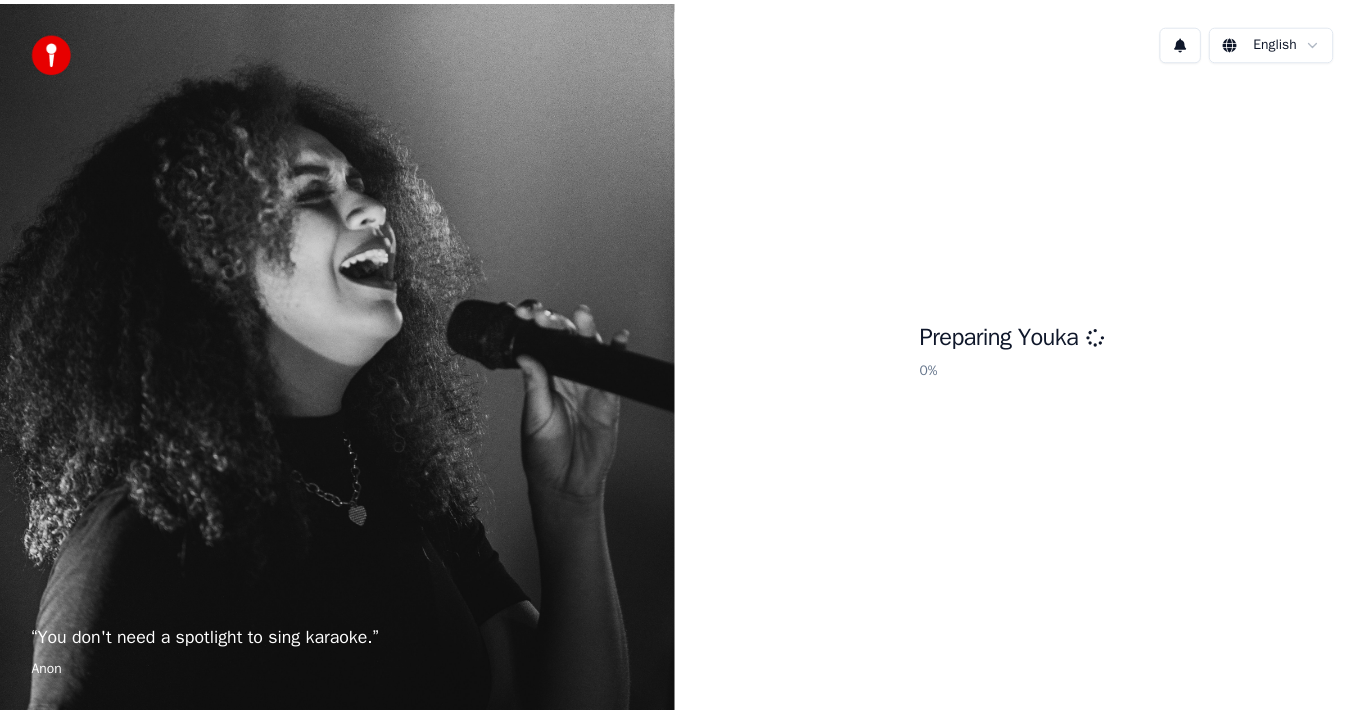scroll, scrollTop: 0, scrollLeft: 0, axis: both 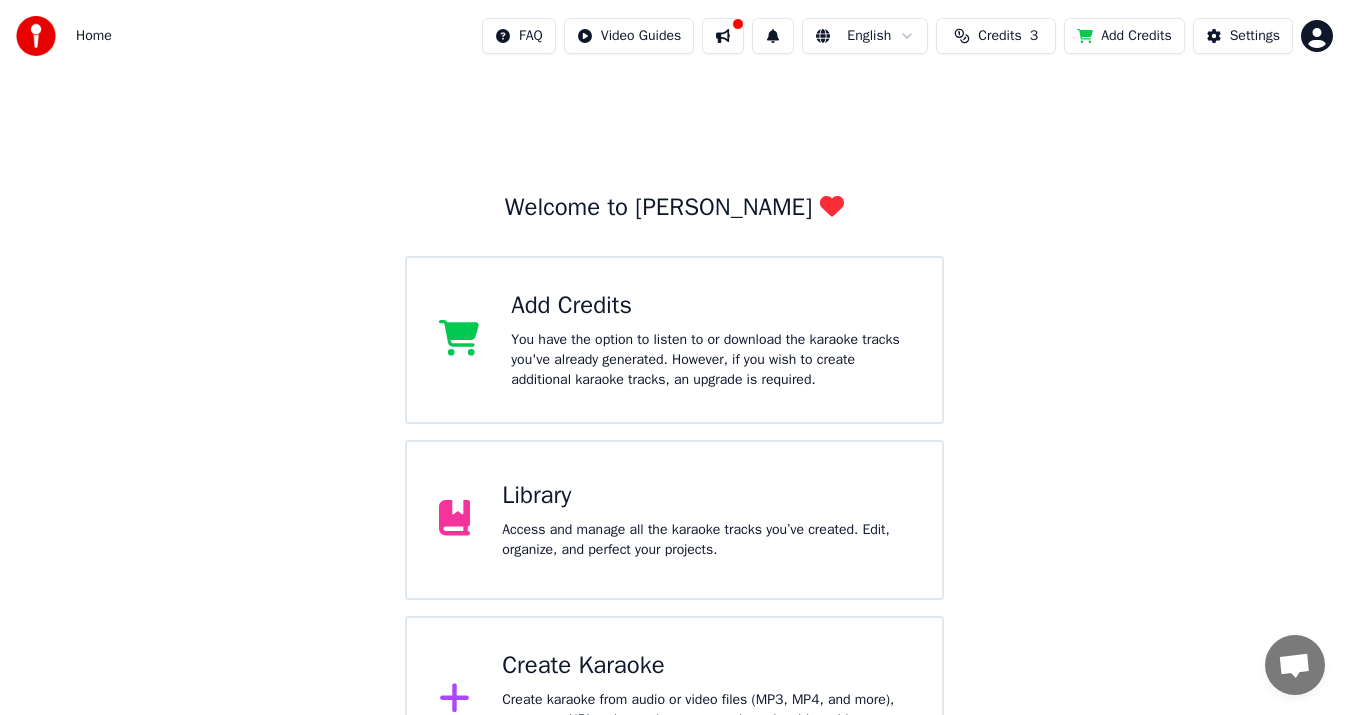 click on "Library Access and manage all the karaoke tracks you’ve created. Edit, organize, and perfect your projects." at bounding box center (706, 520) 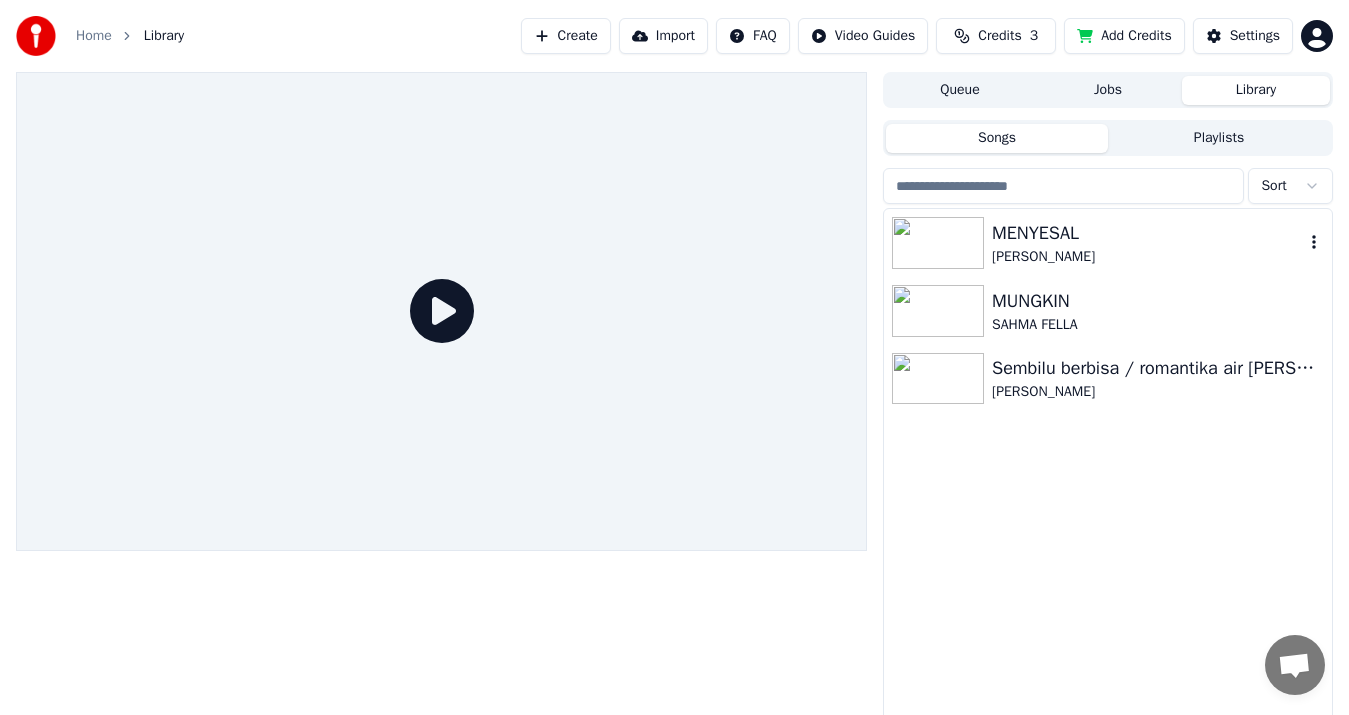 click on "[PERSON_NAME]" at bounding box center [1148, 257] 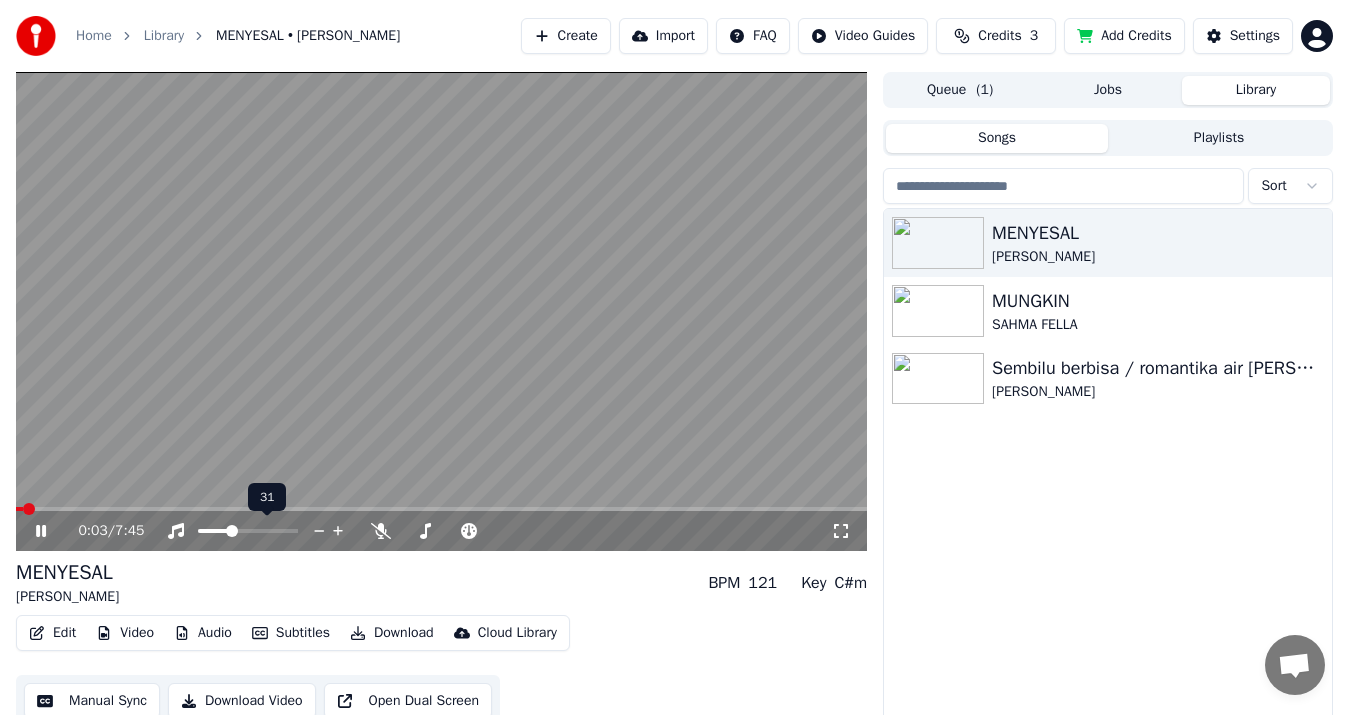 click at bounding box center [213, 531] 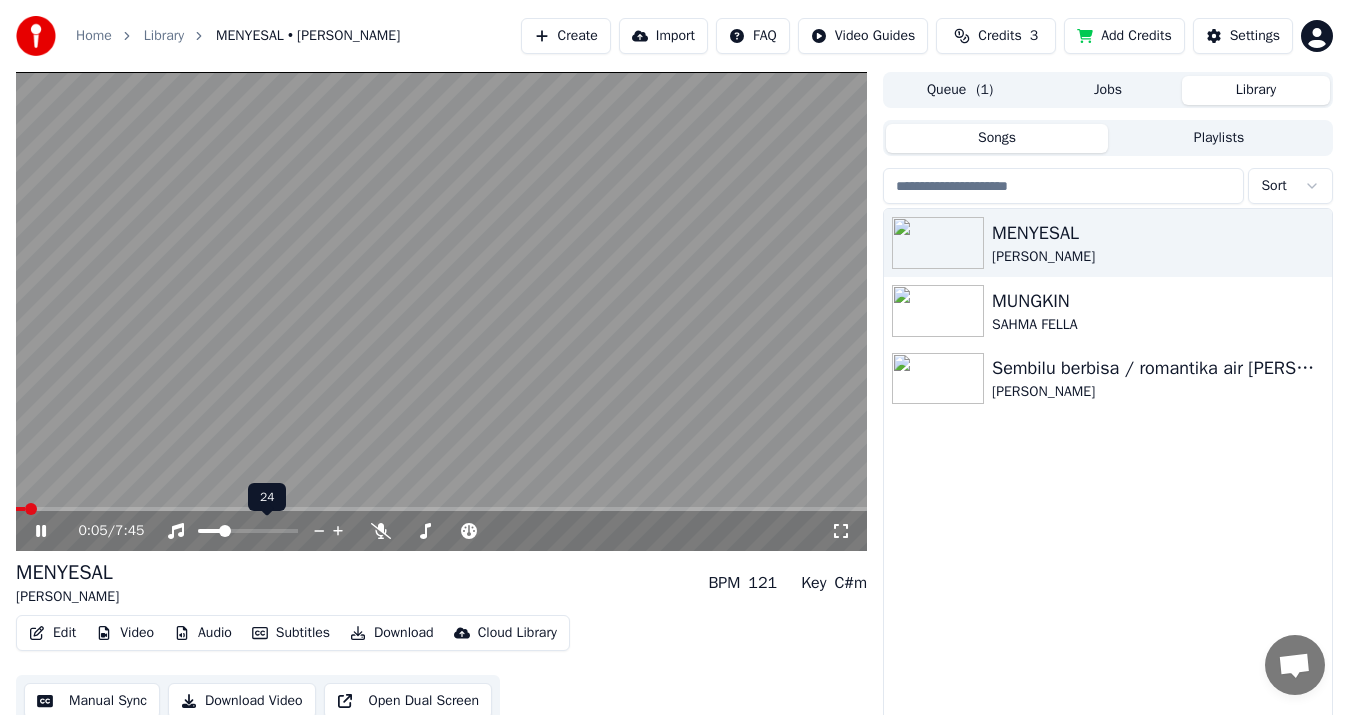 click at bounding box center [210, 531] 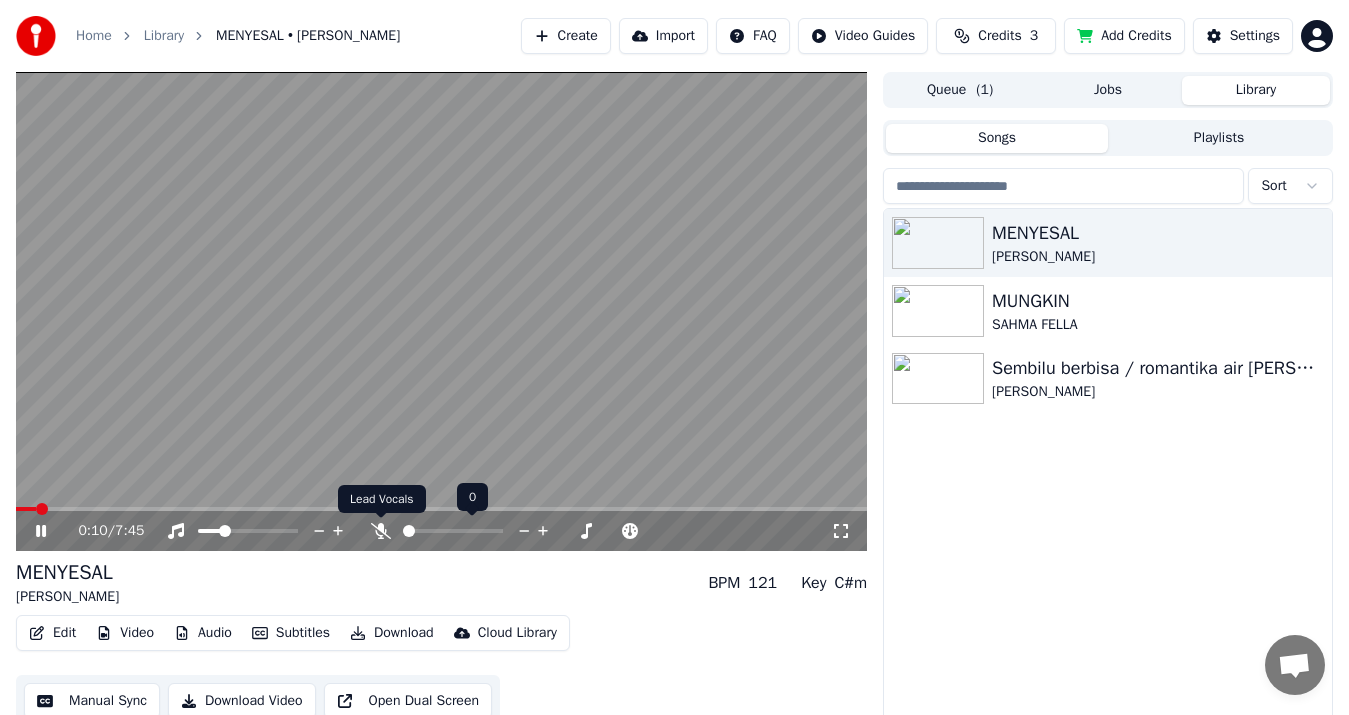 click 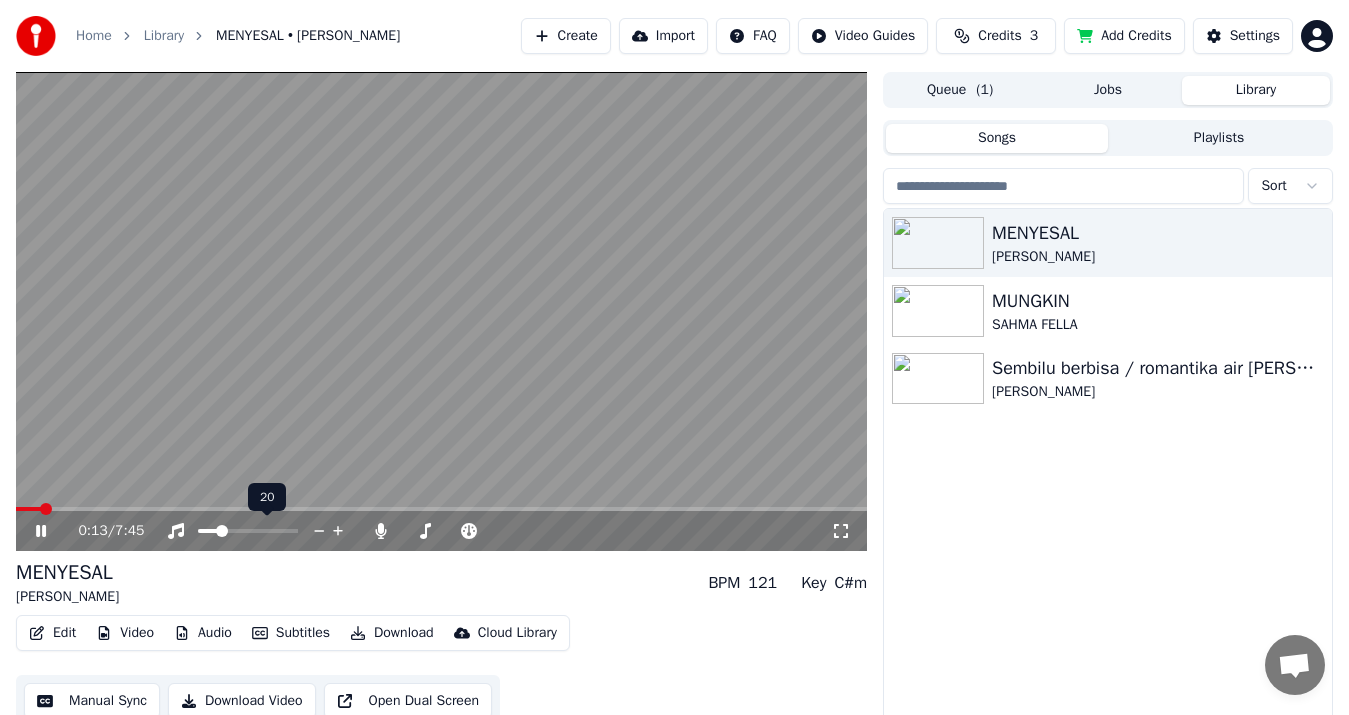 click at bounding box center [208, 531] 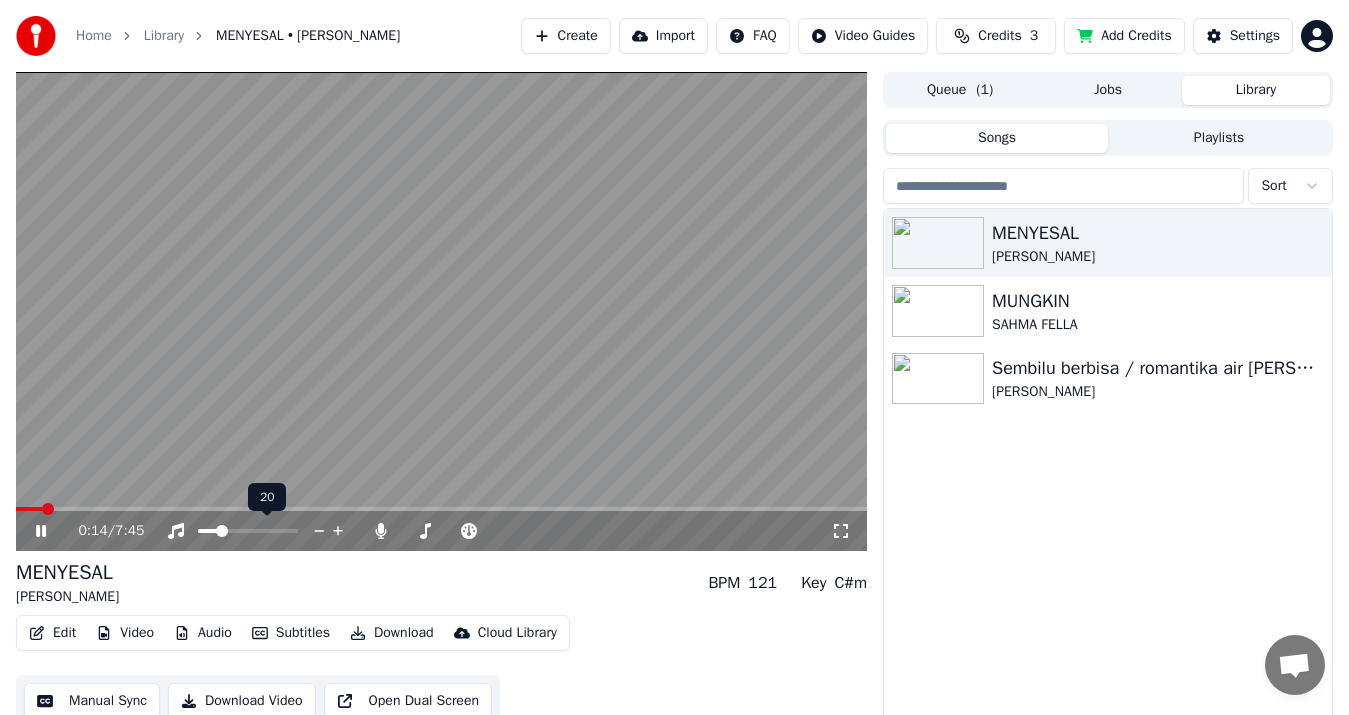 click at bounding box center (266, 531) 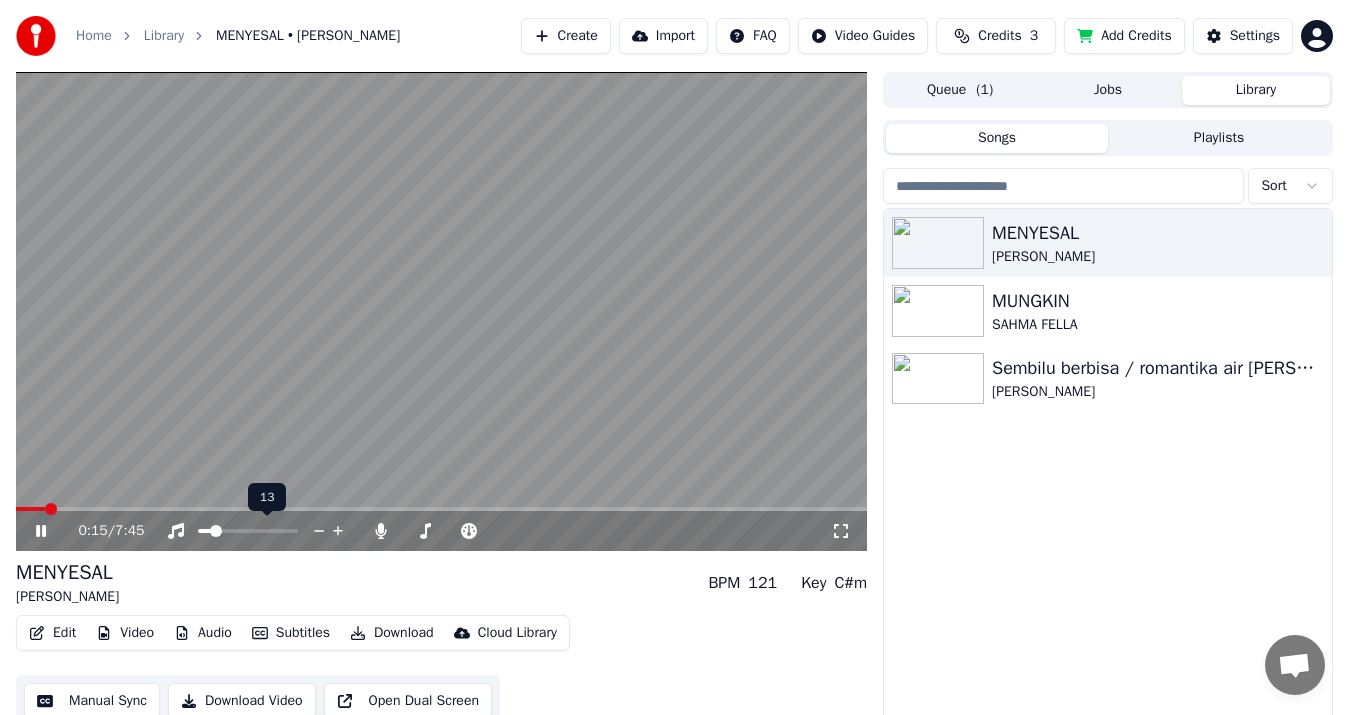 click at bounding box center (204, 531) 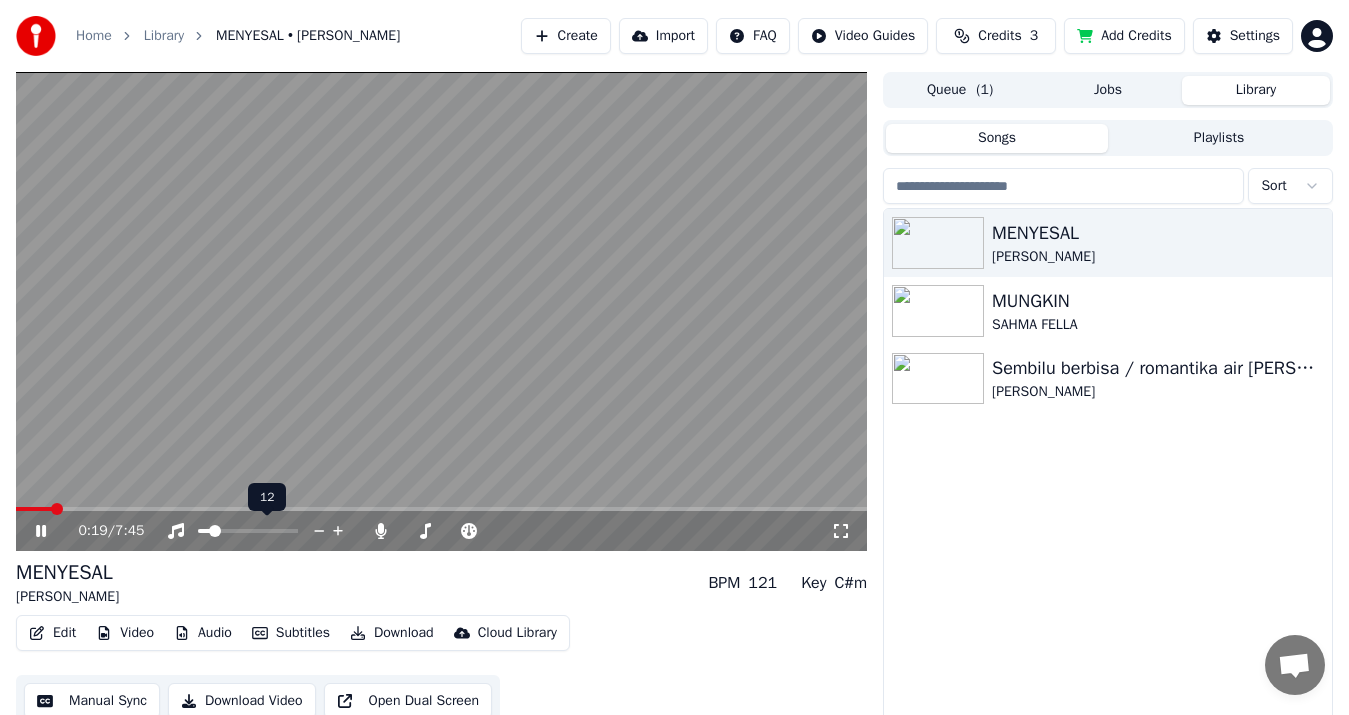 click at bounding box center (215, 531) 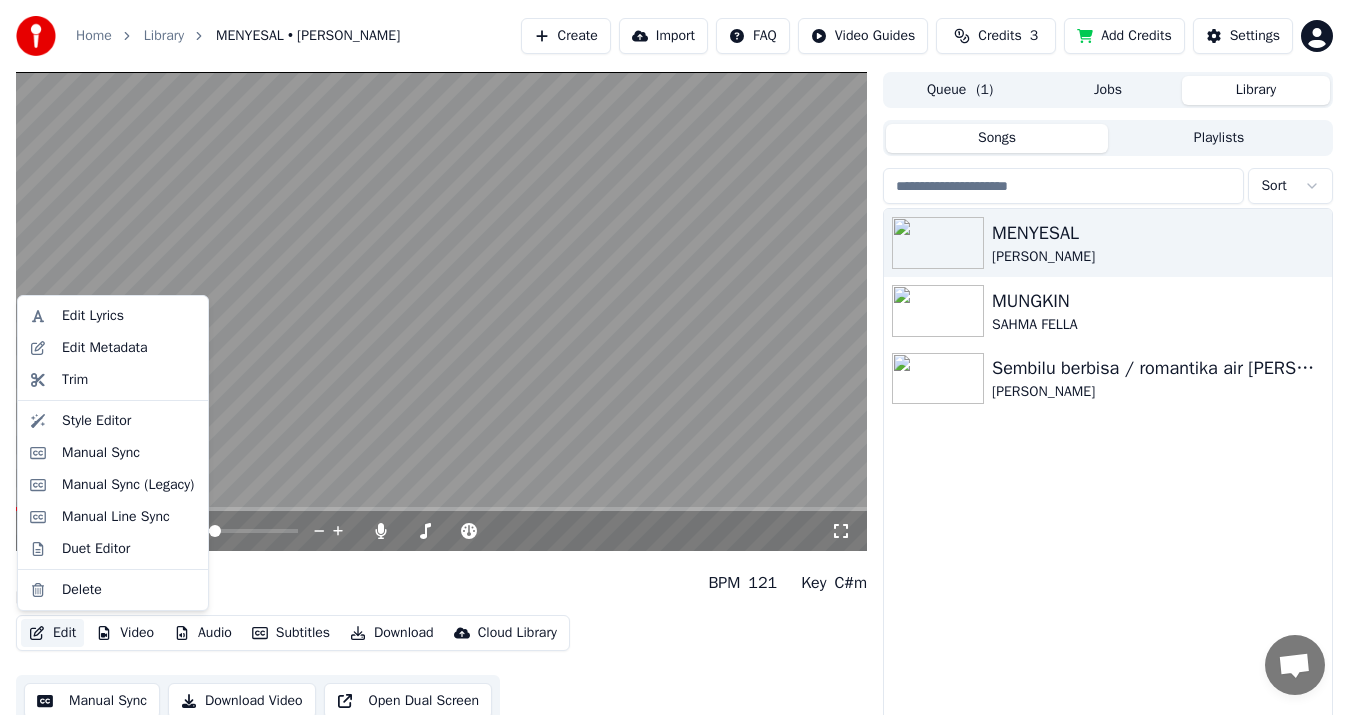 click on "Edit" at bounding box center (52, 633) 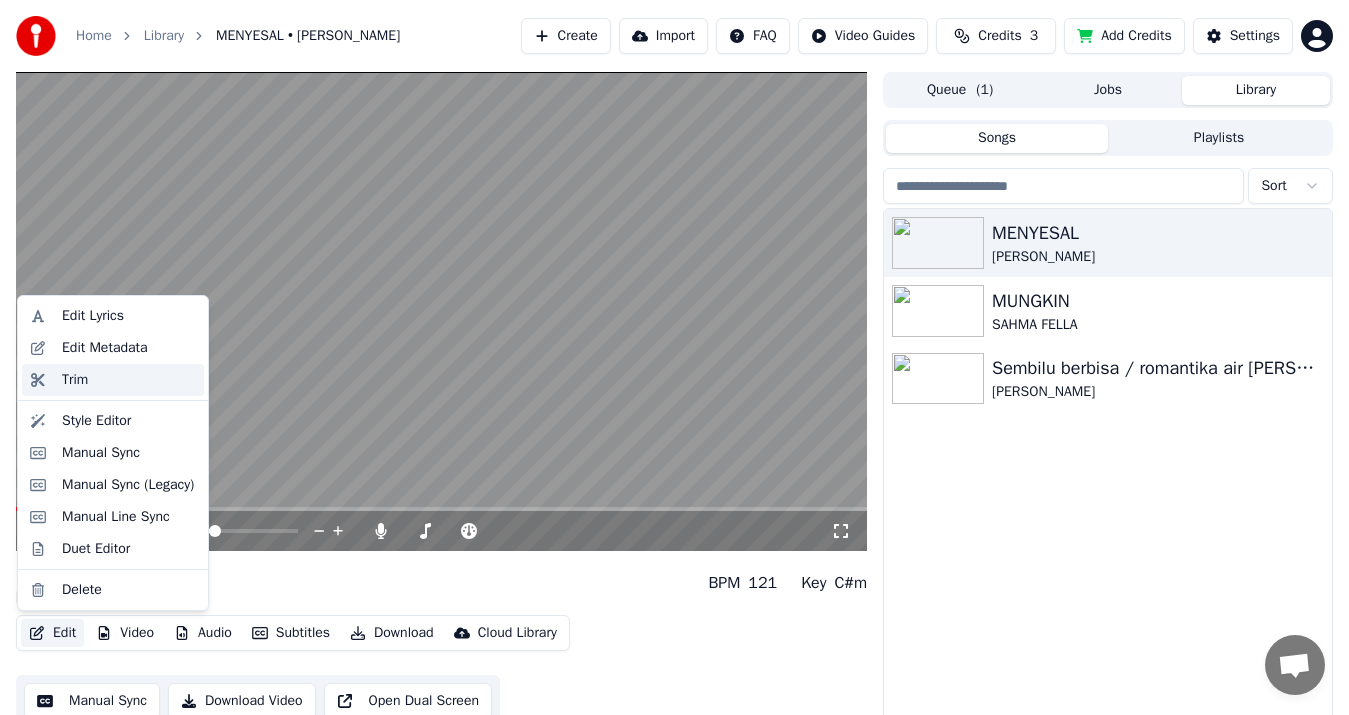 click on "Trim" at bounding box center [129, 380] 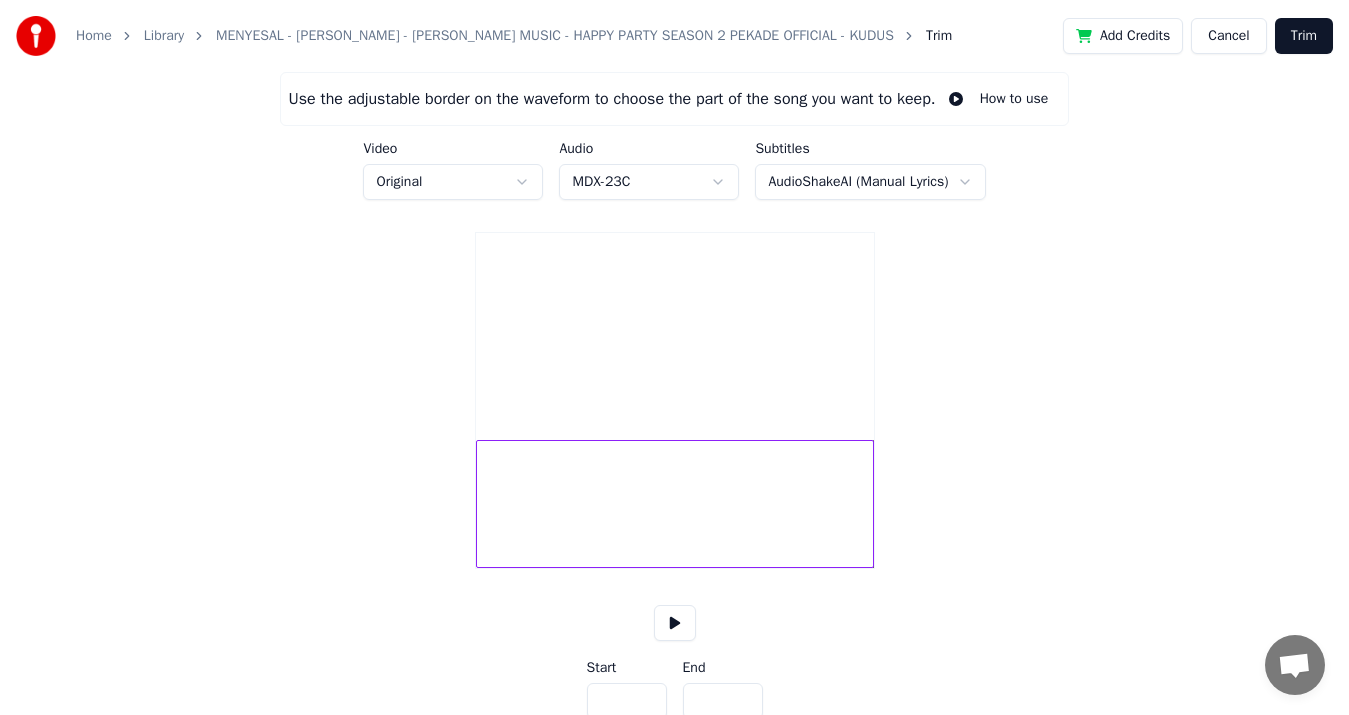 click on "Cancel" at bounding box center [1228, 36] 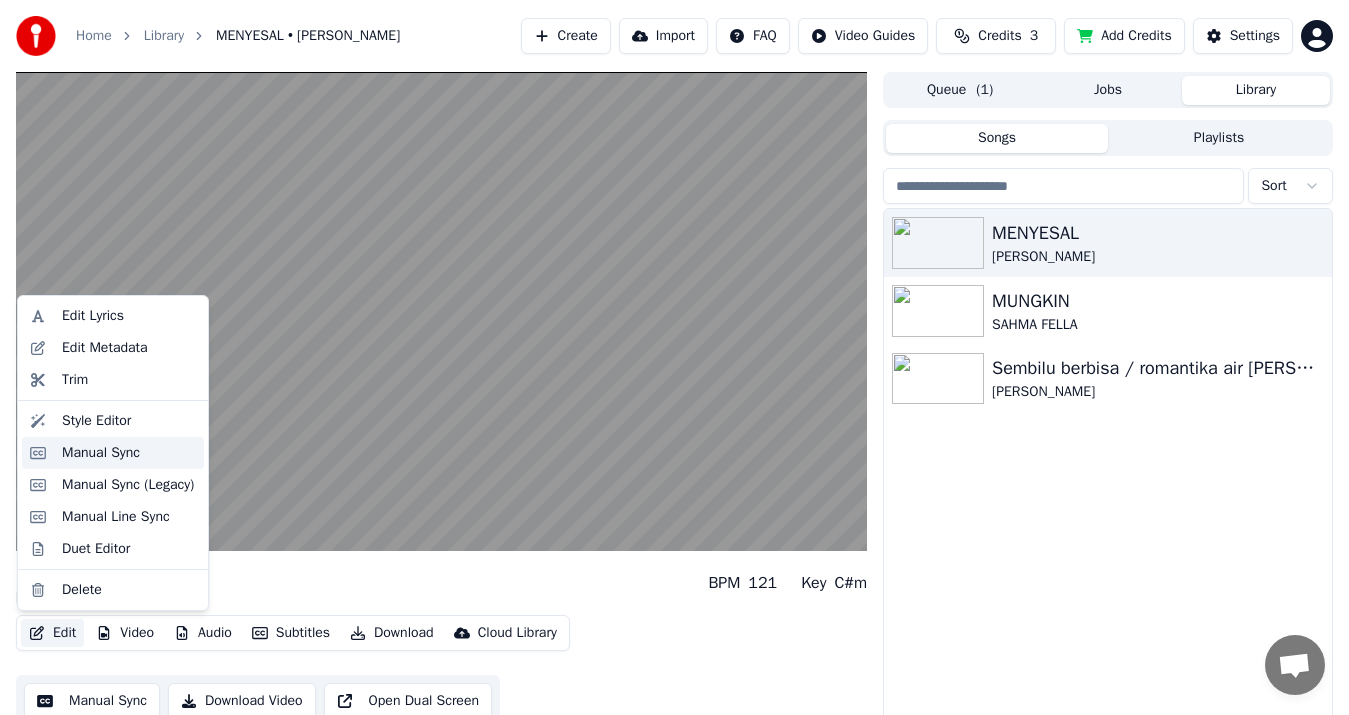 click on "Manual Sync" at bounding box center (101, 453) 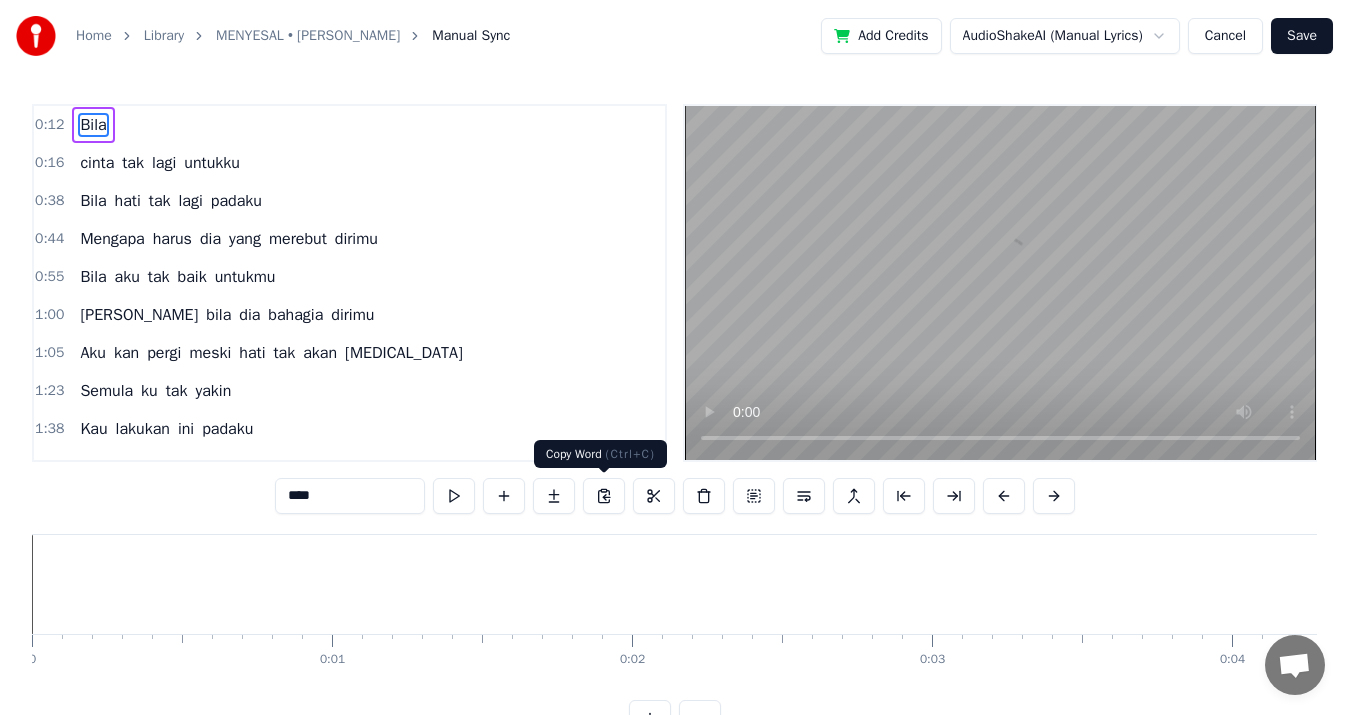 scroll, scrollTop: 0, scrollLeft: 3625, axis: horizontal 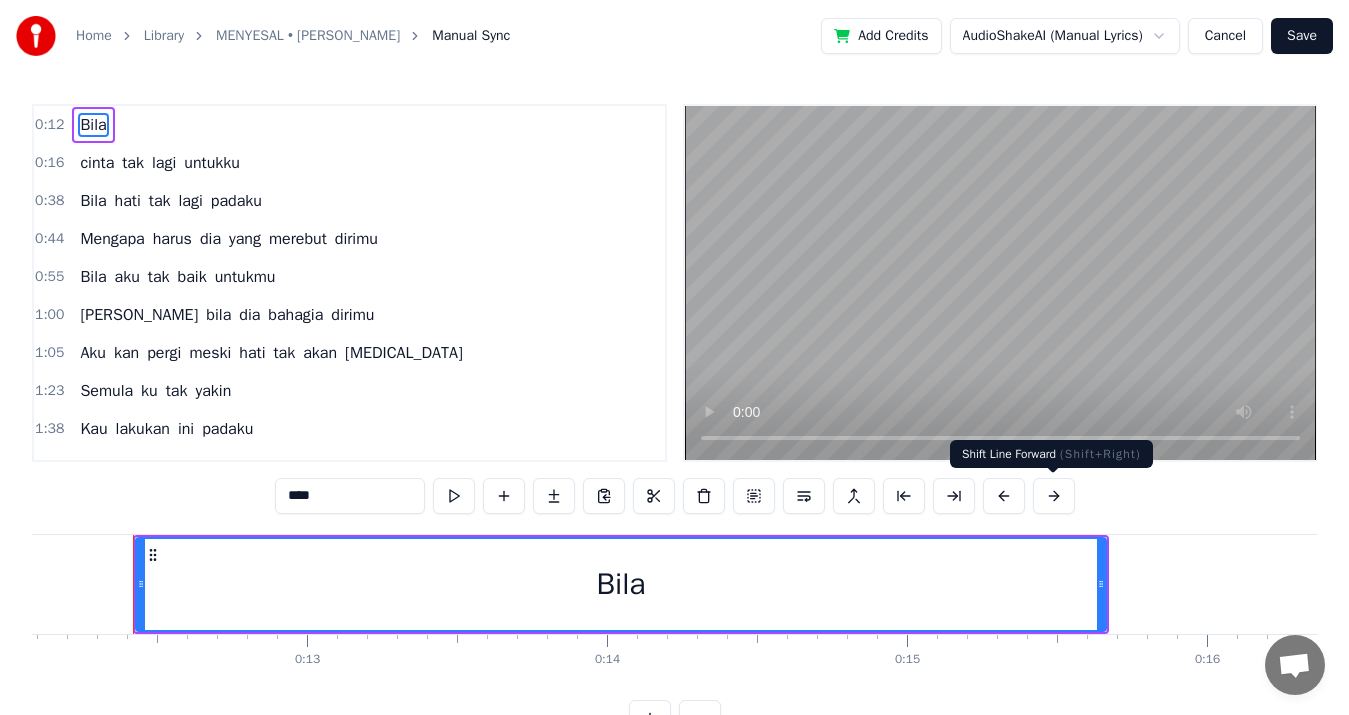 click at bounding box center [1054, 496] 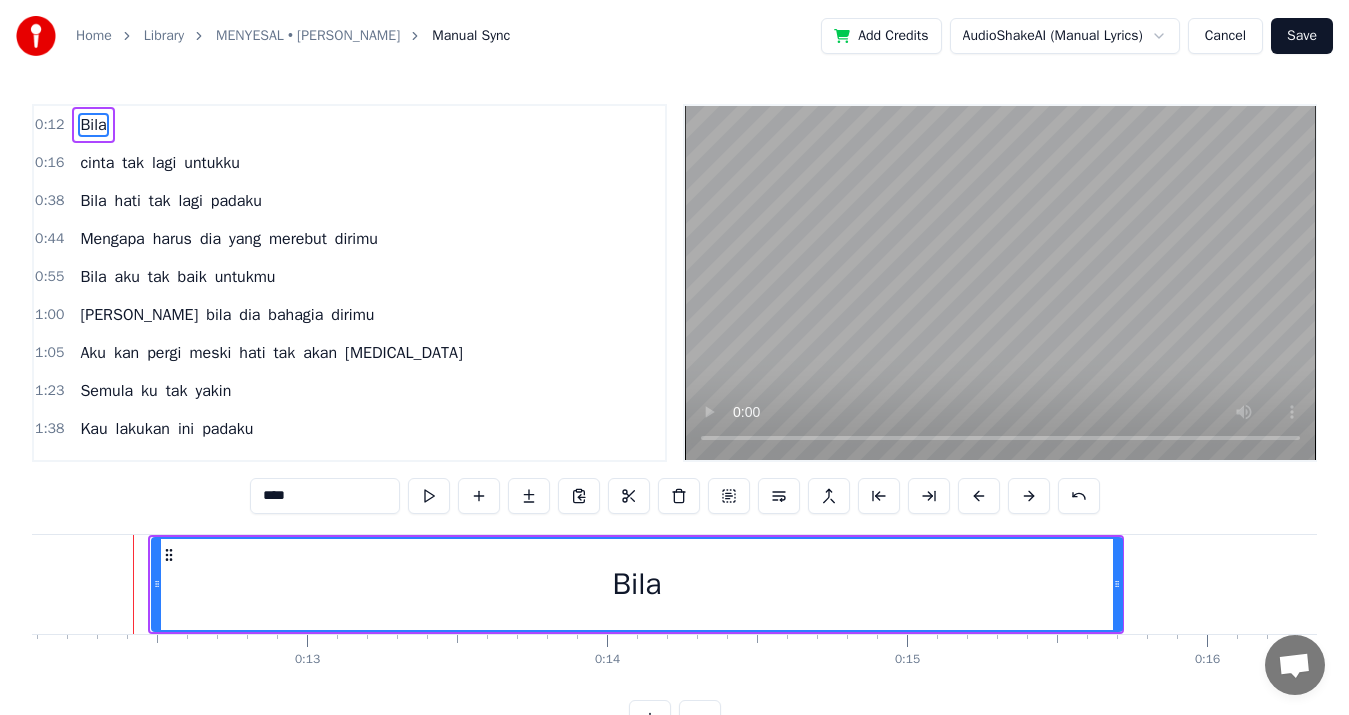click 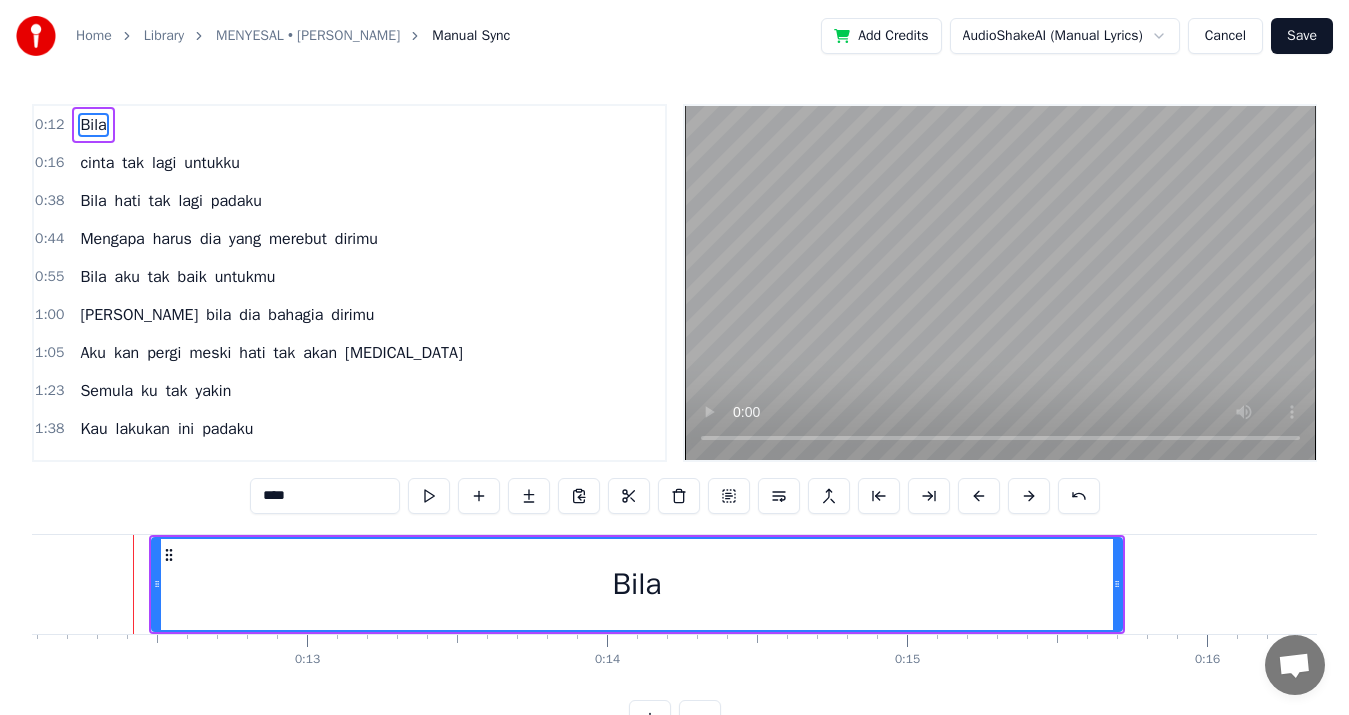 click 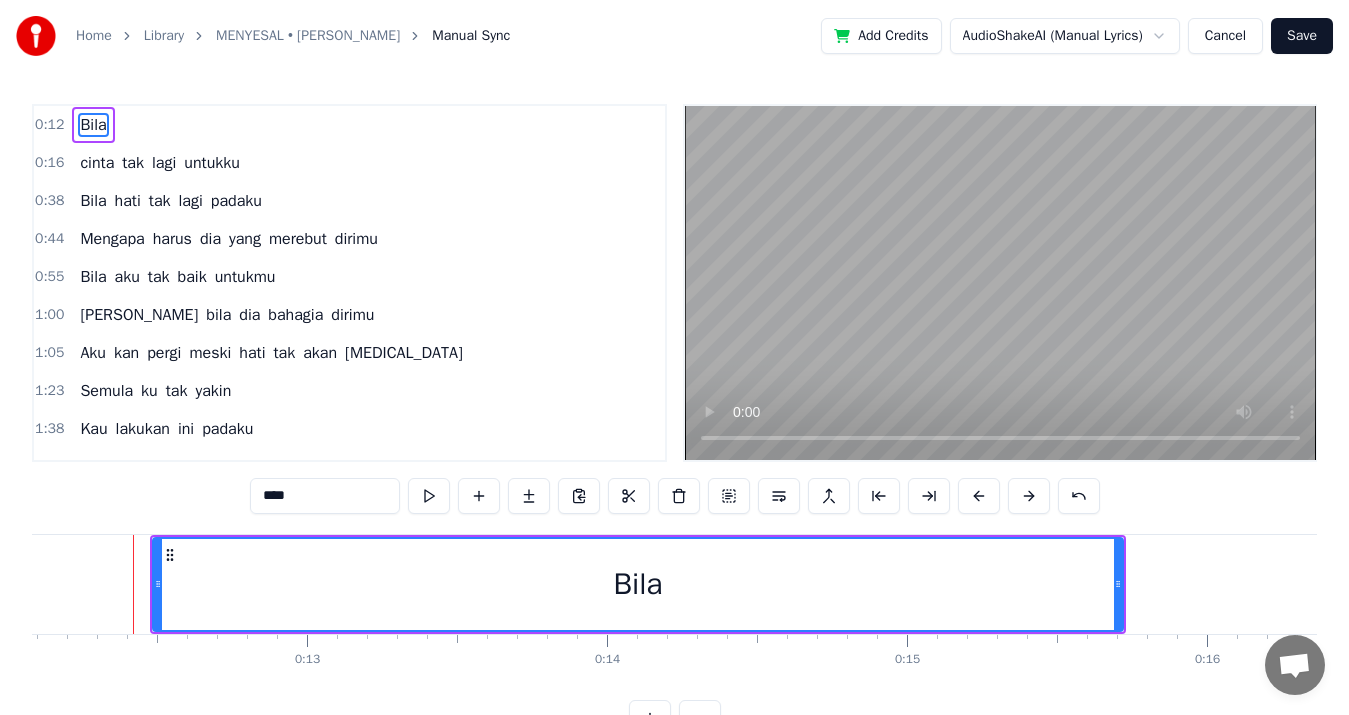click 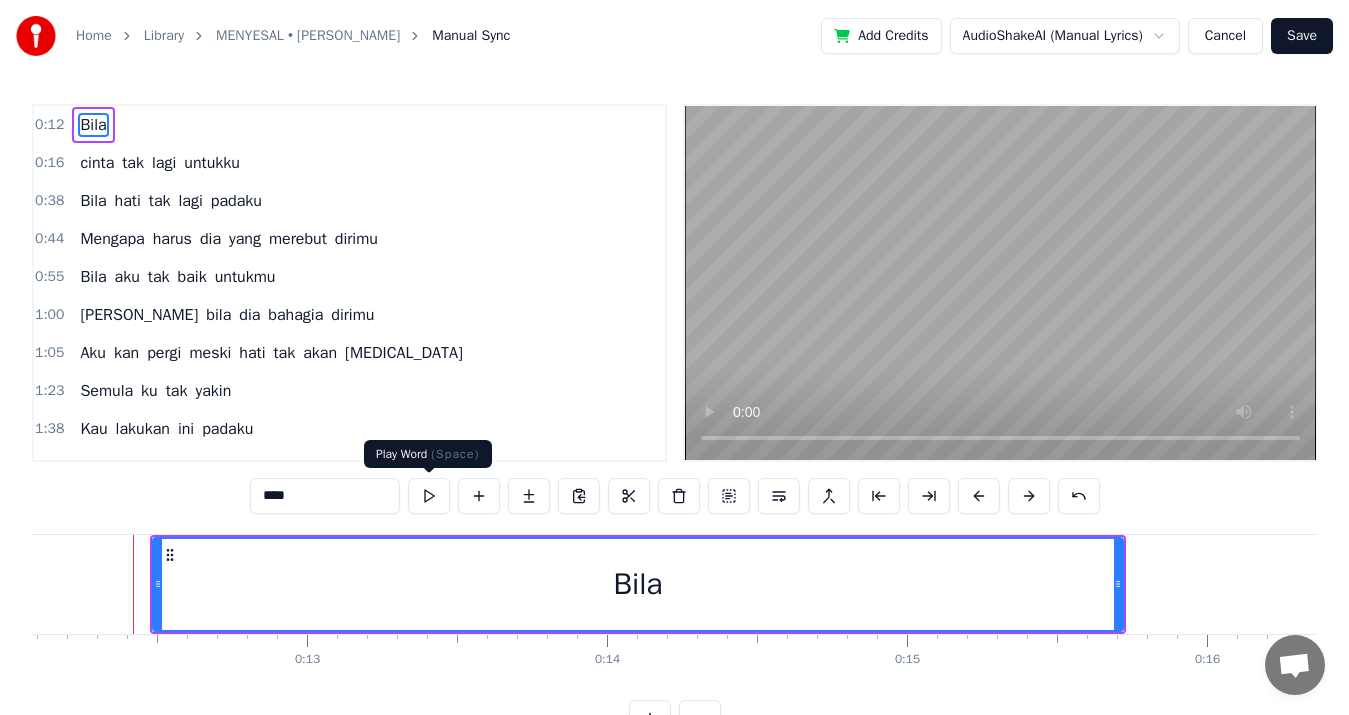 click at bounding box center (429, 496) 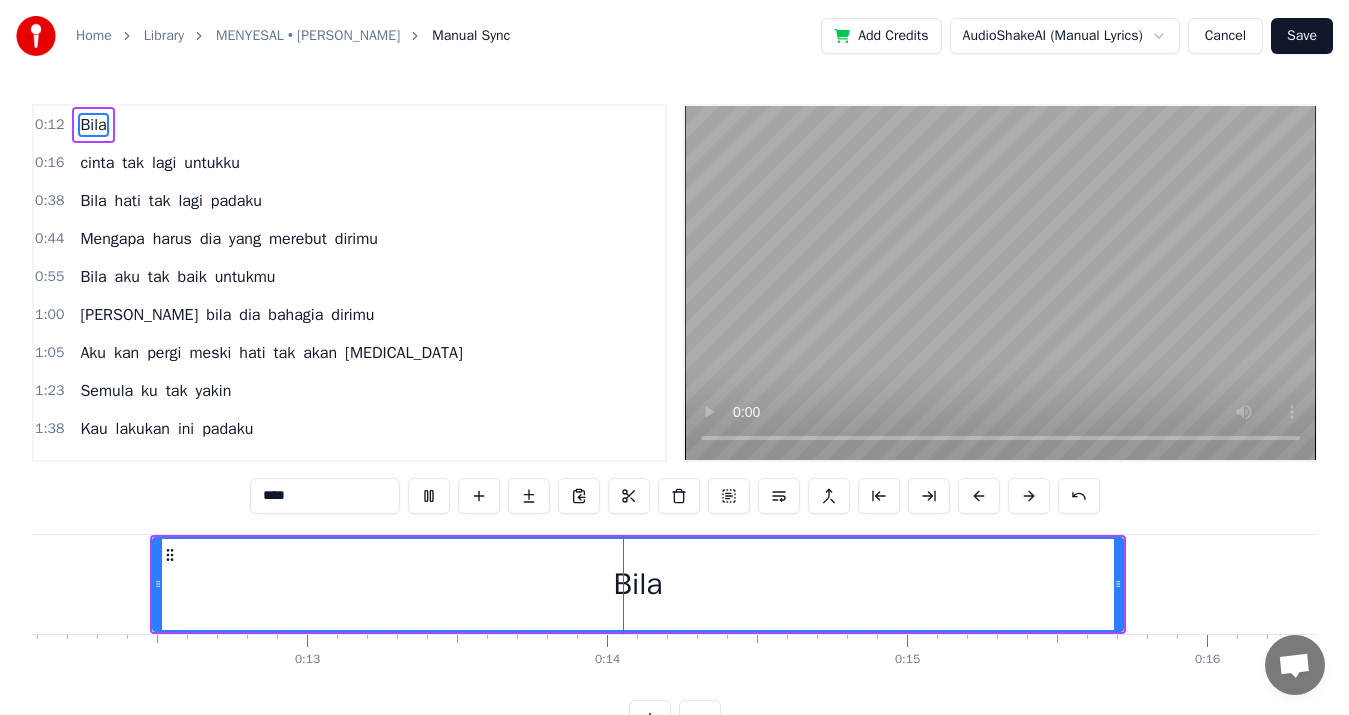 click at bounding box center (429, 496) 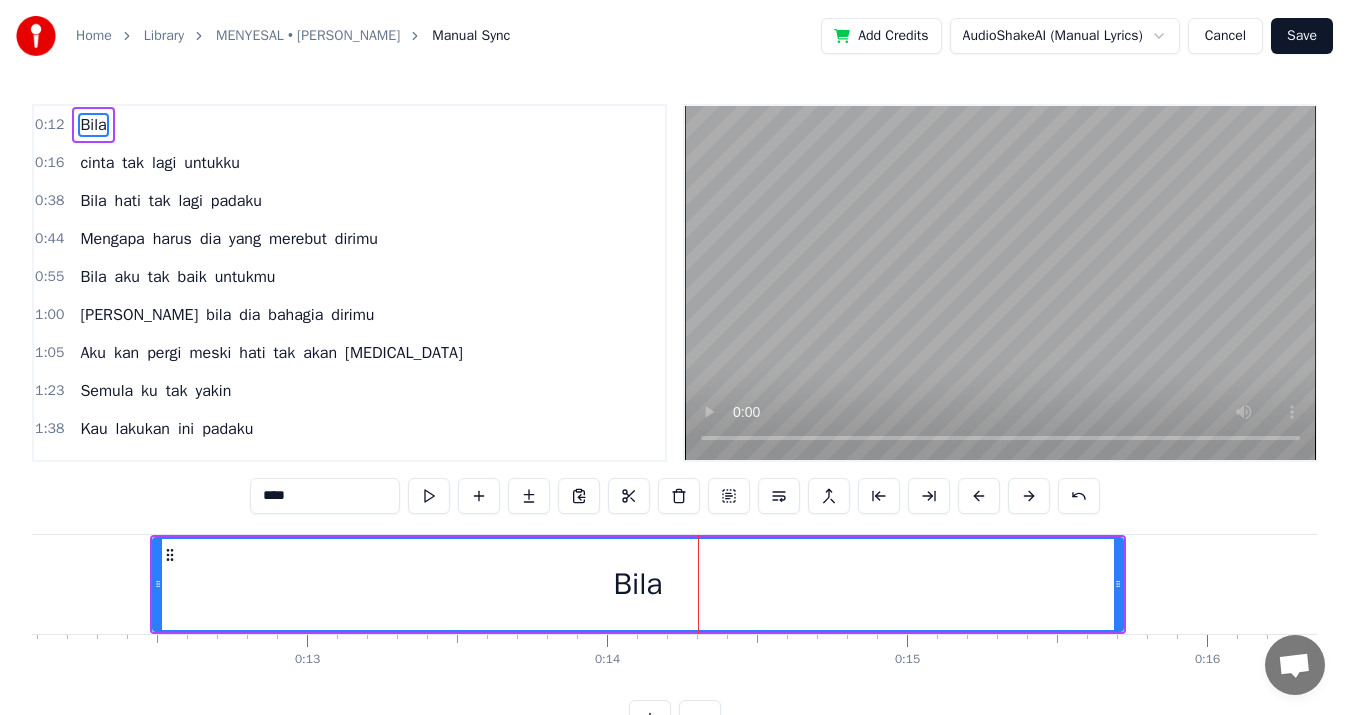 drag, startPoint x: 591, startPoint y: 595, endPoint x: 727, endPoint y: 598, distance: 136.03308 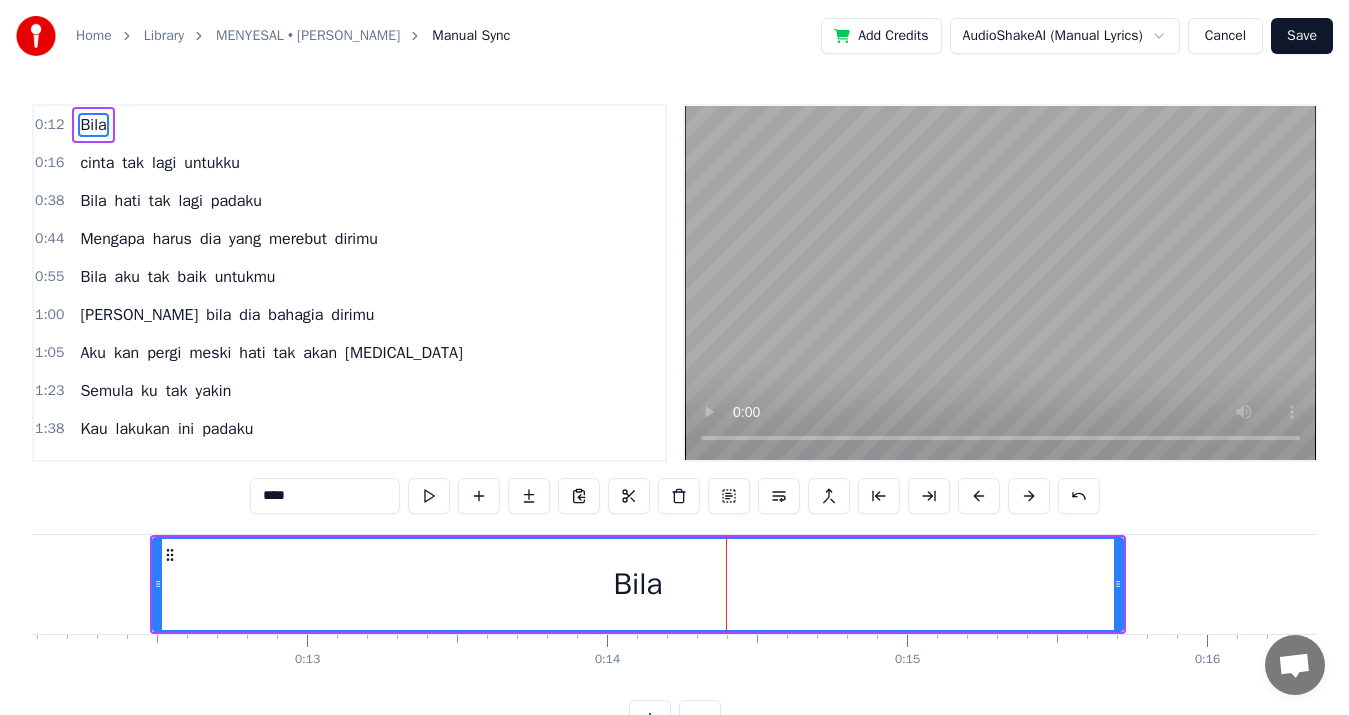 drag, startPoint x: 453, startPoint y: 539, endPoint x: 564, endPoint y: 545, distance: 111.16204 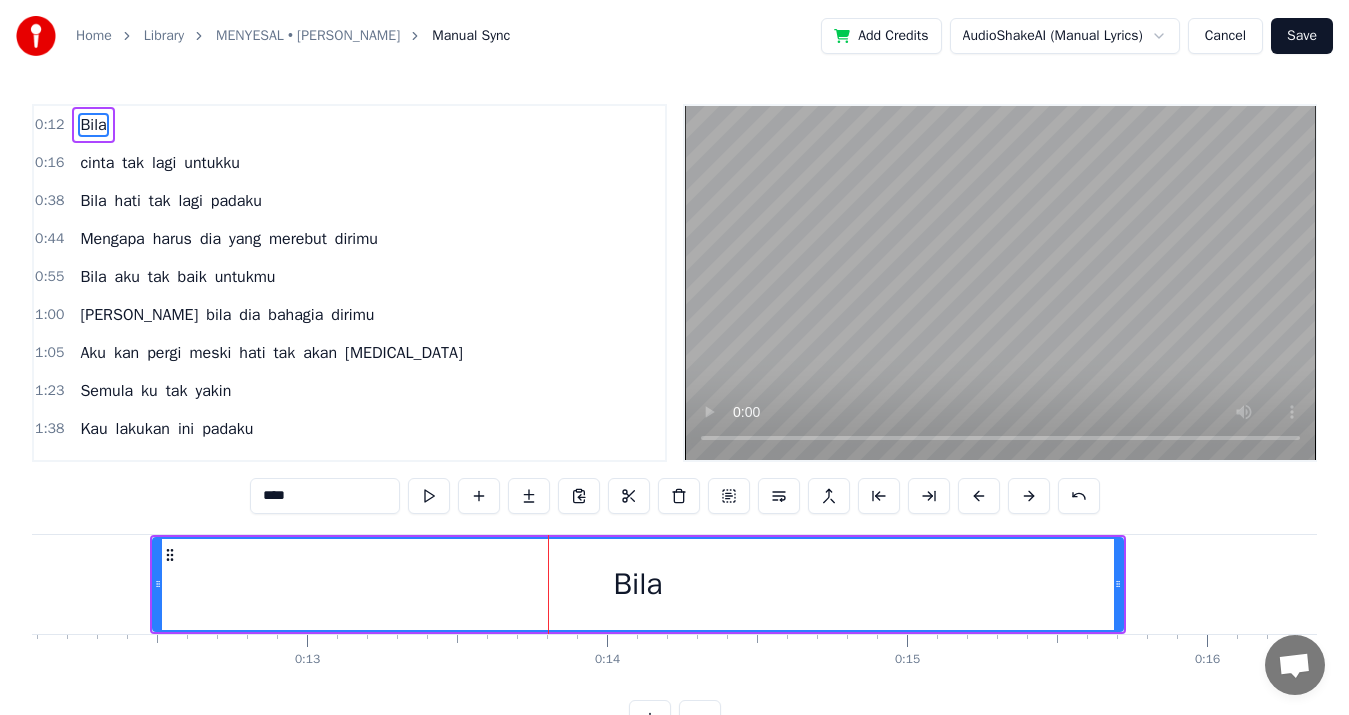 drag, startPoint x: 588, startPoint y: 537, endPoint x: 697, endPoint y: 549, distance: 109.65856 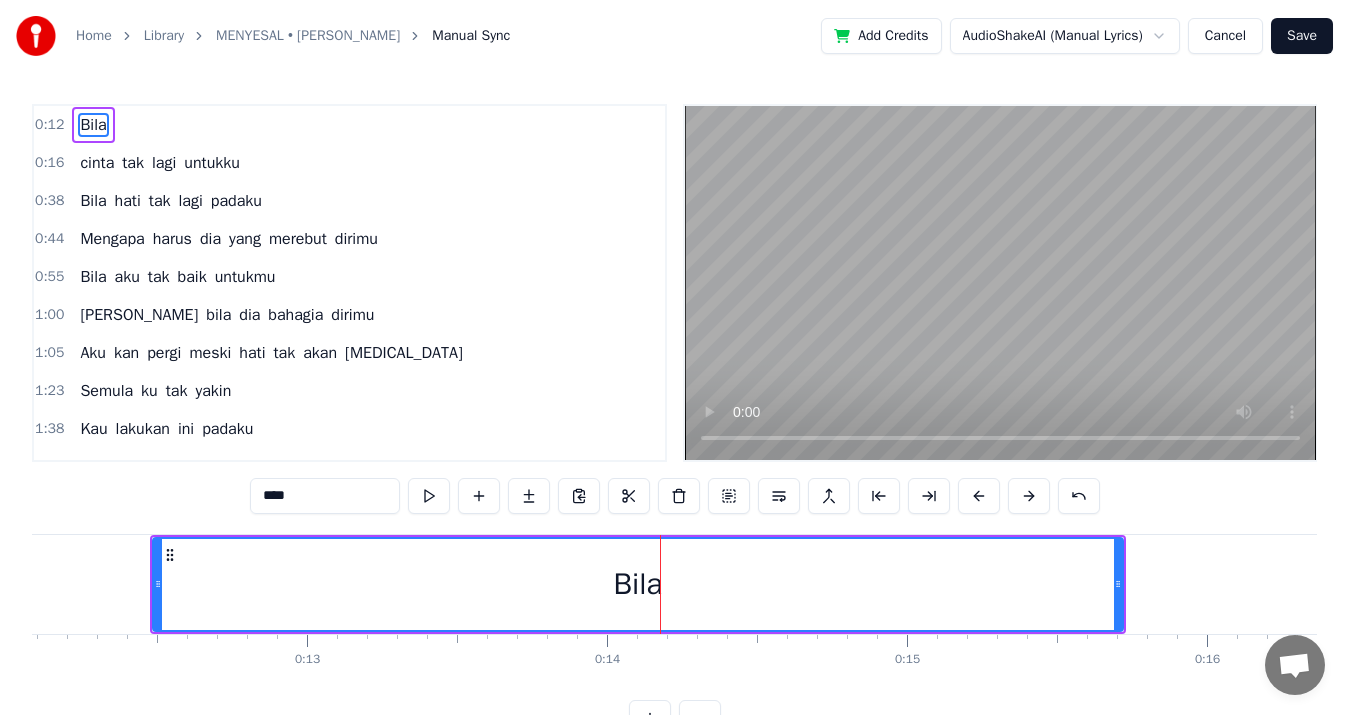 drag, startPoint x: 662, startPoint y: 538, endPoint x: 726, endPoint y: 540, distance: 64.03124 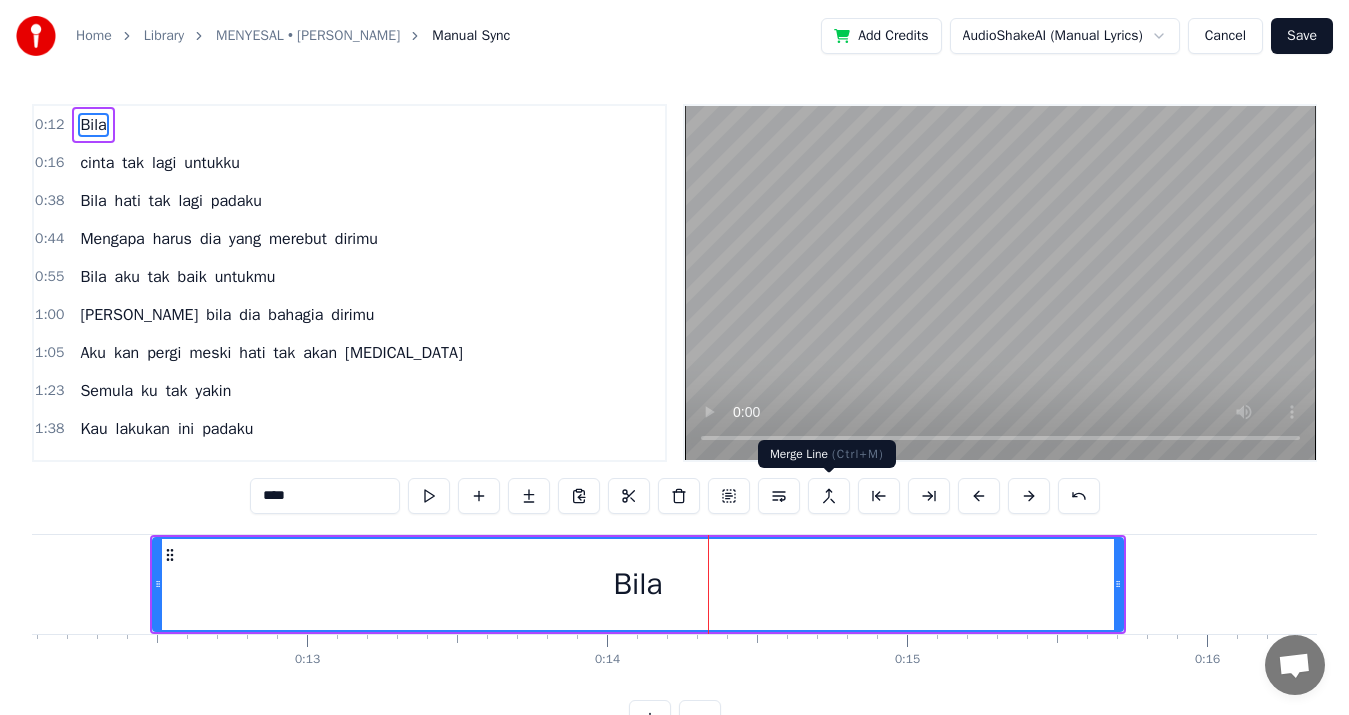 click at bounding box center (829, 496) 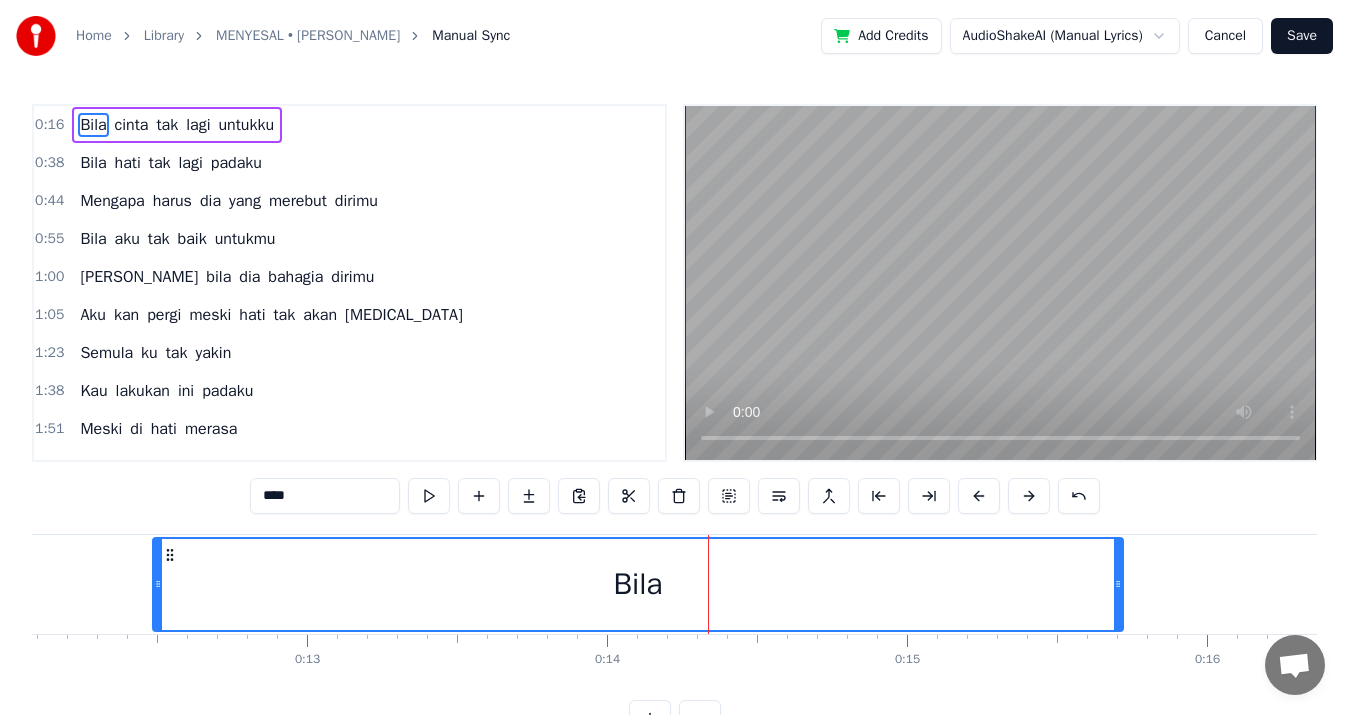 click at bounding box center [829, 496] 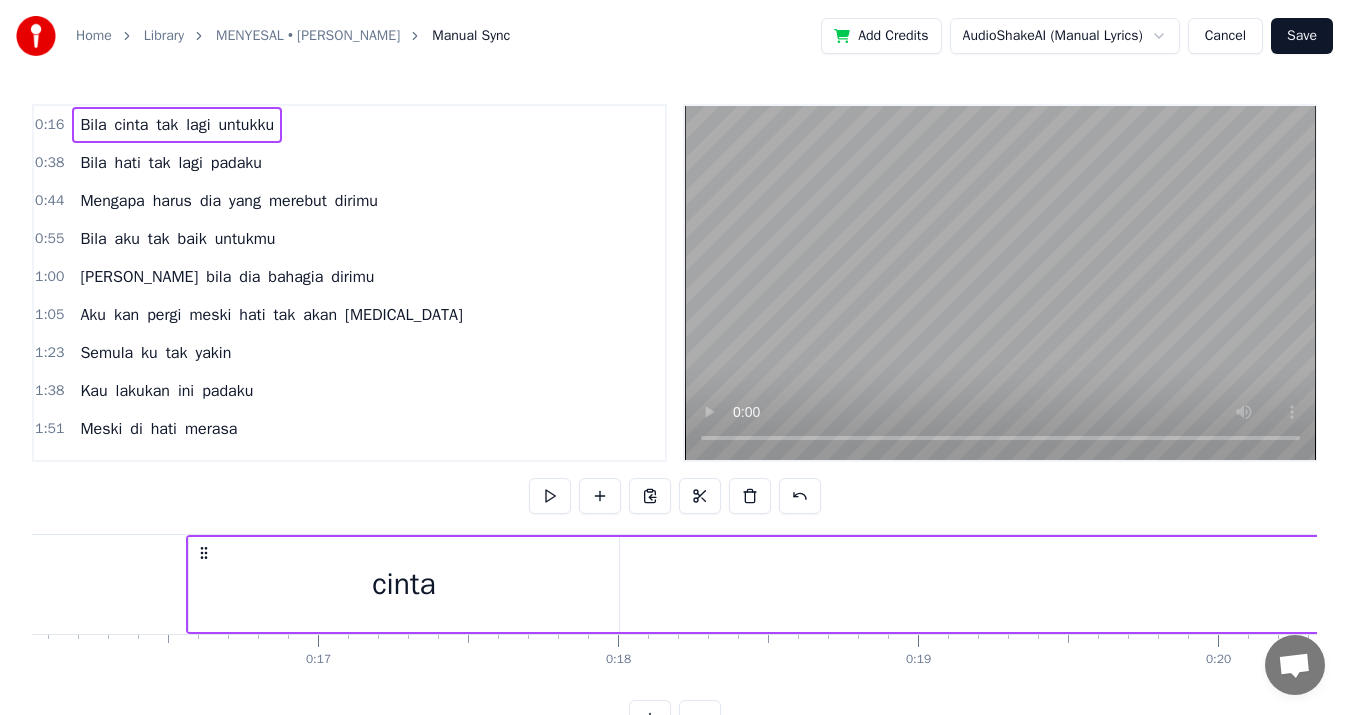 scroll, scrollTop: 0, scrollLeft: 4867, axis: horizontal 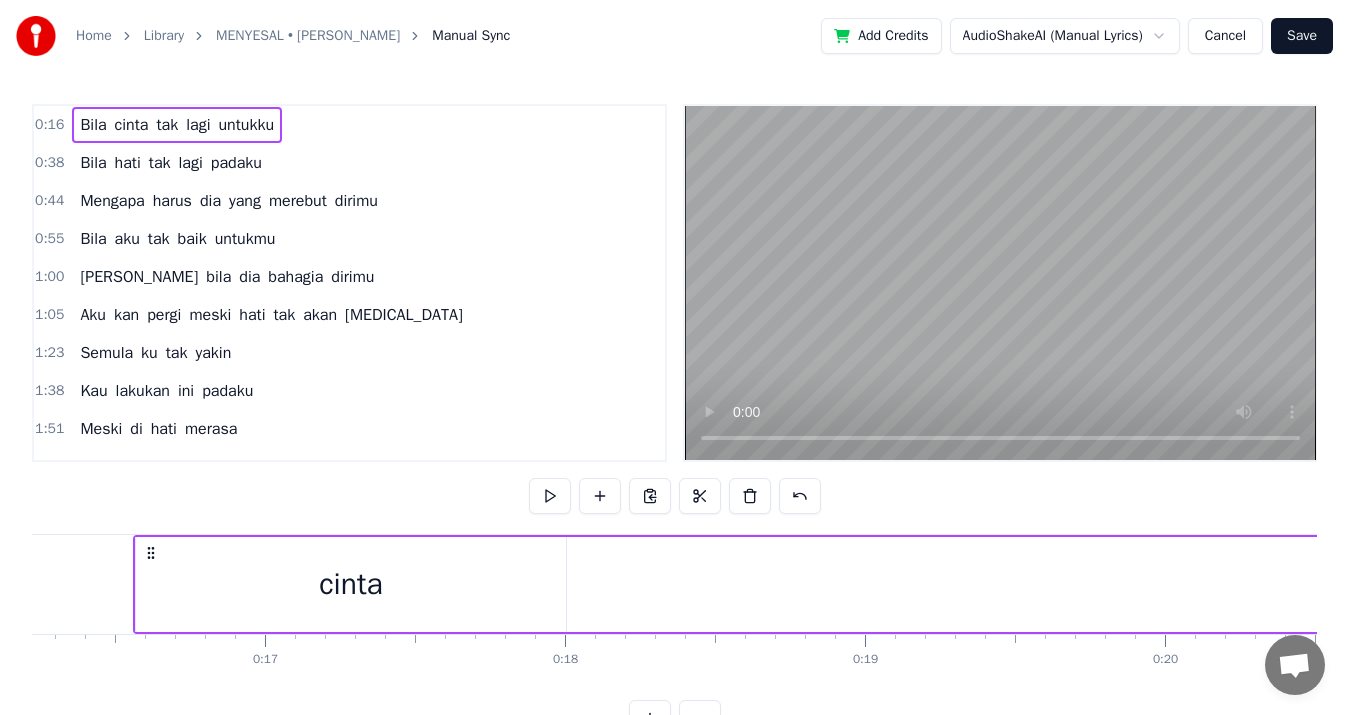 click on "0:16" at bounding box center (49, 125) 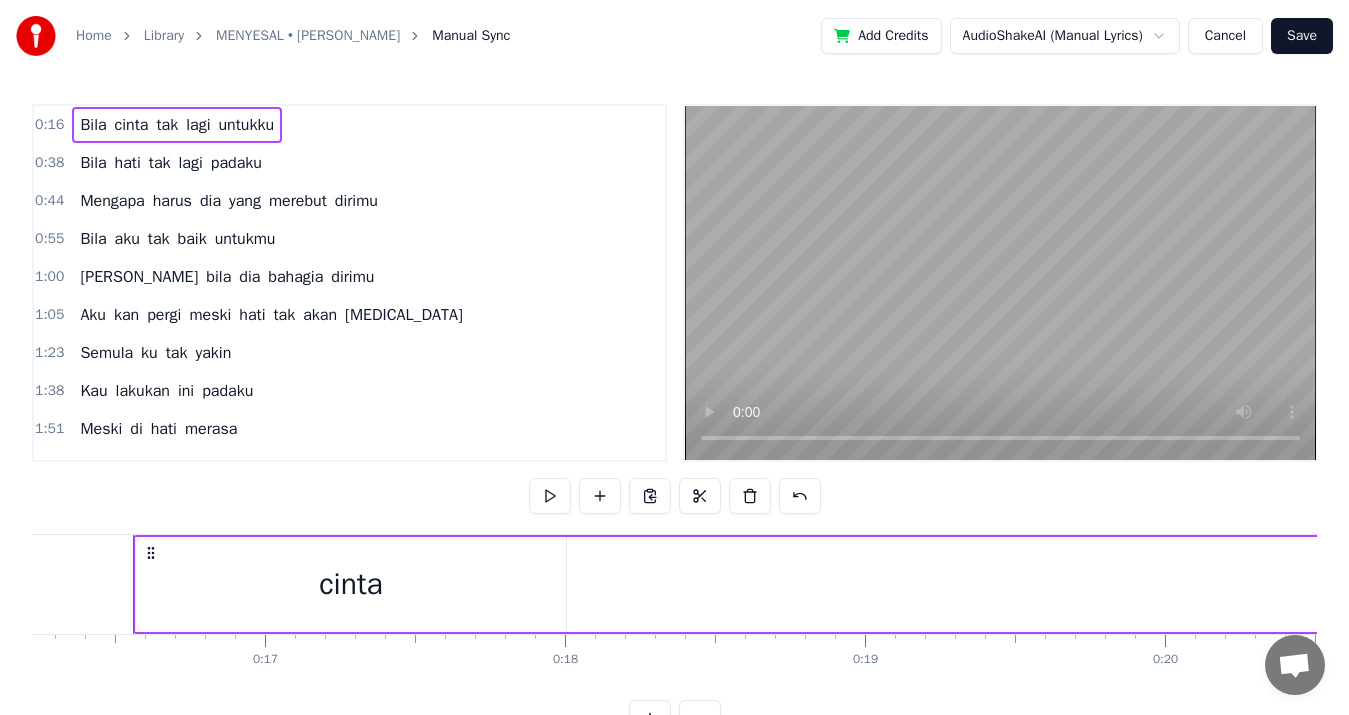 click on "0:16" at bounding box center [49, 125] 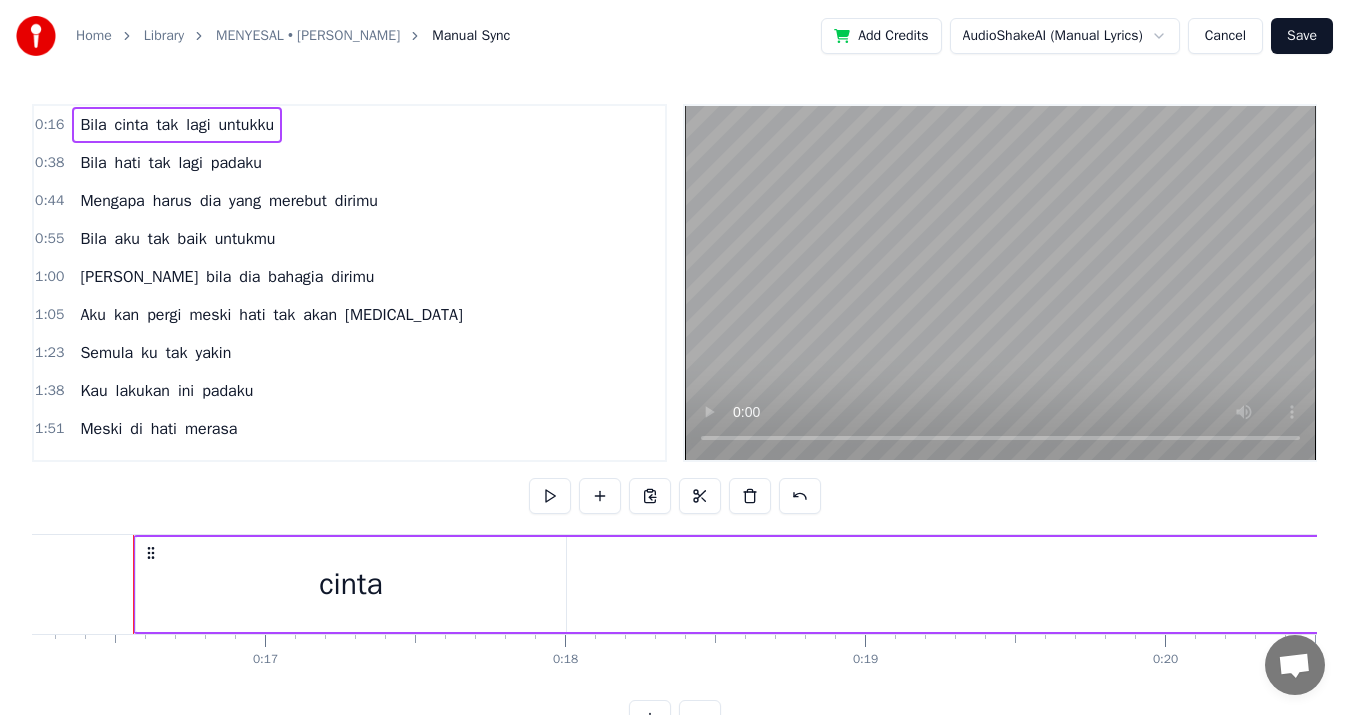 click 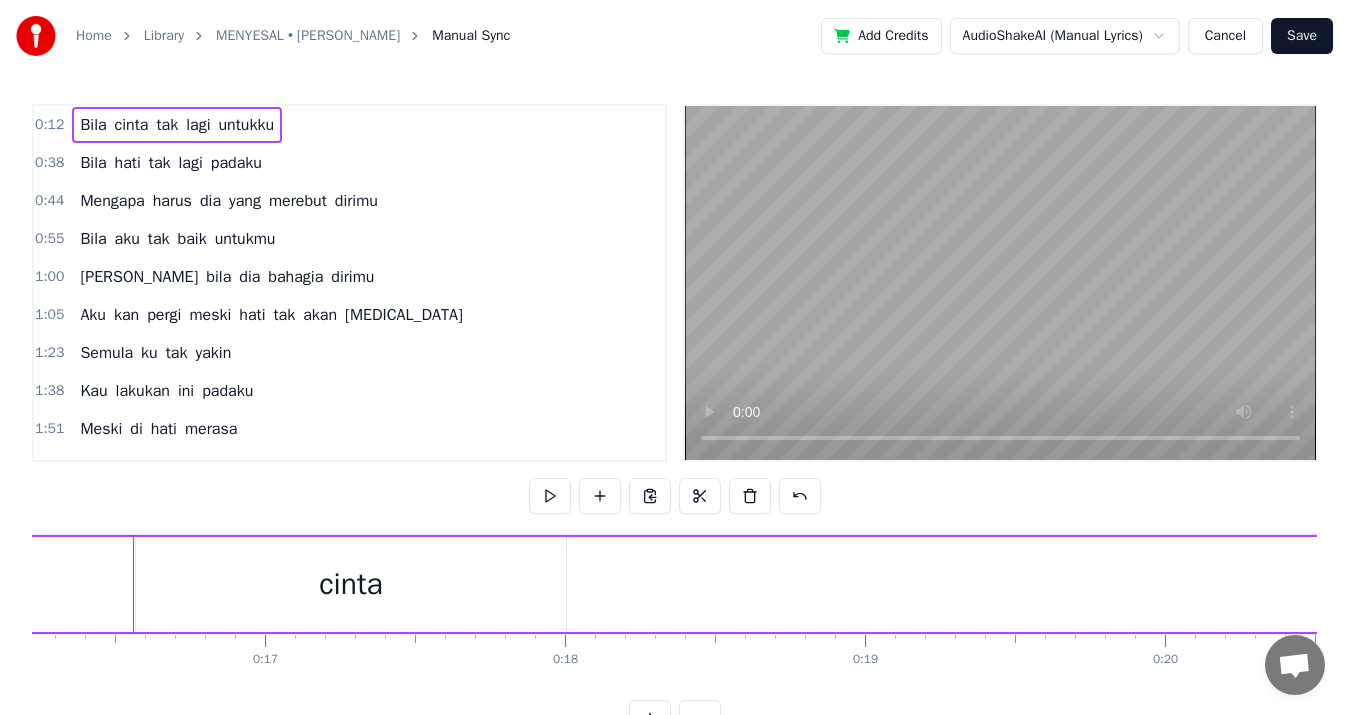 drag, startPoint x: 48, startPoint y: 125, endPoint x: 38, endPoint y: 127, distance: 10.198039 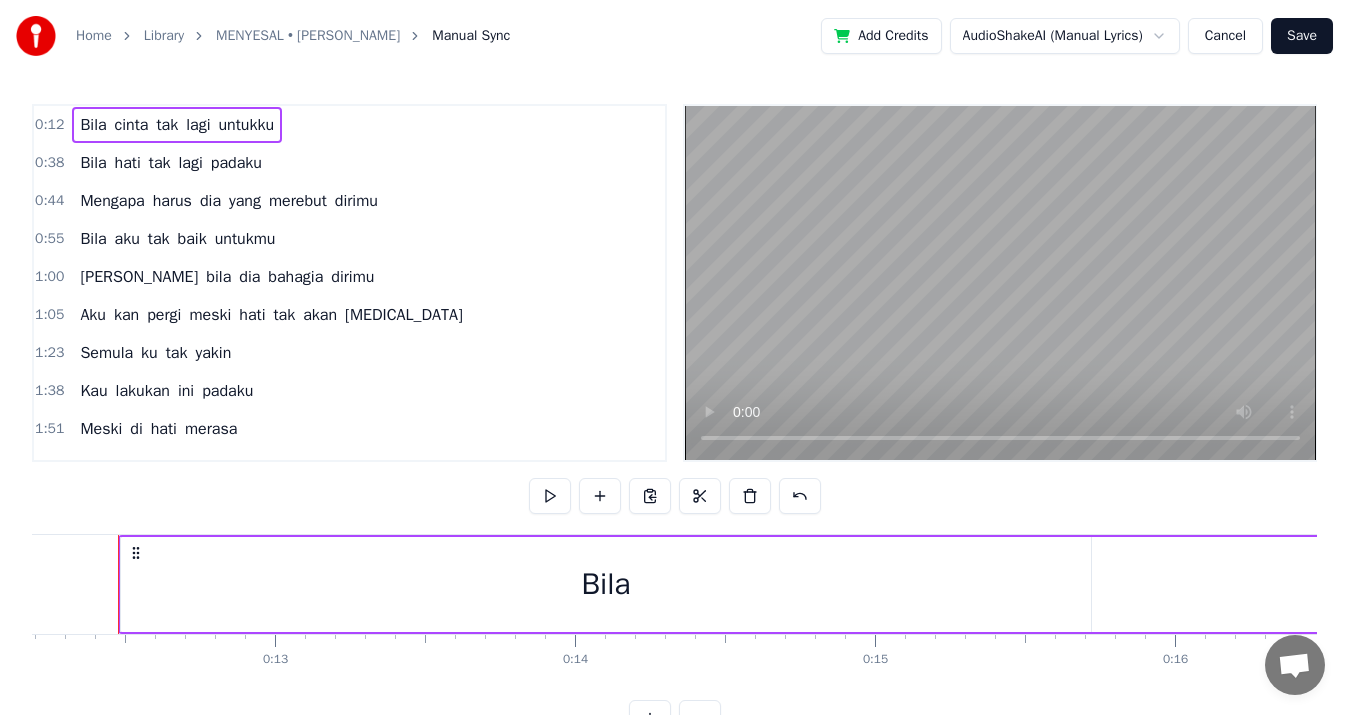 click on "0:12" at bounding box center [49, 125] 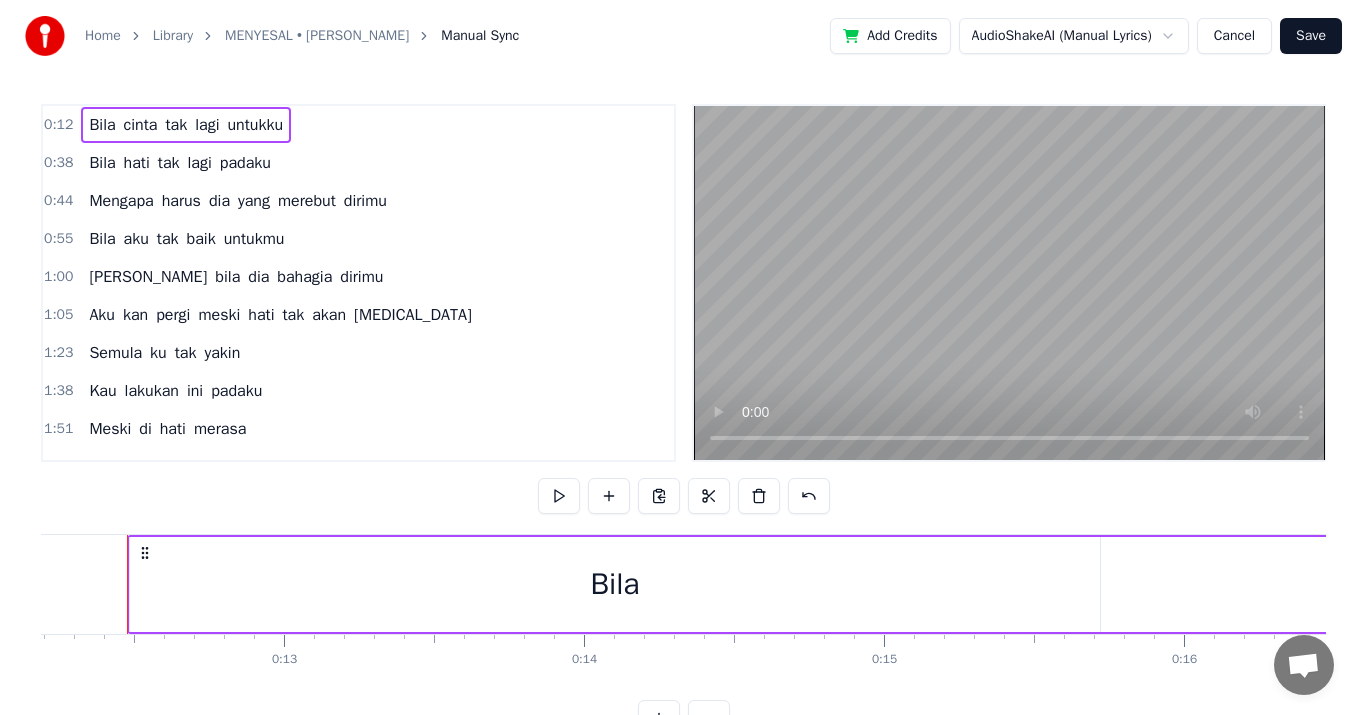 scroll, scrollTop: 0, scrollLeft: 3642, axis: horizontal 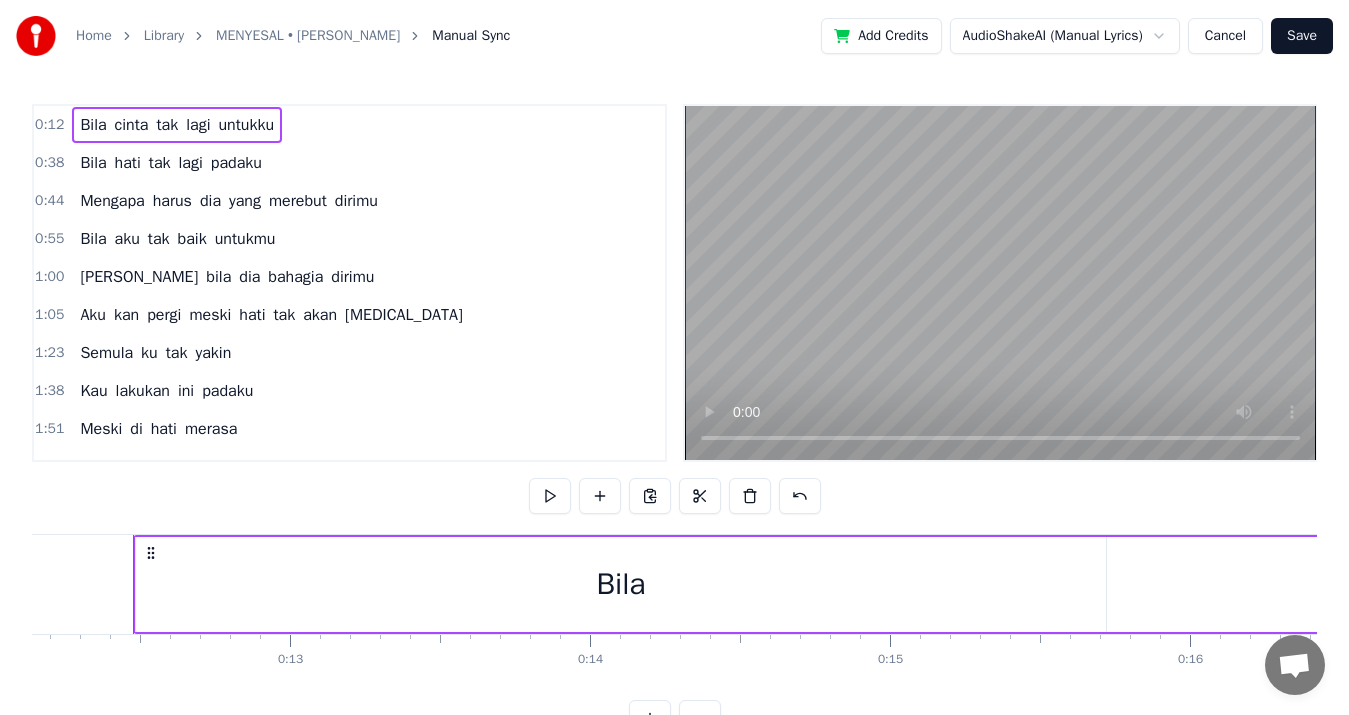 click on "0:12" at bounding box center [49, 125] 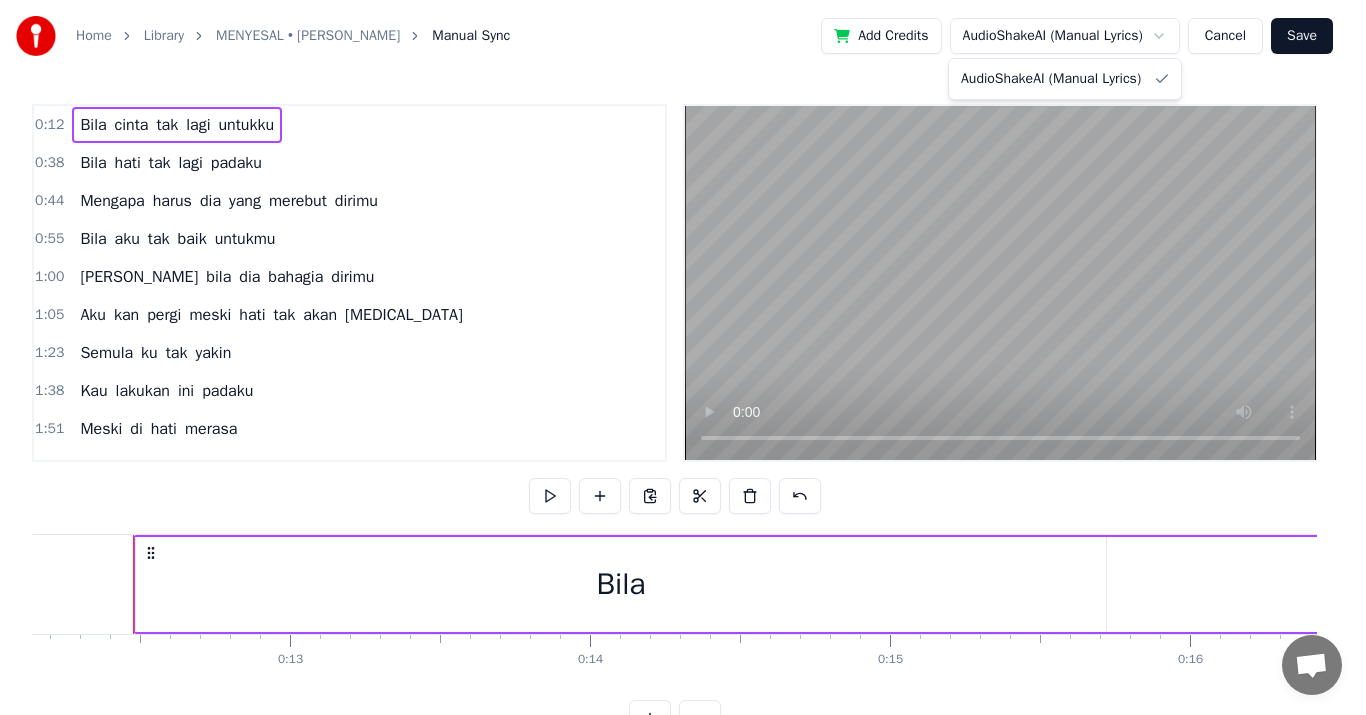 click on "Home Library MENYESAL • [PERSON_NAME] Manual Sync Add Credits AudioShakeAI (Manual Lyrics) Cancel Save 0:12 Bila cinta tak lagi untukku 0:38 Bila hati tak lagi padaku 0:44 Mengapa harus dia yang merebut dirimu 0:55 Bila aku [PERSON_NAME] untukmu 1:00 [PERSON_NAME] dia bahagia dirimu 1:05 Aku kan pergi meski hati tak akan [MEDICAL_DATA] 1:23 Semula ku tak yakin 1:38 Kau lakukan ini padaku 1:51 Meski di hati merasa 1:55 Kau berubah saat kau mengenal dia 2:02 Bila cinta tak lagi untukku 2:07 Bila hati tak lagi padaku 2:11 Mengapa harus dia yang merebut dirimu 2:20 Bila aku [PERSON_NAME] untukmu 2:24 [PERSON_NAME] dia bahagia dirimu 2:28 Aku kan pergi meski hati tak akan [MEDICAL_DATA] 2:47 Terkadang ku menyesal 2:50 Mengapa ku kenalkan dia padamu 2:57 Bila cinta tak lagi untukku 3:01 Bila hati tak lagi padaku 3:05 Mengapa harus dia yang merebut dirimu ho oh 3:13 Bila aku [PERSON_NAME] untukmu 3:20 [PERSON_NAME] dia bahagia dirimu 3:50 Aku kan pergi meski hati tak akan [MEDICAL_DATA] 4:34 meski hati tak akan [MEDICAL_DATA] 4:39 Bila cinta tak lagi untukku 4:47 Bila hati tak lagi 0" at bounding box center [683, 384] 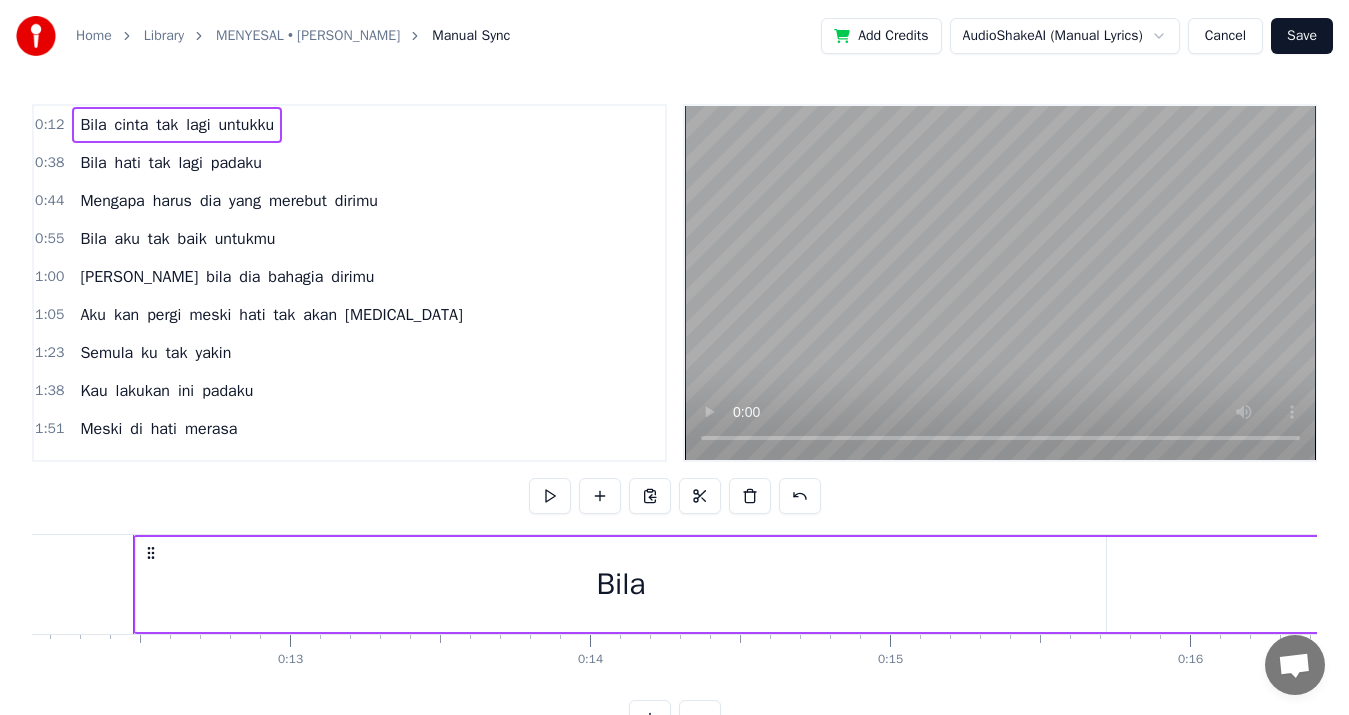 click on "Home Library MENYESAL • [PERSON_NAME] Manual Sync Add Credits AudioShakeAI (Manual Lyrics) Cancel Save 0:12 Bila cinta tak lagi untukku 0:38 Bila hati tak lagi padaku 0:44 Mengapa harus dia yang merebut dirimu 0:55 Bila aku [PERSON_NAME] untukmu 1:00 [PERSON_NAME] dia bahagia dirimu 1:05 Aku kan pergi meski hati tak akan [MEDICAL_DATA] 1:23 Semula ku tak yakin 1:38 Kau lakukan ini padaku 1:51 Meski di hati merasa 1:55 Kau berubah saat kau mengenal dia 2:02 Bila cinta tak lagi untukku 2:07 Bila hati tak lagi padaku 2:11 Mengapa harus dia yang merebut dirimu 2:20 Bila aku [PERSON_NAME] untukmu 2:24 [PERSON_NAME] dia bahagia dirimu 2:28 Aku kan pergi meski hati tak akan [MEDICAL_DATA] 2:47 Terkadang ku menyesal 2:50 Mengapa ku kenalkan dia padamu 2:57 Bila cinta tak lagi untukku 3:01 Bila hati tak lagi padaku 3:05 Mengapa harus dia yang merebut dirimu ho oh 3:13 Bila aku [PERSON_NAME] untukmu 3:20 [PERSON_NAME] dia bahagia dirimu 3:50 Aku kan pergi meski hati tak akan [MEDICAL_DATA] 4:34 meski hati tak akan [MEDICAL_DATA] 4:39 Bila cinta tak lagi untukku 4:47 Bila hati tak lagi 0" at bounding box center (674, 384) 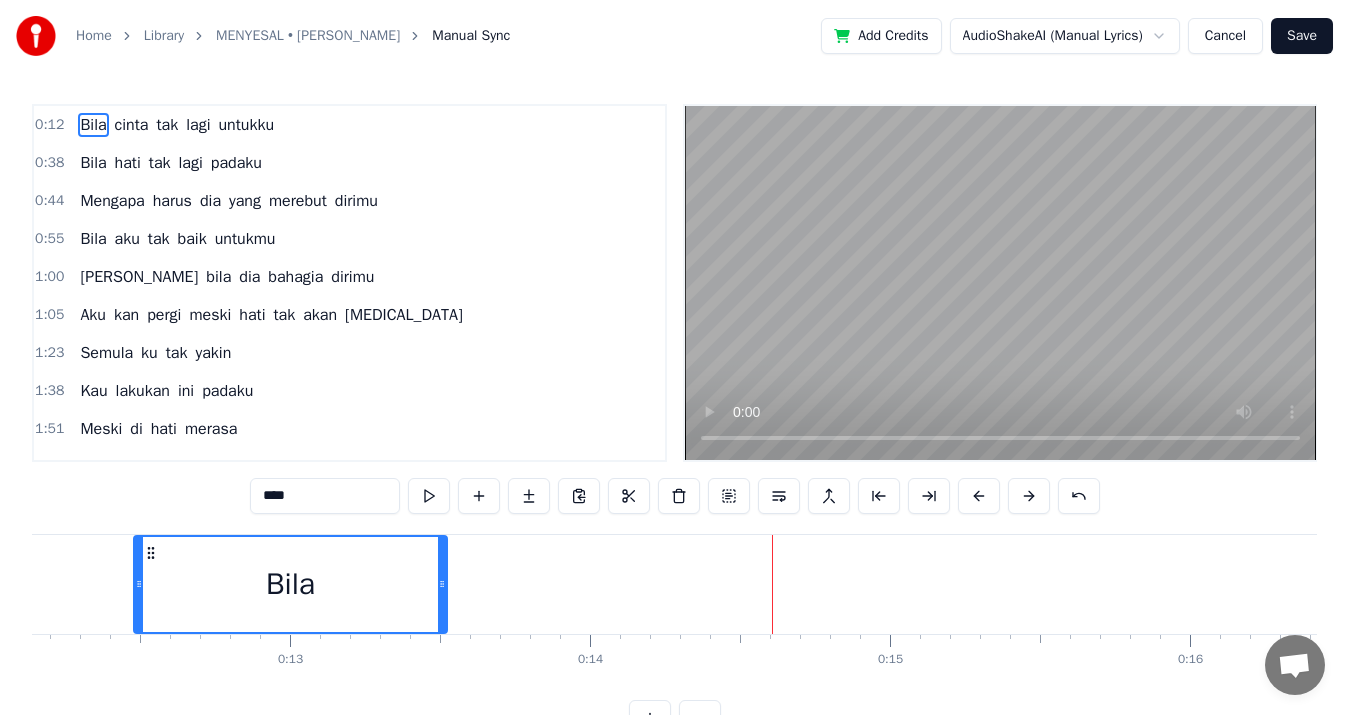 drag, startPoint x: 1099, startPoint y: 593, endPoint x: 426, endPoint y: 535, distance: 675.4946 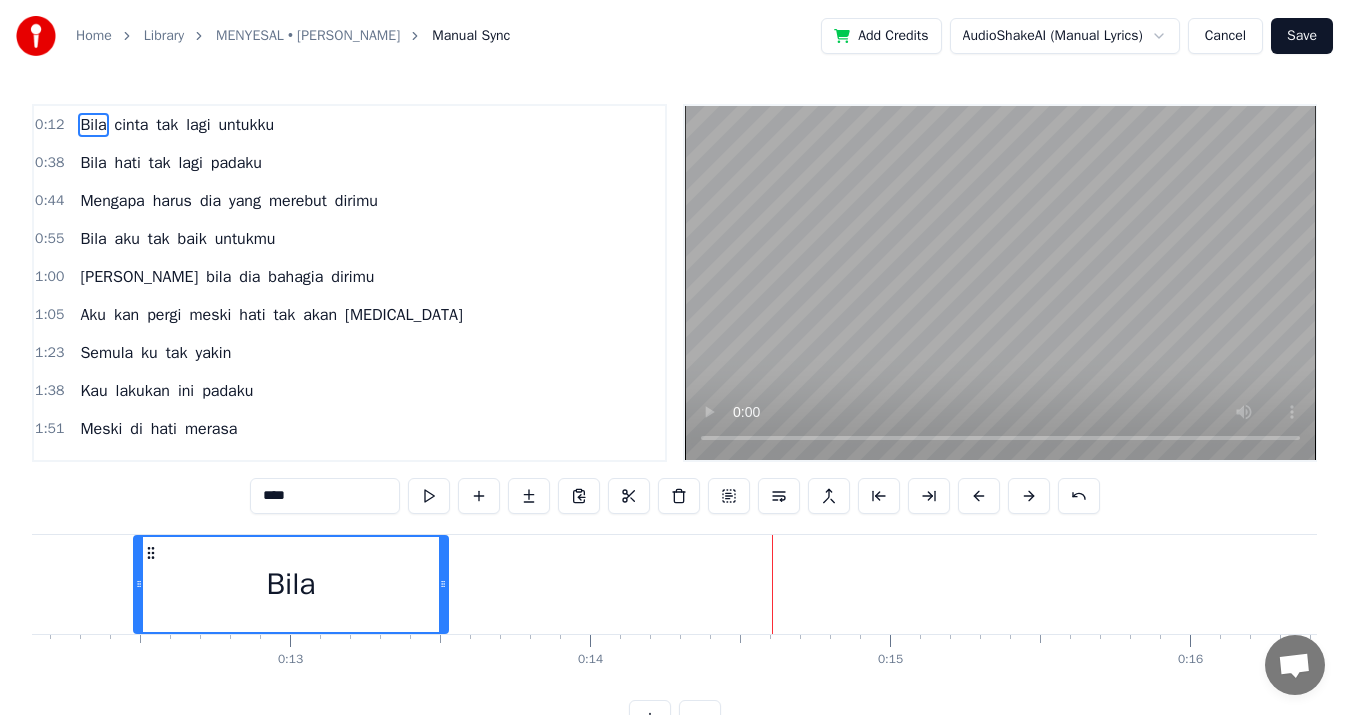 drag, startPoint x: 359, startPoint y: 559, endPoint x: 573, endPoint y: 580, distance: 215.02791 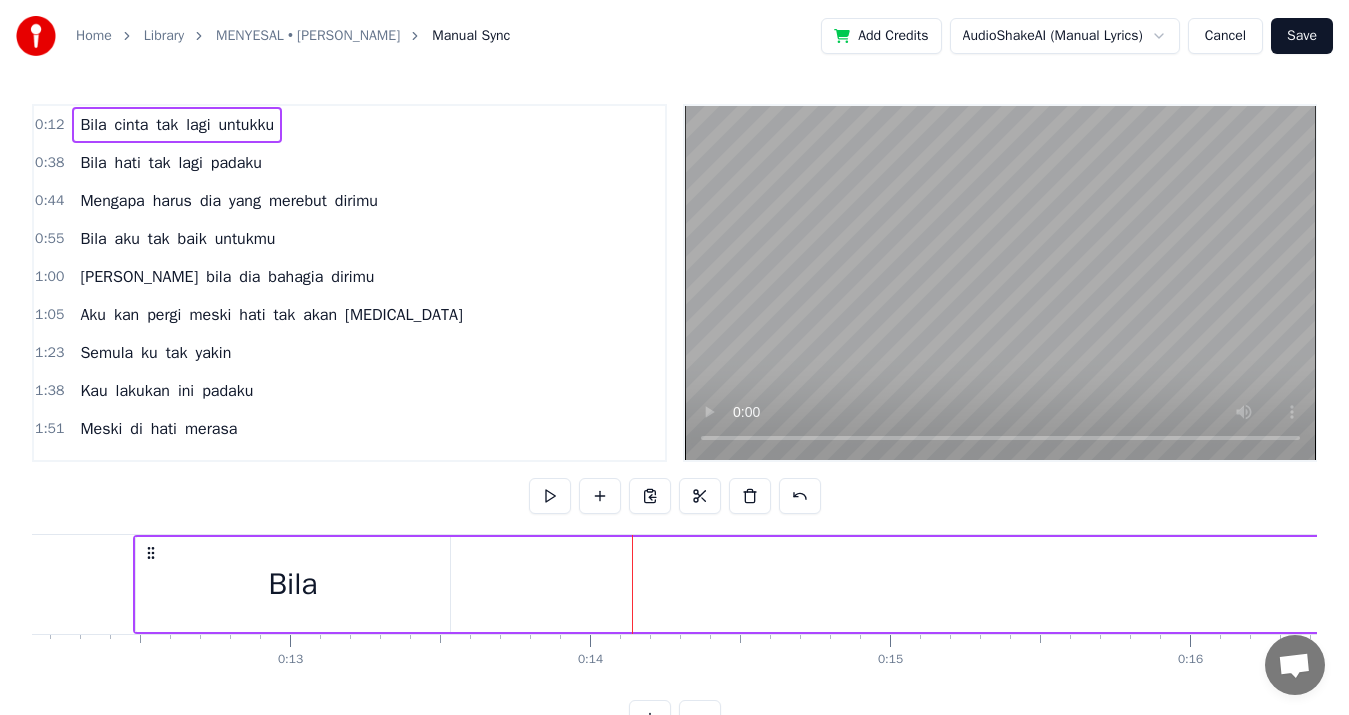drag, startPoint x: 359, startPoint y: 566, endPoint x: 832, endPoint y: 616, distance: 475.63538 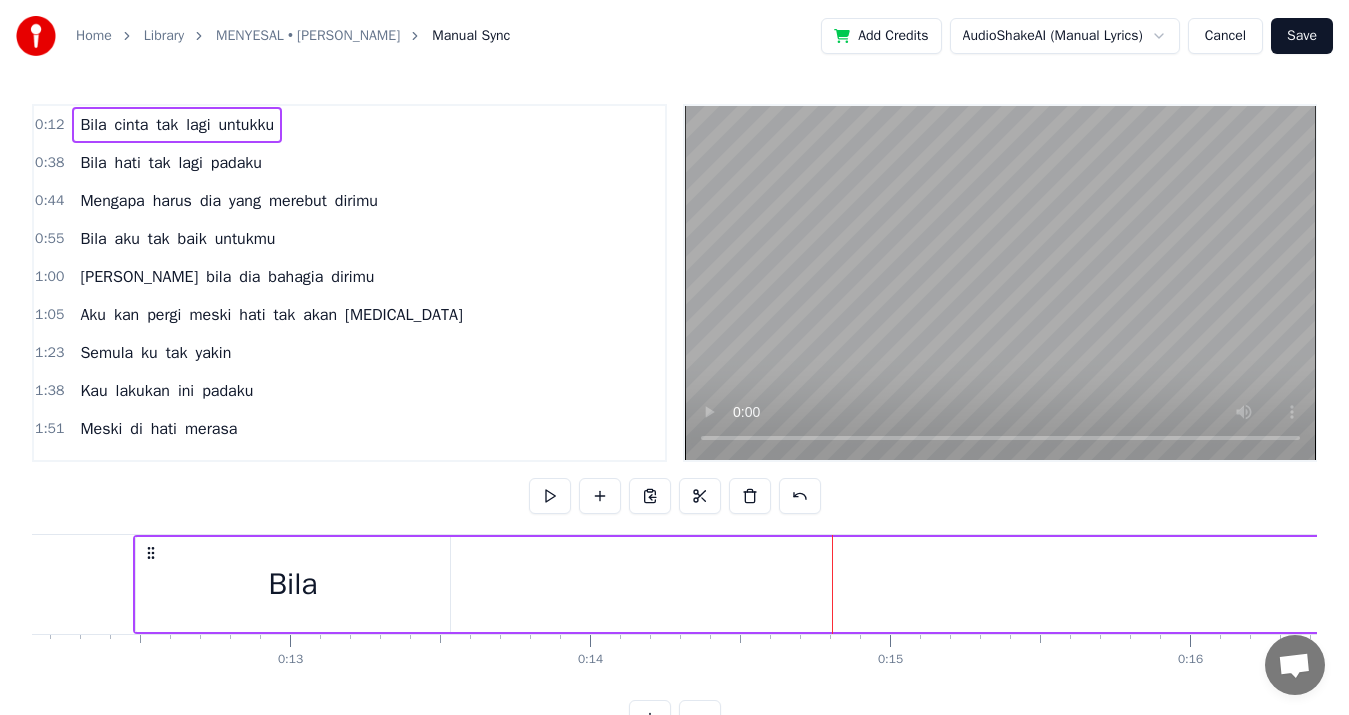 drag, startPoint x: 315, startPoint y: 558, endPoint x: 765, endPoint y: 578, distance: 450.4442 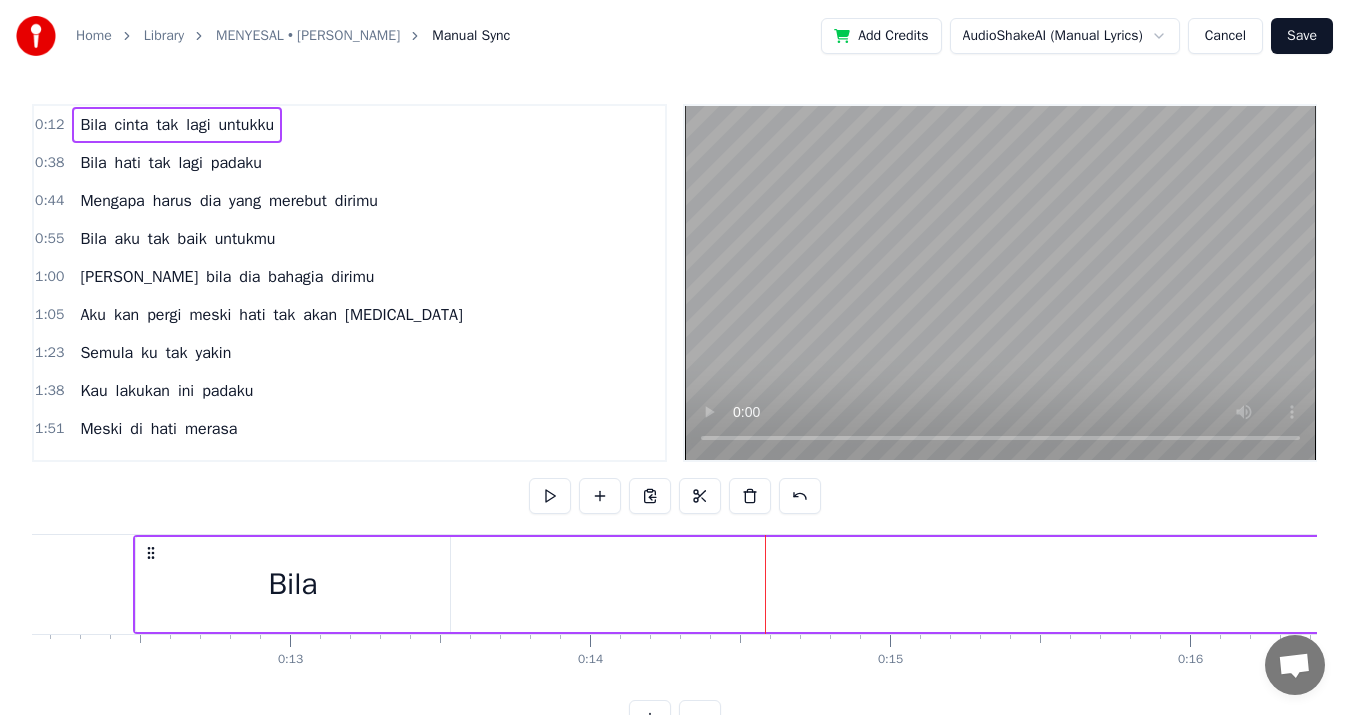 drag, startPoint x: 138, startPoint y: 564, endPoint x: 243, endPoint y: 571, distance: 105.23308 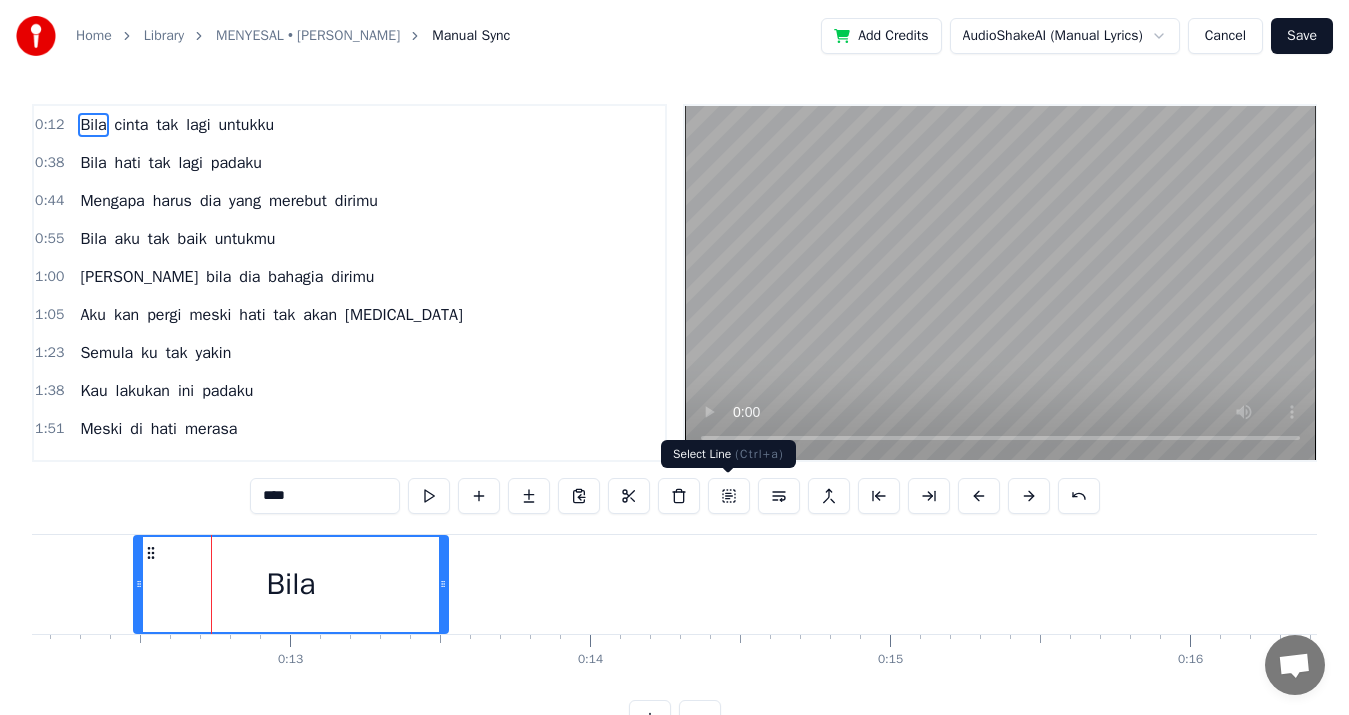 click at bounding box center [729, 496] 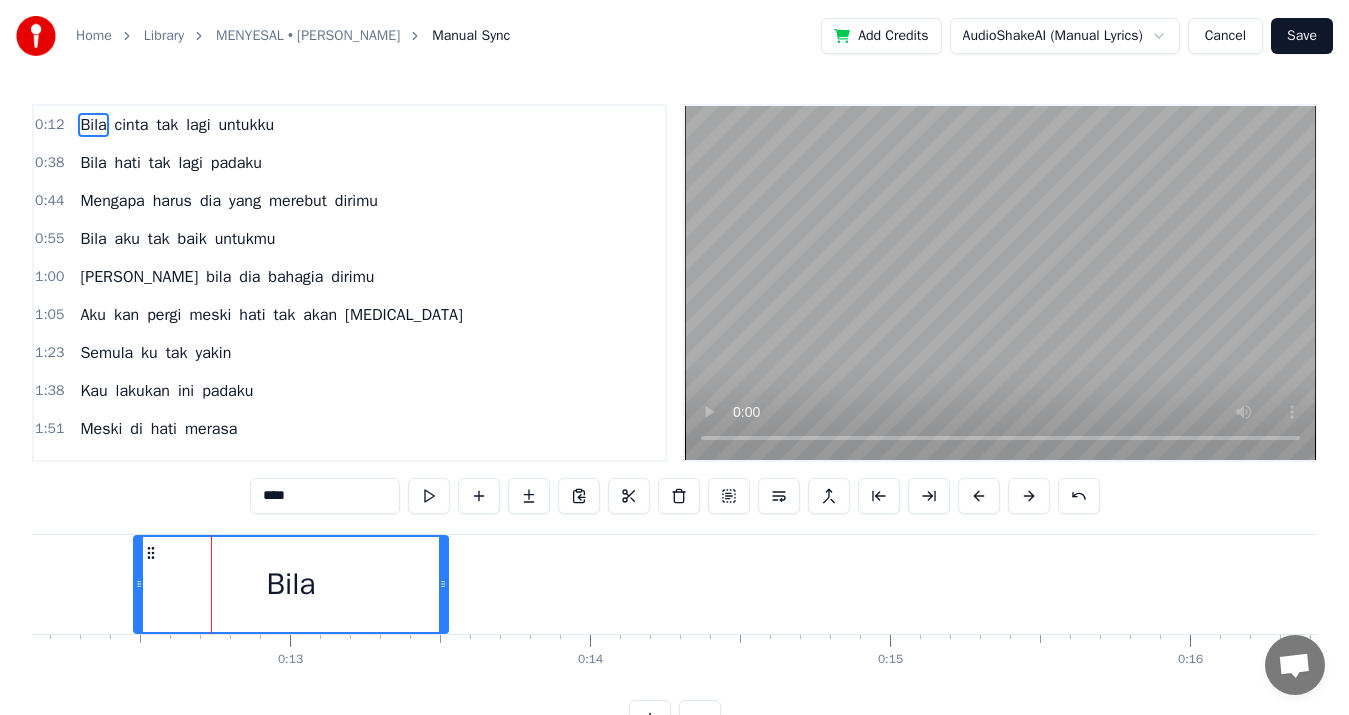 drag, startPoint x: 360, startPoint y: 560, endPoint x: 642, endPoint y: 591, distance: 283.6988 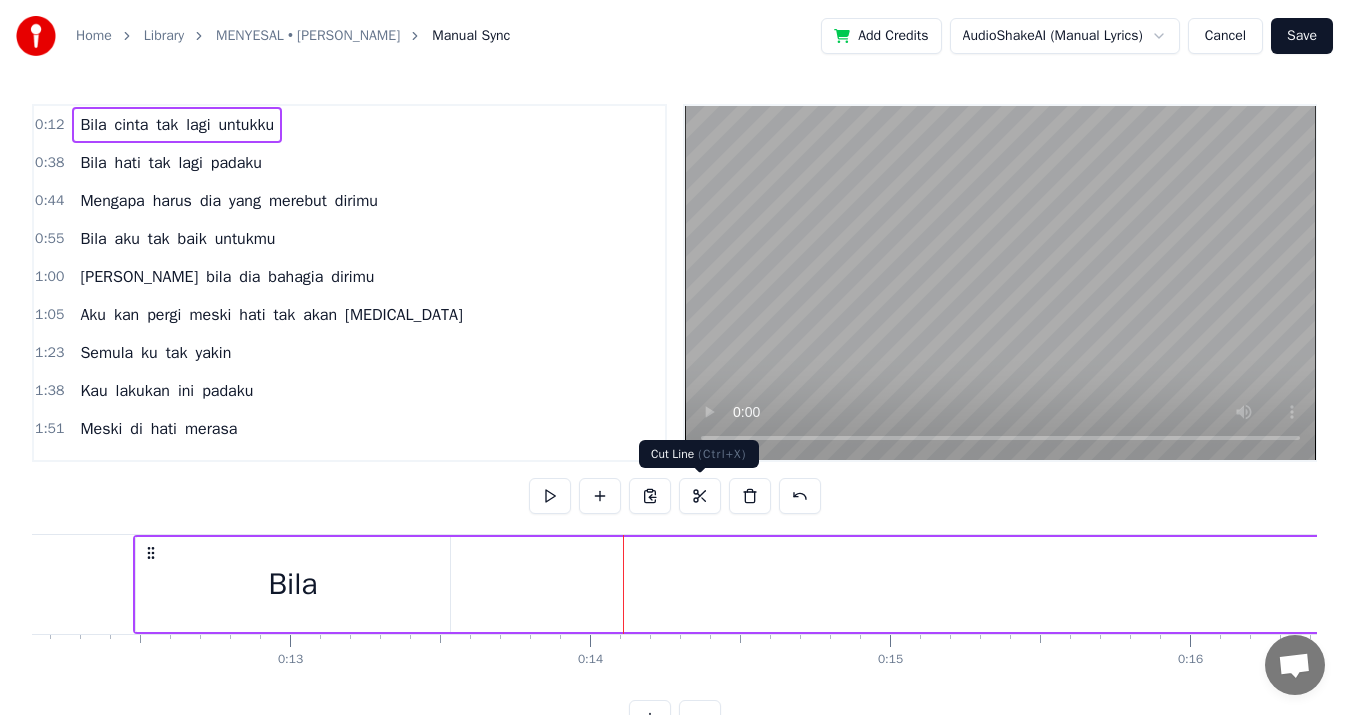 click at bounding box center [700, 496] 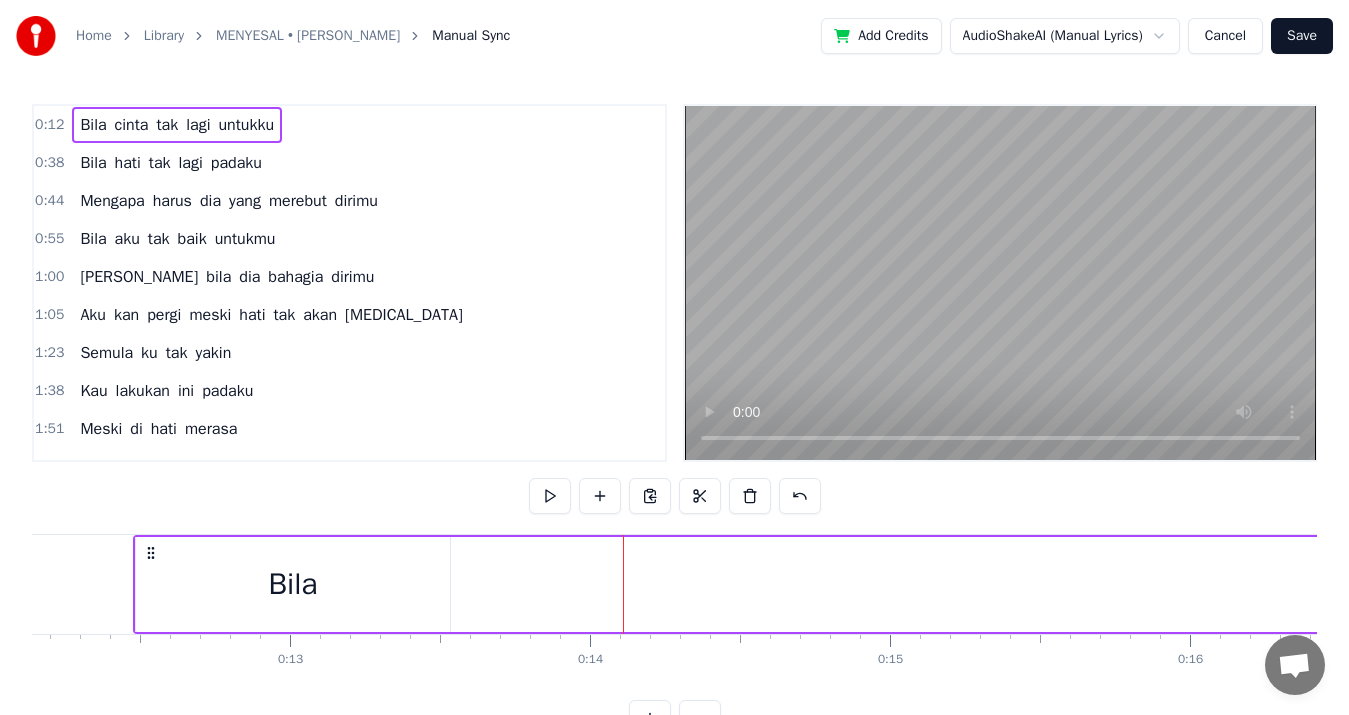 click on "0:12" at bounding box center (49, 125) 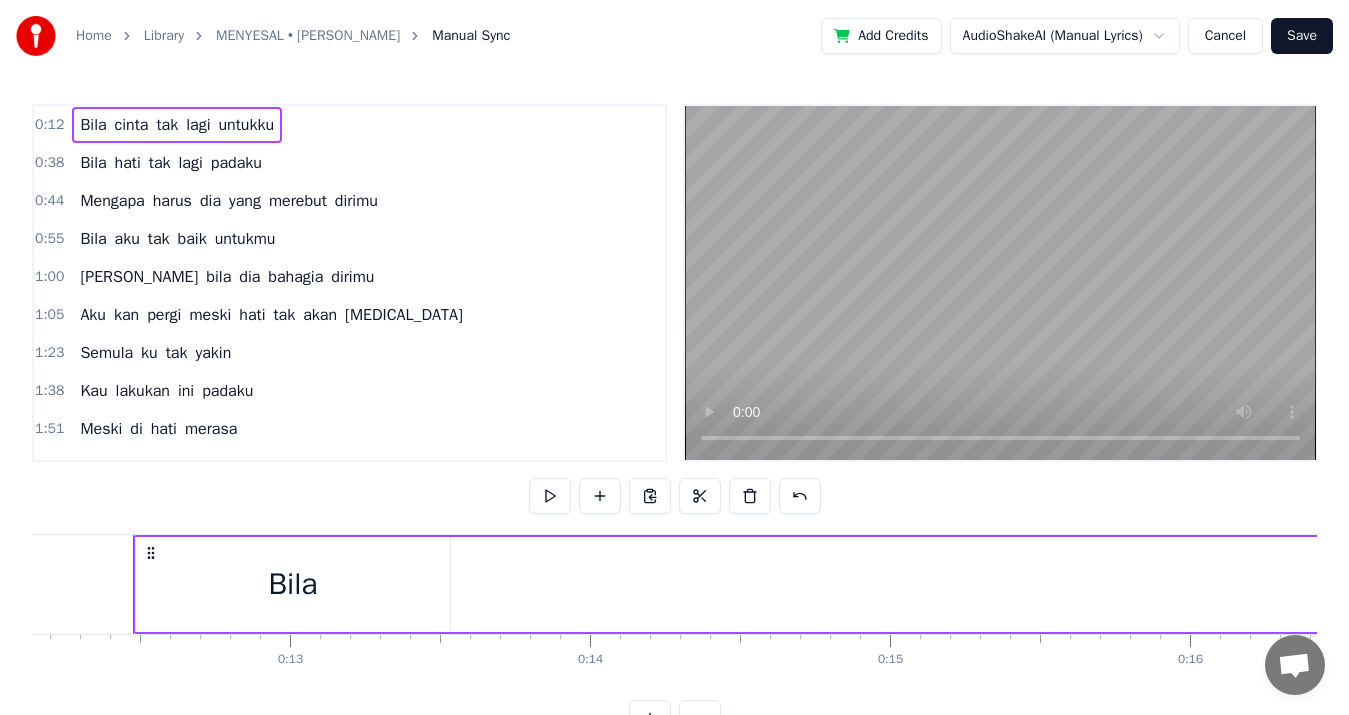click on "0:12" at bounding box center (49, 125) 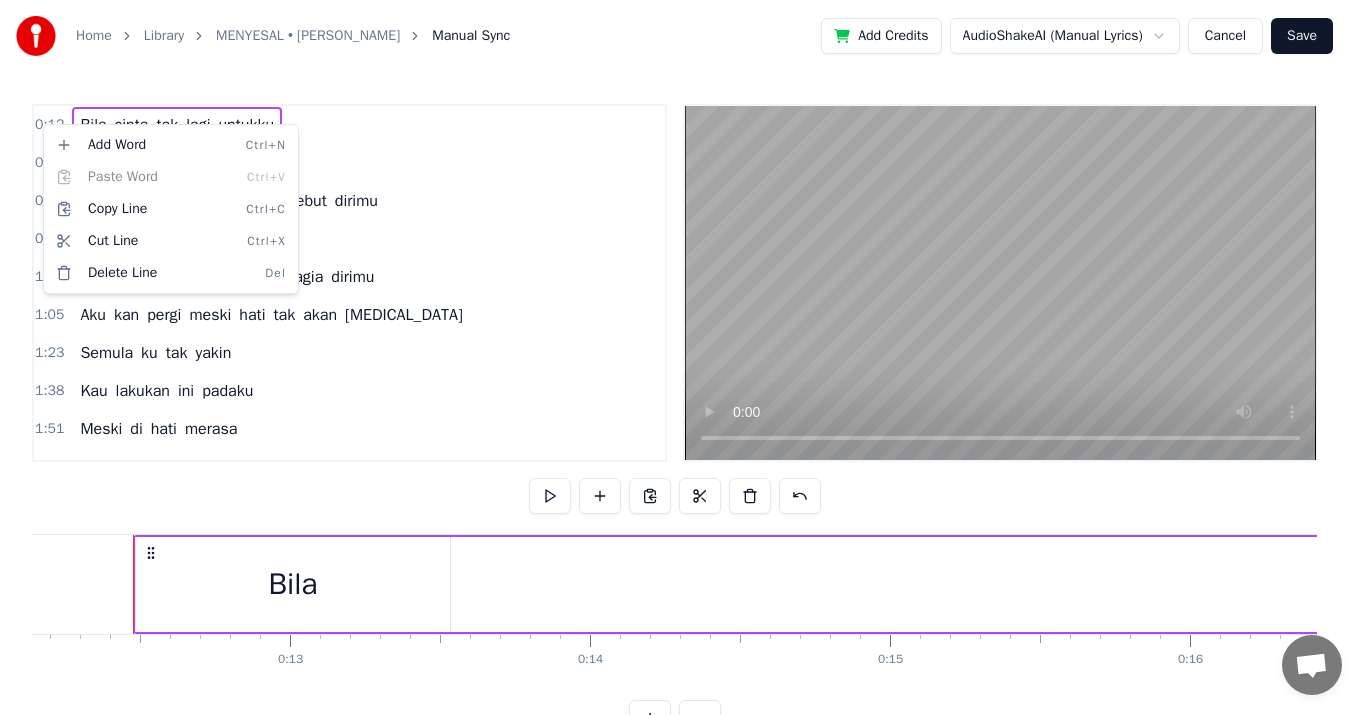 click on "Home Library MENYESAL • [PERSON_NAME] Manual Sync Add Credits AudioShakeAI (Manual Lyrics) Cancel Save 0:12 Bila cinta tak lagi untukku 0:38 Bila hati tak lagi padaku 0:44 Mengapa harus dia yang merebut dirimu 0:55 Bila aku [PERSON_NAME] untukmu 1:00 [PERSON_NAME] dia bahagia dirimu 1:05 Aku kan pergi meski hati tak akan [MEDICAL_DATA] 1:23 Semula ku tak yakin 1:38 Kau lakukan ini padaku 1:51 Meski di hati merasa 1:55 Kau berubah saat kau mengenal dia 2:02 Bila cinta tak lagi untukku 2:07 Bila hati tak lagi padaku 2:11 Mengapa harus dia yang merebut dirimu 2:20 Bila aku [PERSON_NAME] untukmu 2:24 [PERSON_NAME] dia bahagia dirimu 2:28 Aku kan pergi meski hati tak akan [MEDICAL_DATA] 2:47 Terkadang ku menyesal 2:50 Mengapa ku kenalkan dia padamu 2:57 Bila cinta tak lagi untukku 3:01 Bila hati tak lagi padaku 3:05 Mengapa harus dia yang merebut dirimu ho oh 3:13 Bila aku [PERSON_NAME] untukmu 3:20 [PERSON_NAME] dia bahagia dirimu 3:50 Aku kan pergi meski hati tak akan [MEDICAL_DATA] 4:34 meski hati tak akan [MEDICAL_DATA] 4:39 Bila cinta tak lagi untukku 4:47 Bila hati tak lagi 0" at bounding box center (683, 384) 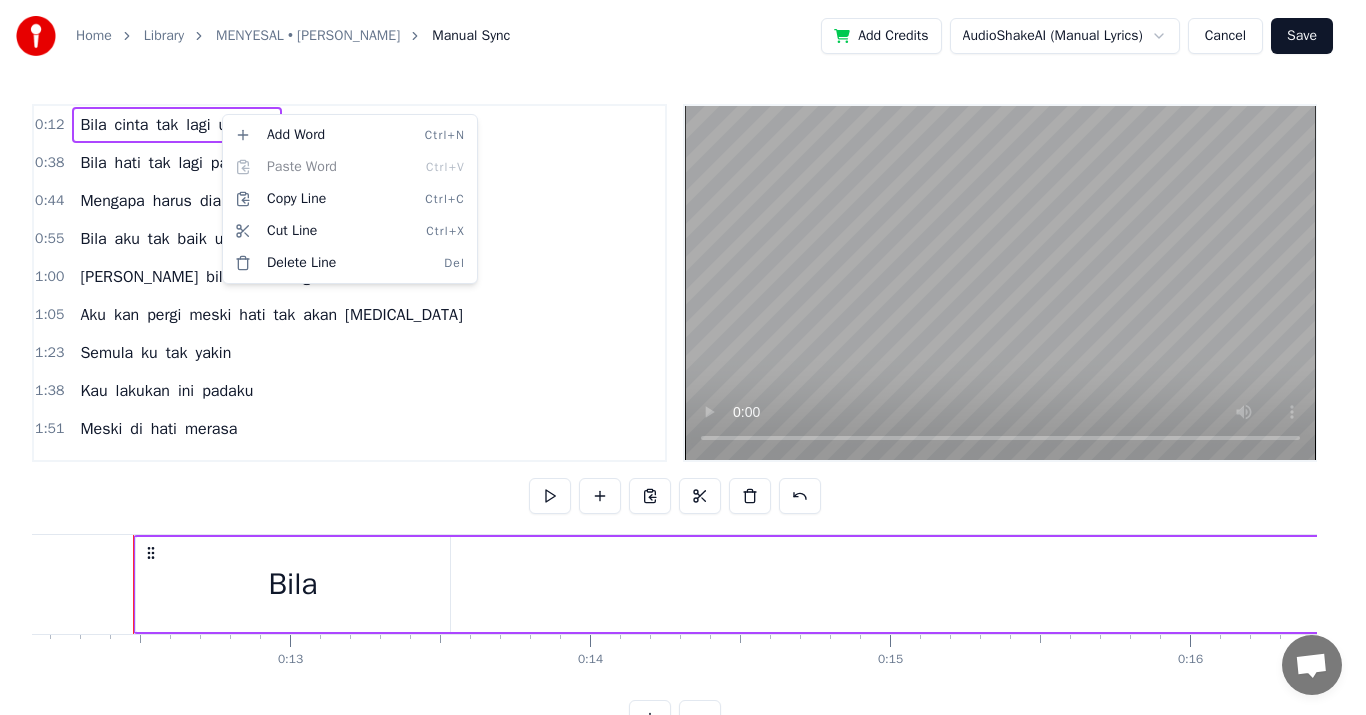click on "Cancel" at bounding box center (1225, 36) 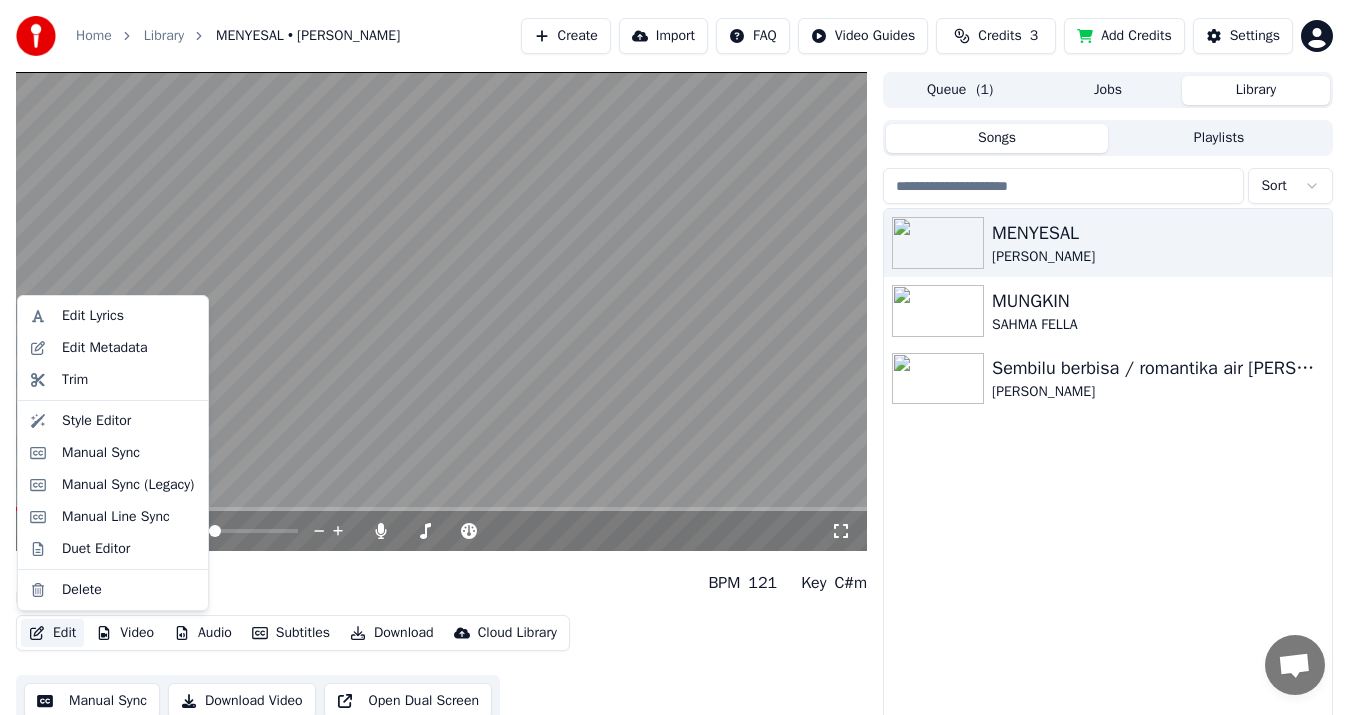 click on "Edit" at bounding box center (52, 633) 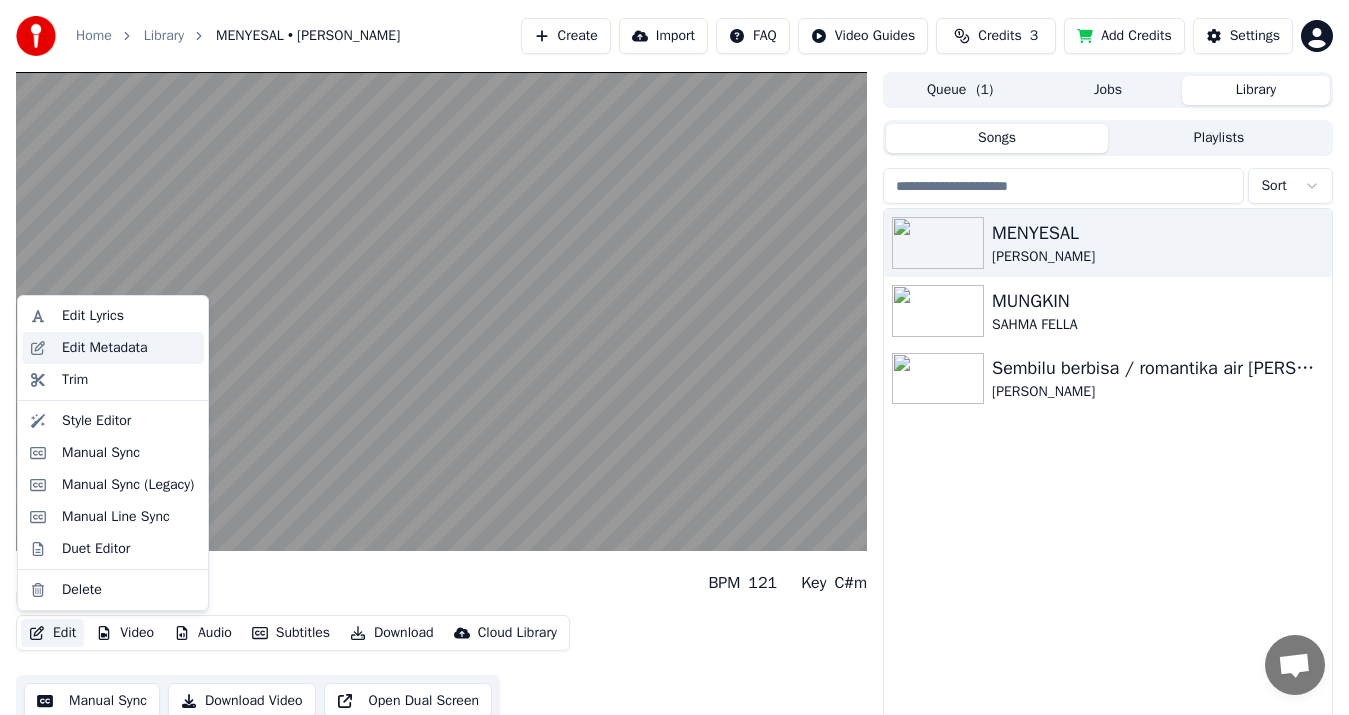click on "Edit Metadata" at bounding box center (105, 348) 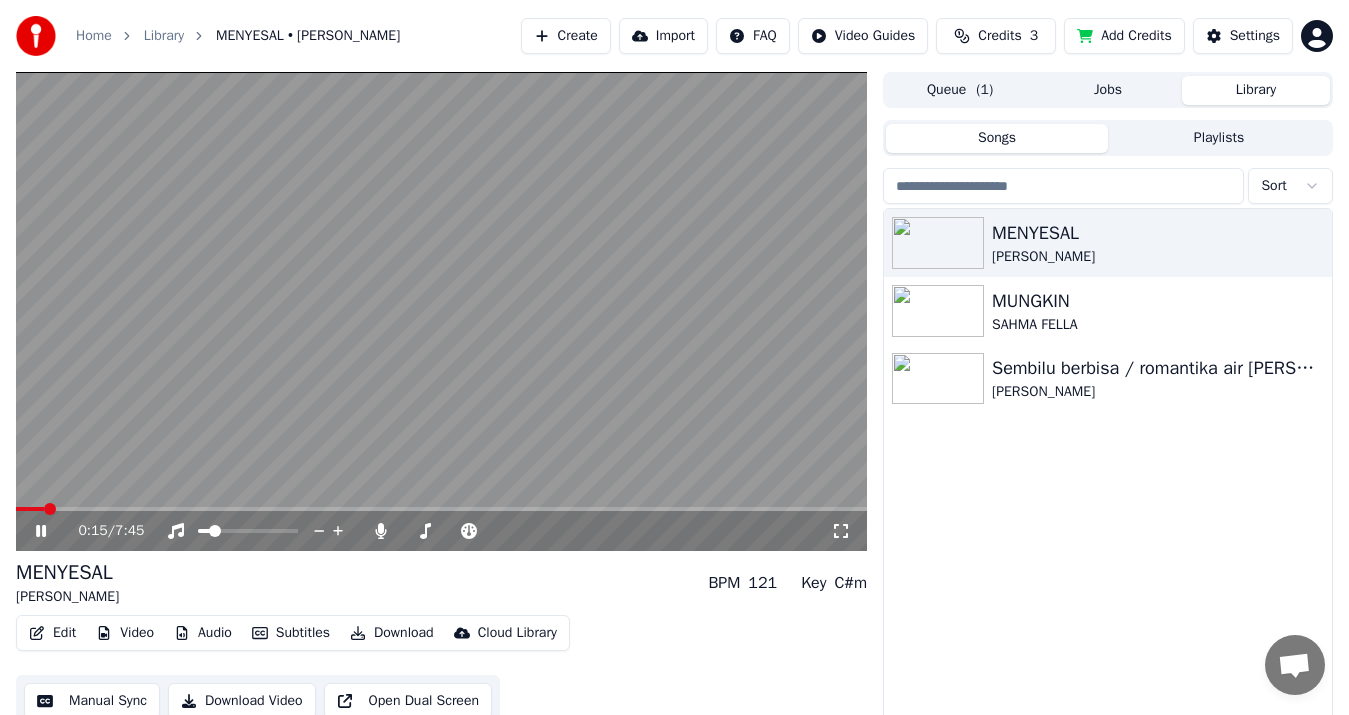 click 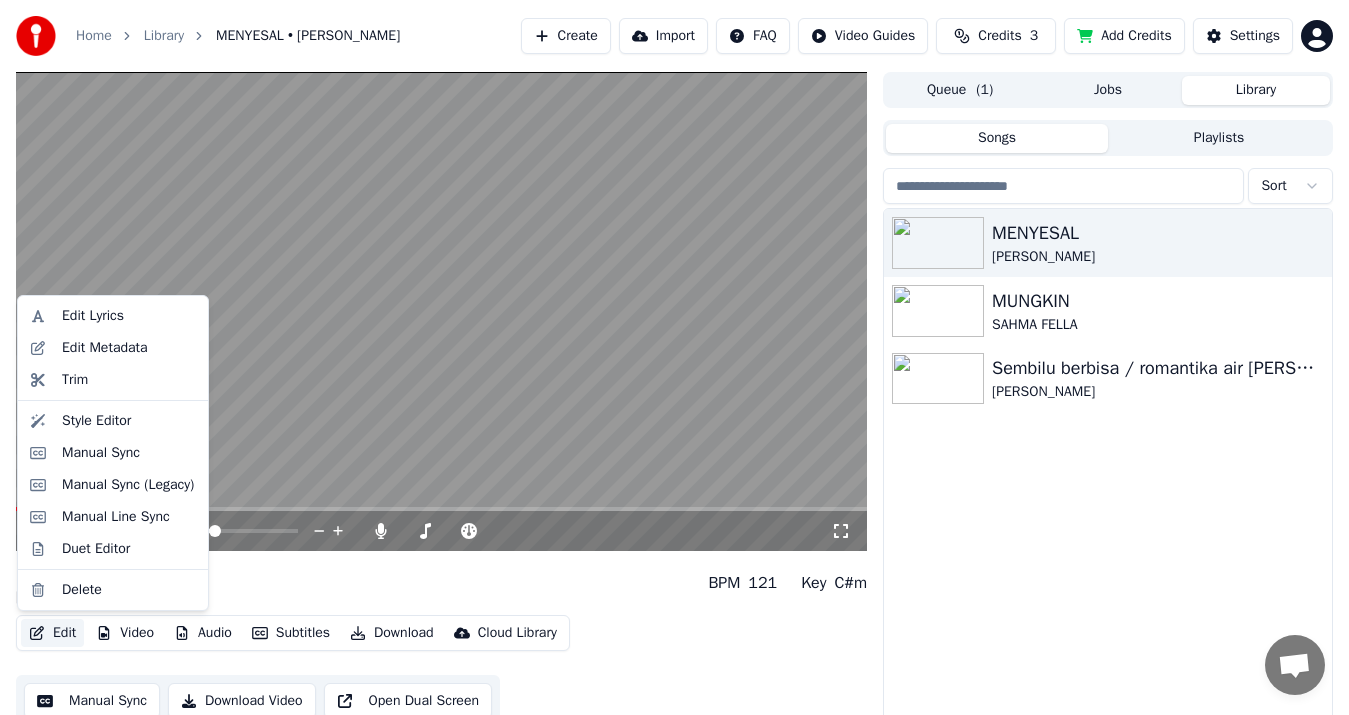 click on "Edit" at bounding box center [52, 633] 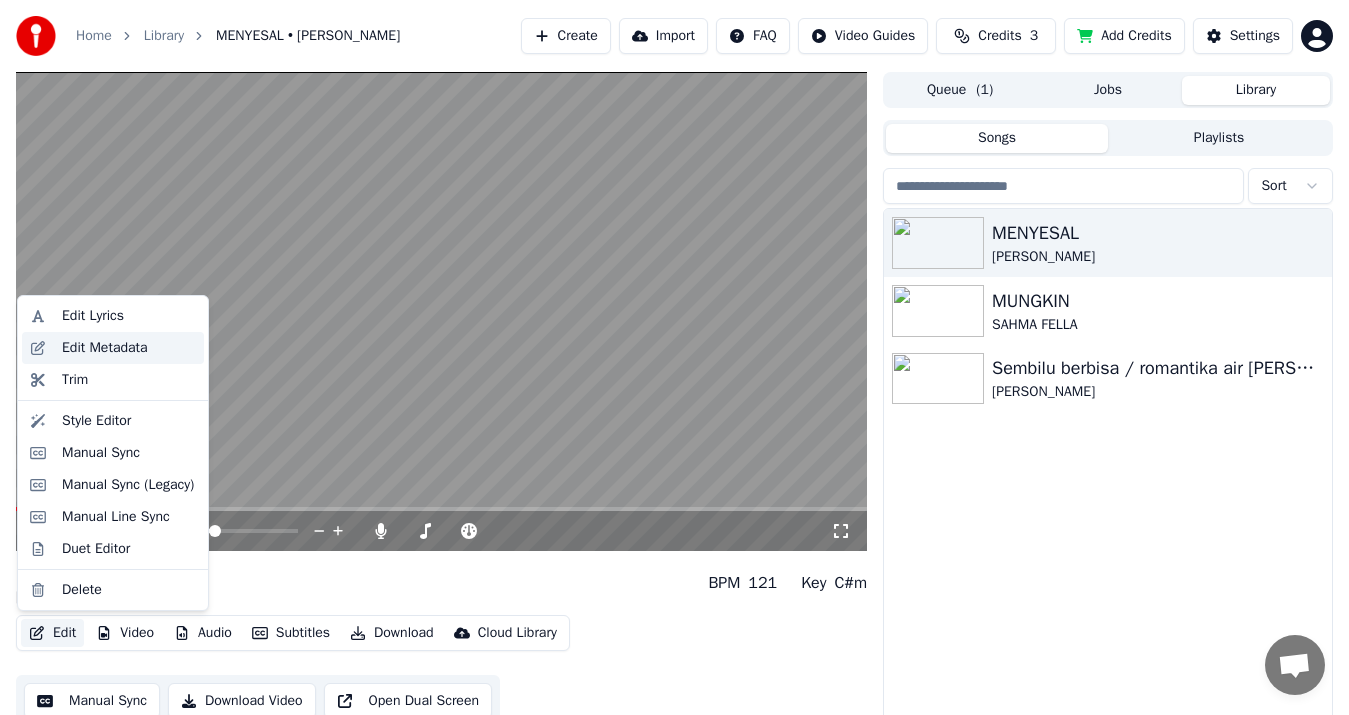 click on "Edit Metadata" at bounding box center (105, 348) 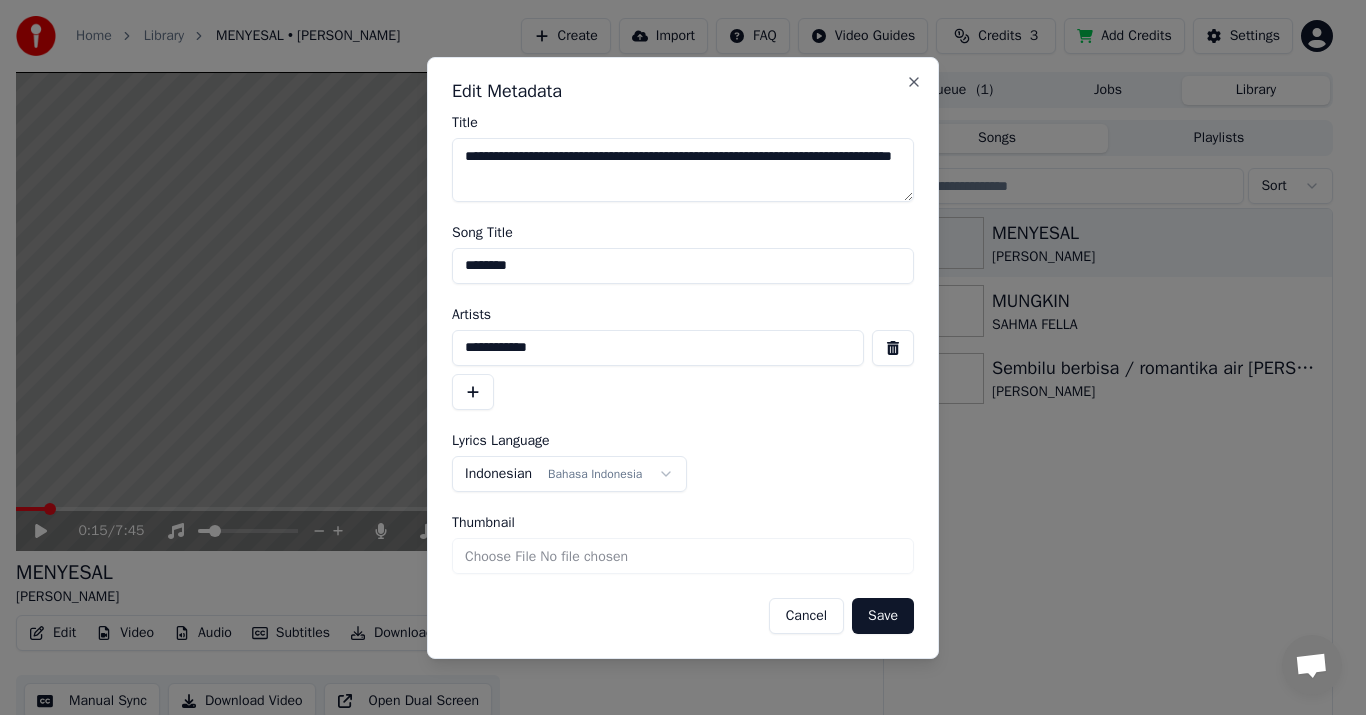 drag, startPoint x: 791, startPoint y: 616, endPoint x: 776, endPoint y: 613, distance: 15.297058 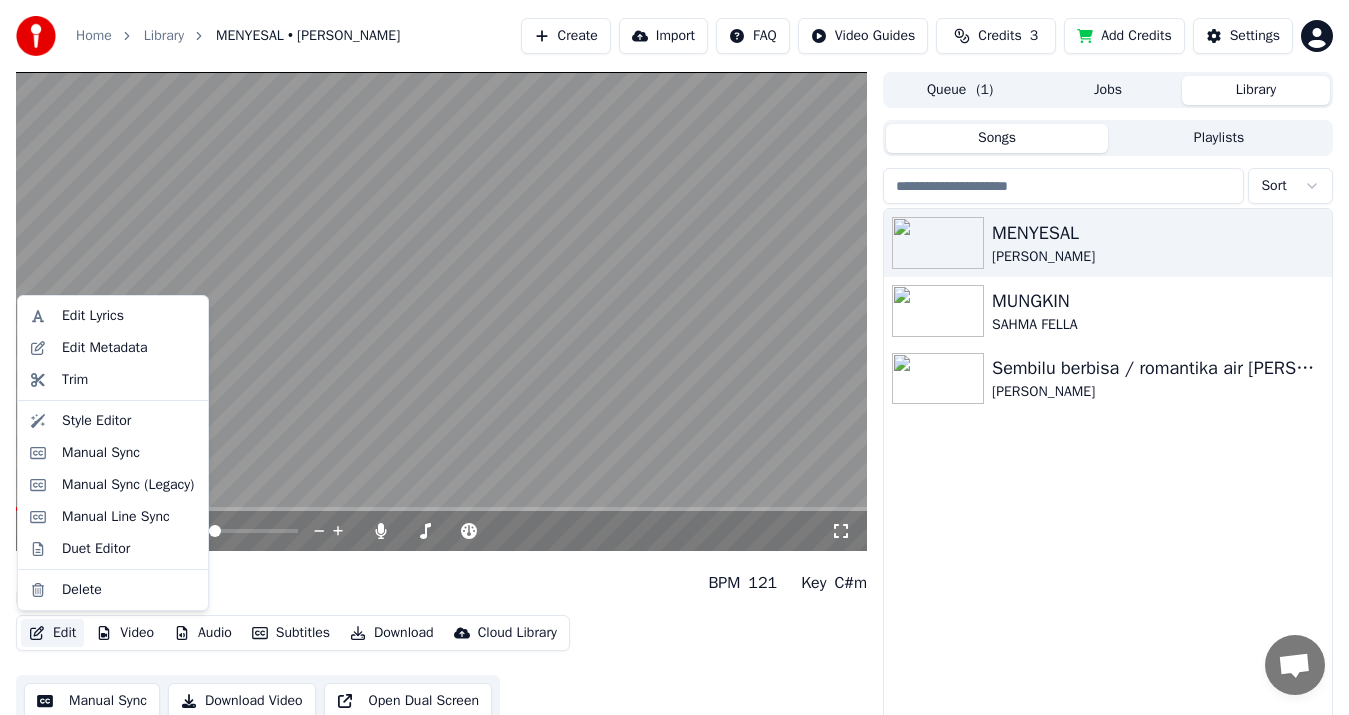 click 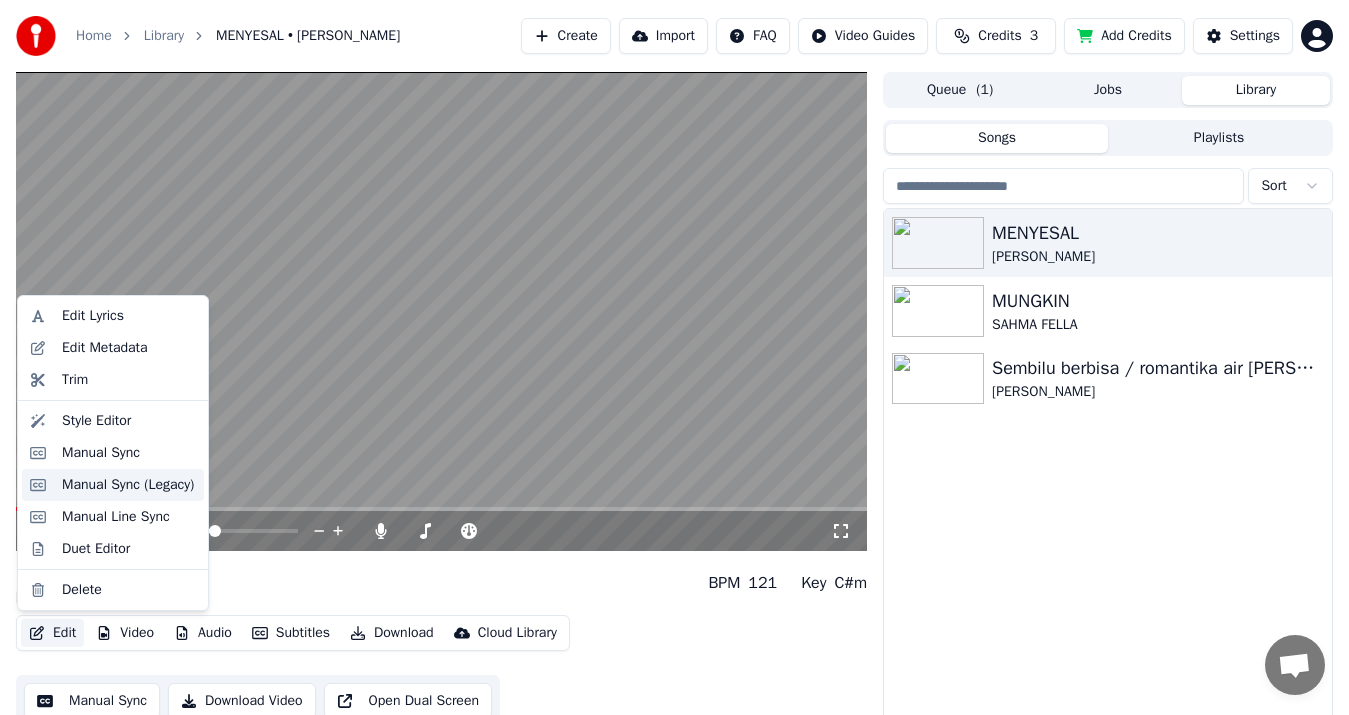 click on "Manual Sync (Legacy)" at bounding box center (128, 485) 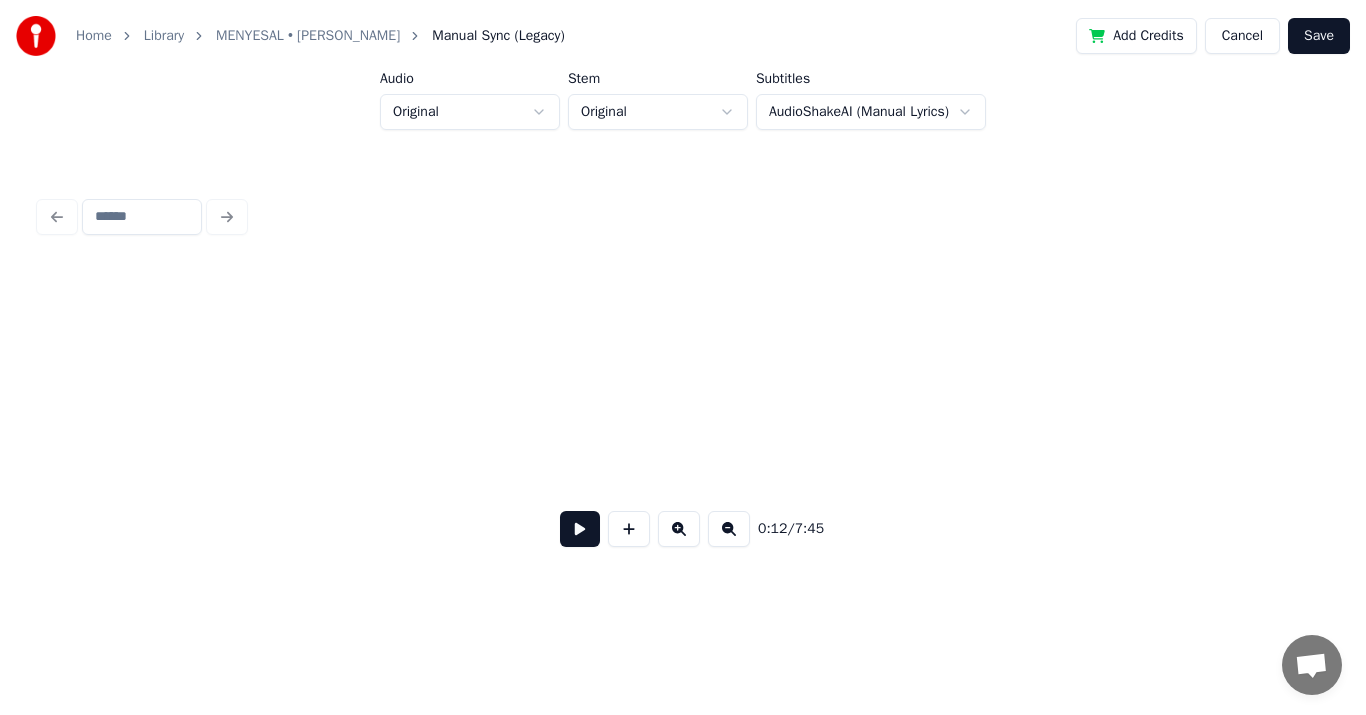 scroll, scrollTop: 0, scrollLeft: 5588, axis: horizontal 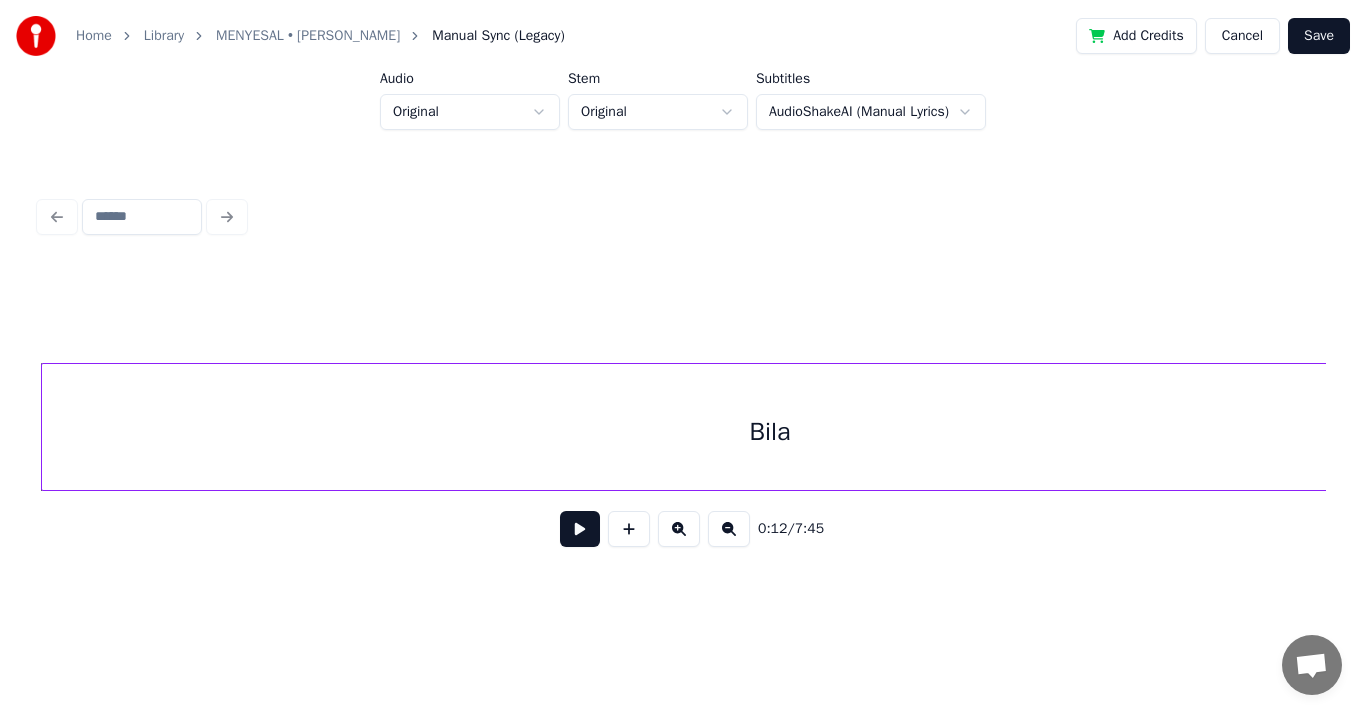 click at bounding box center (683, 217) 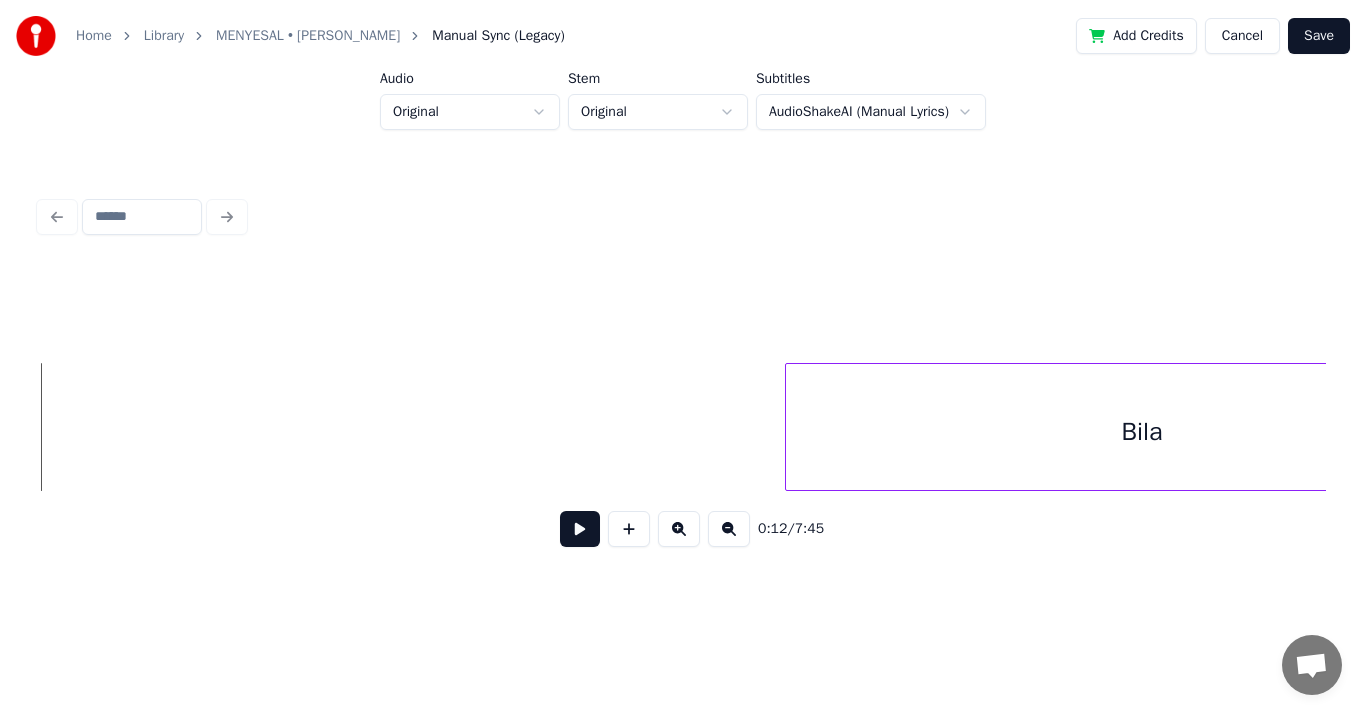 click on "0:12  /  7:45" at bounding box center (683, 415) 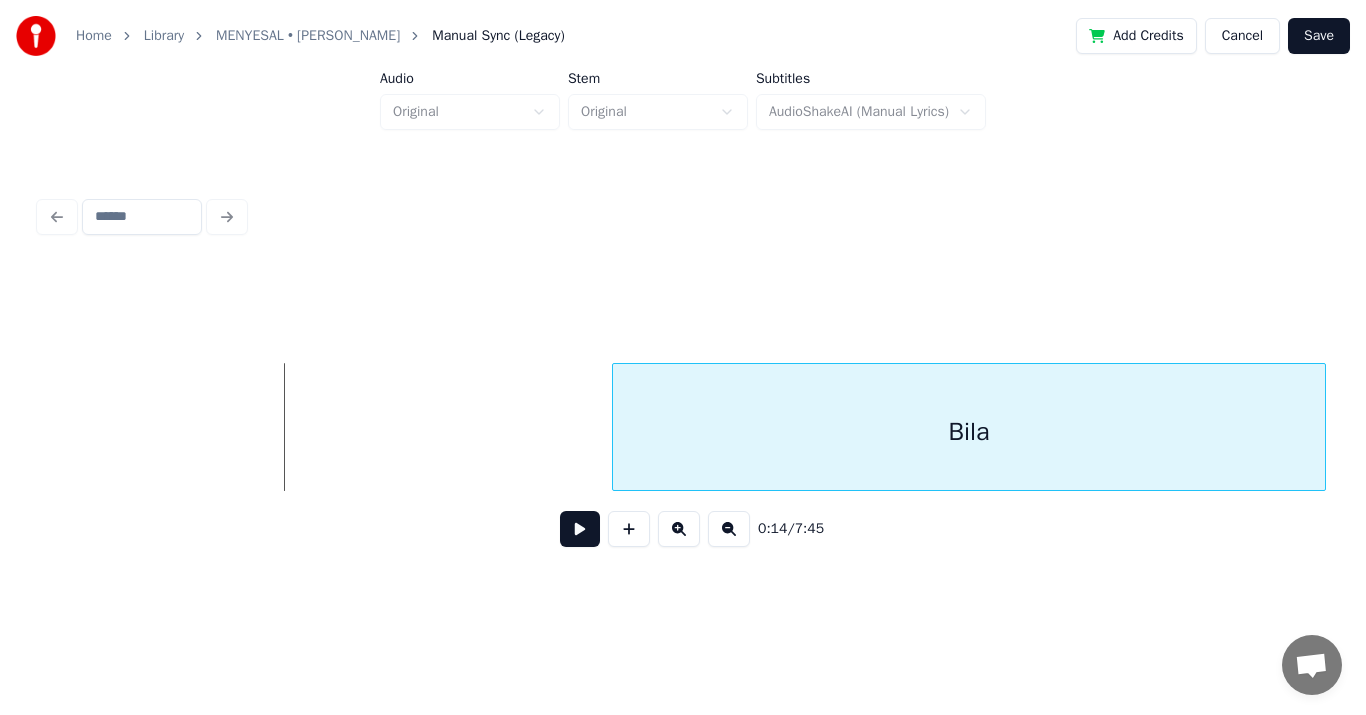 scroll, scrollTop: 0, scrollLeft: 6090, axis: horizontal 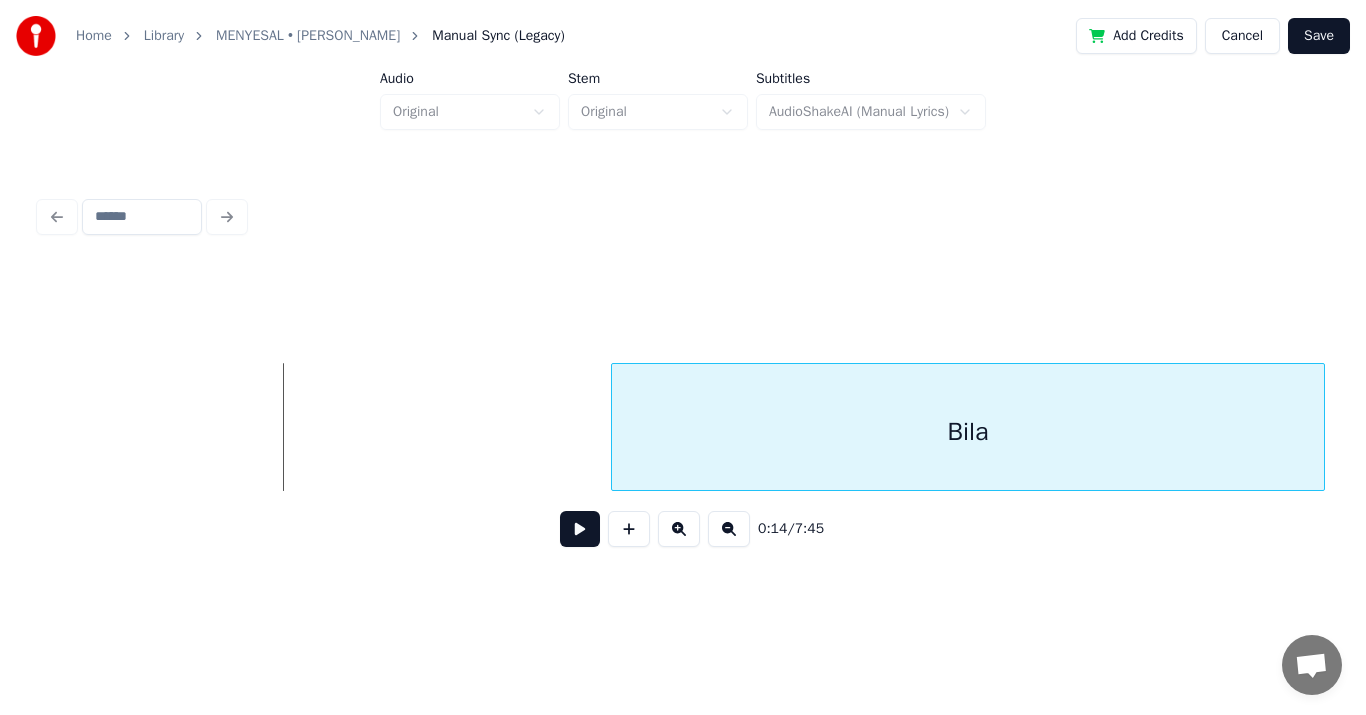 click on "Bila" at bounding box center [968, 432] 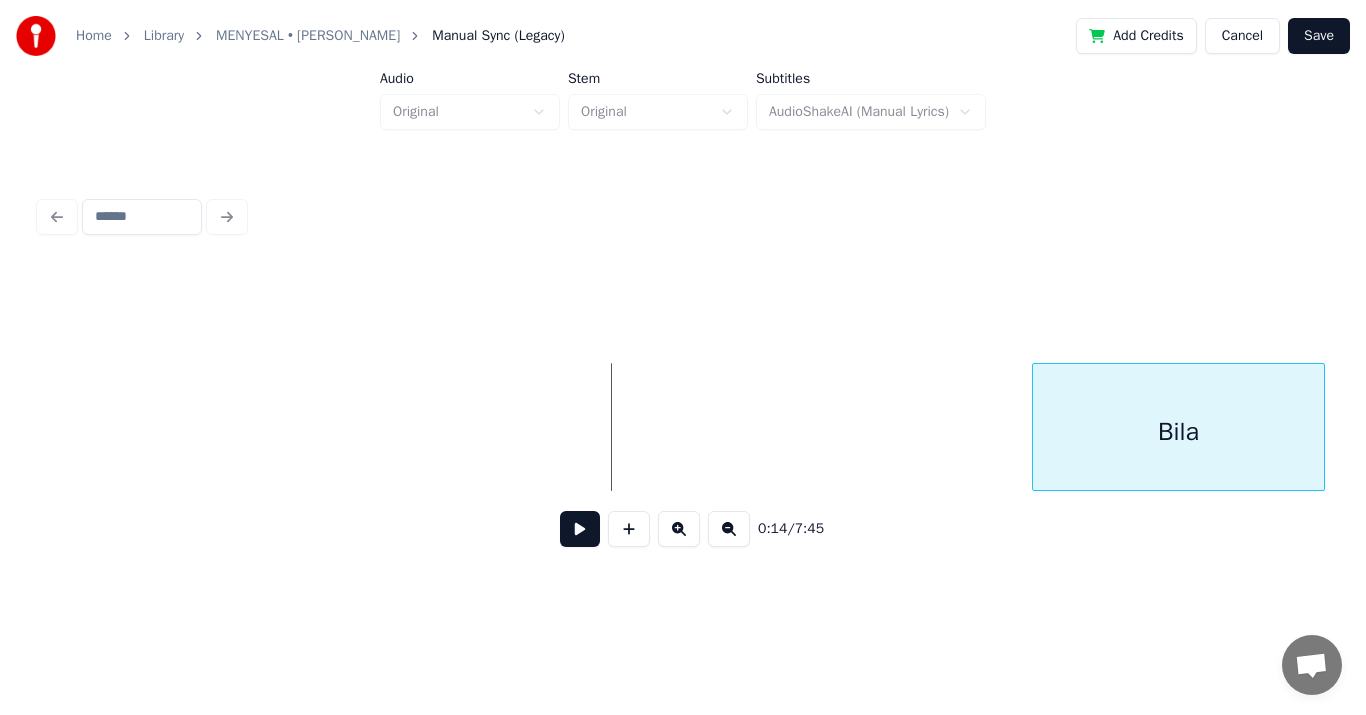 click at bounding box center (1036, 427) 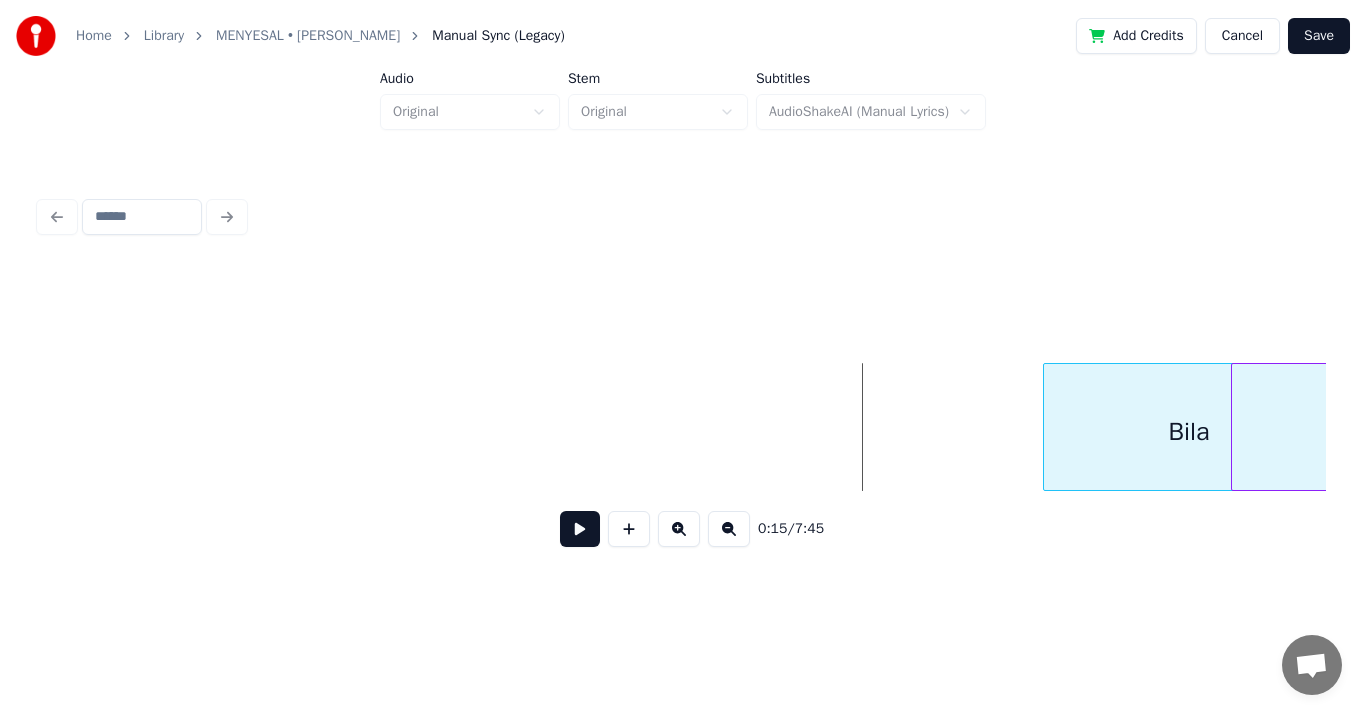 scroll, scrollTop: 0, scrollLeft: 6270, axis: horizontal 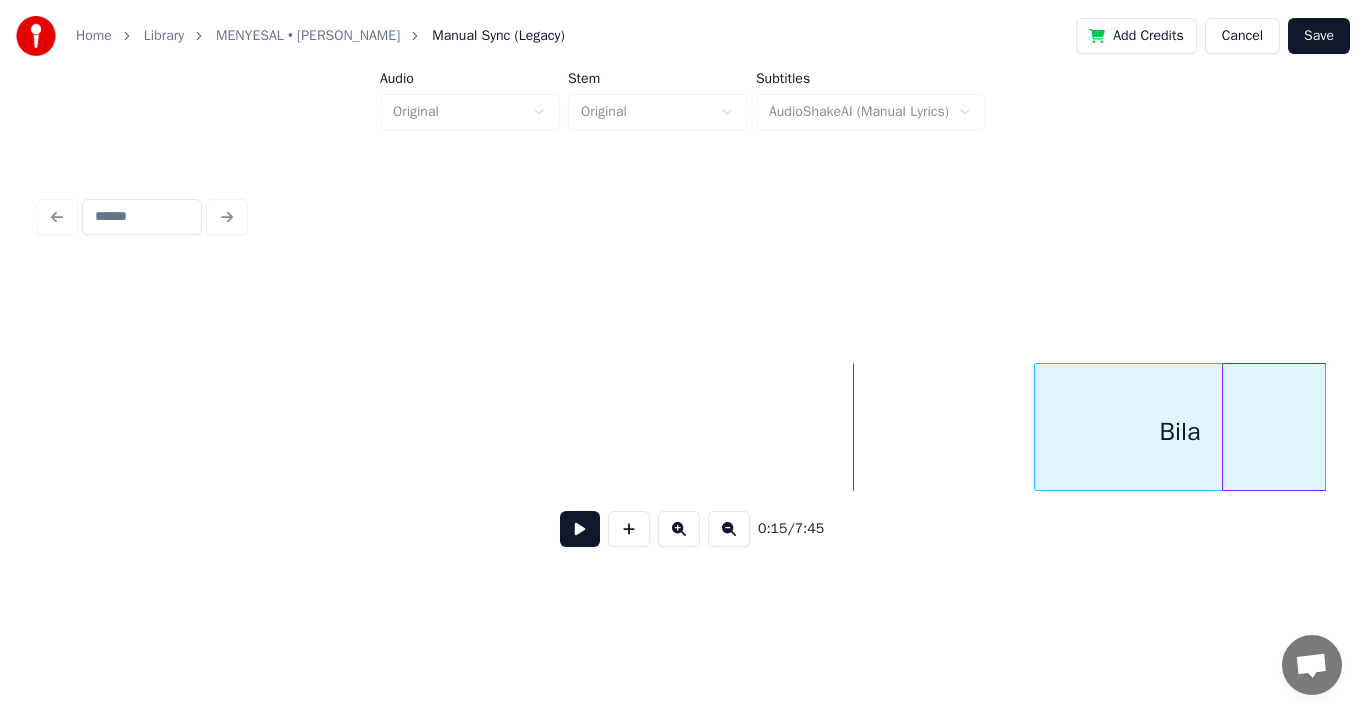 click on "Home Library MENYESAL • [PERSON_NAME] Manual Sync (Legacy) Add Credits Cancel Save Audio Original Stem Original Subtitles AudioShakeAI (Manual Lyrics) 0:15  /  7:45" at bounding box center [683, 295] 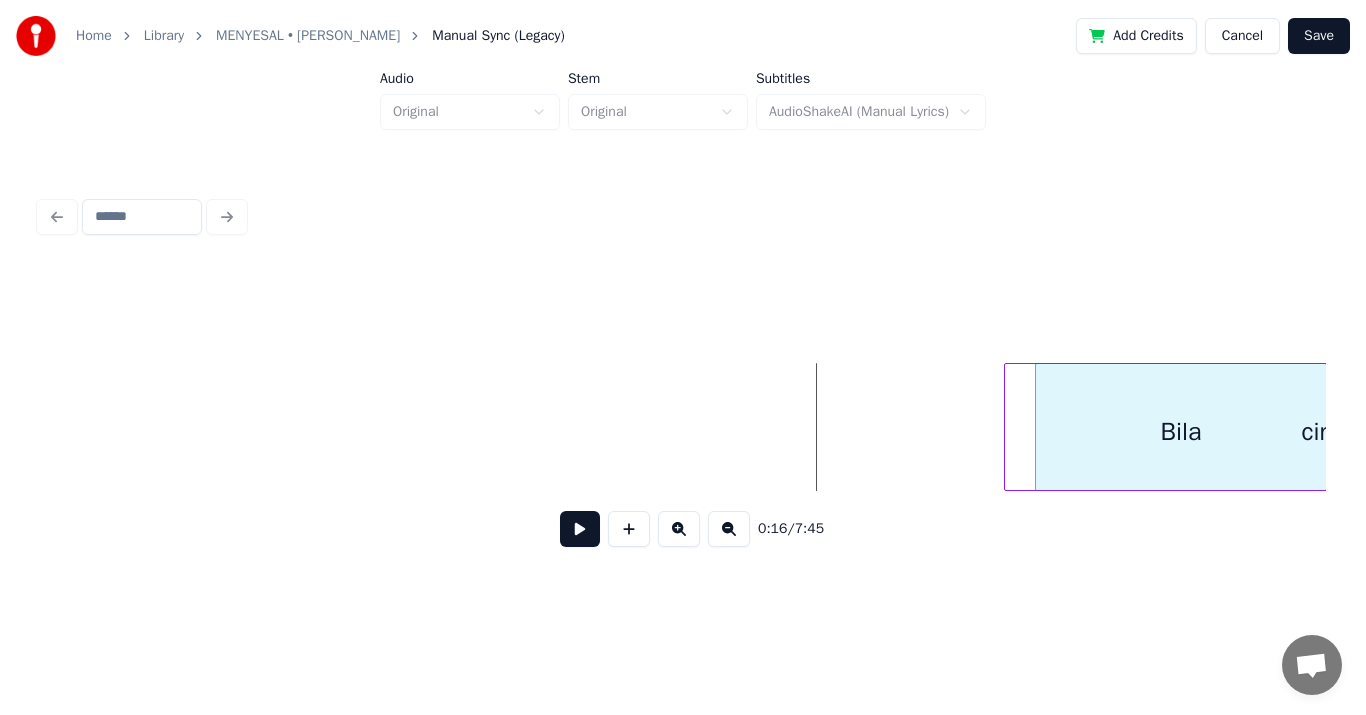 scroll, scrollTop: 0, scrollLeft: 6496, axis: horizontal 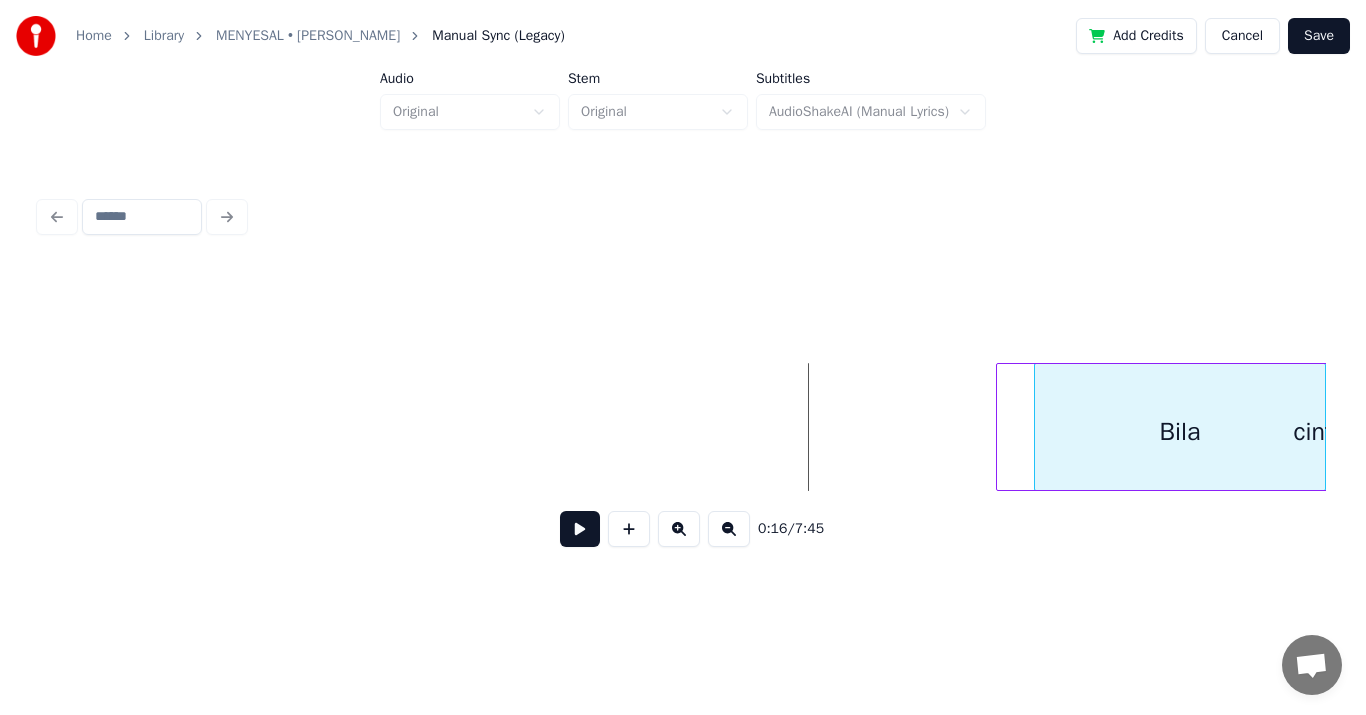 click on "Home Library MENYESAL • [PERSON_NAME] Manual Sync (Legacy) Add Credits Cancel Save Audio Original Stem Original Subtitles AudioShakeAI (Manual Lyrics) 0:16  /  7:45" at bounding box center (683, 295) 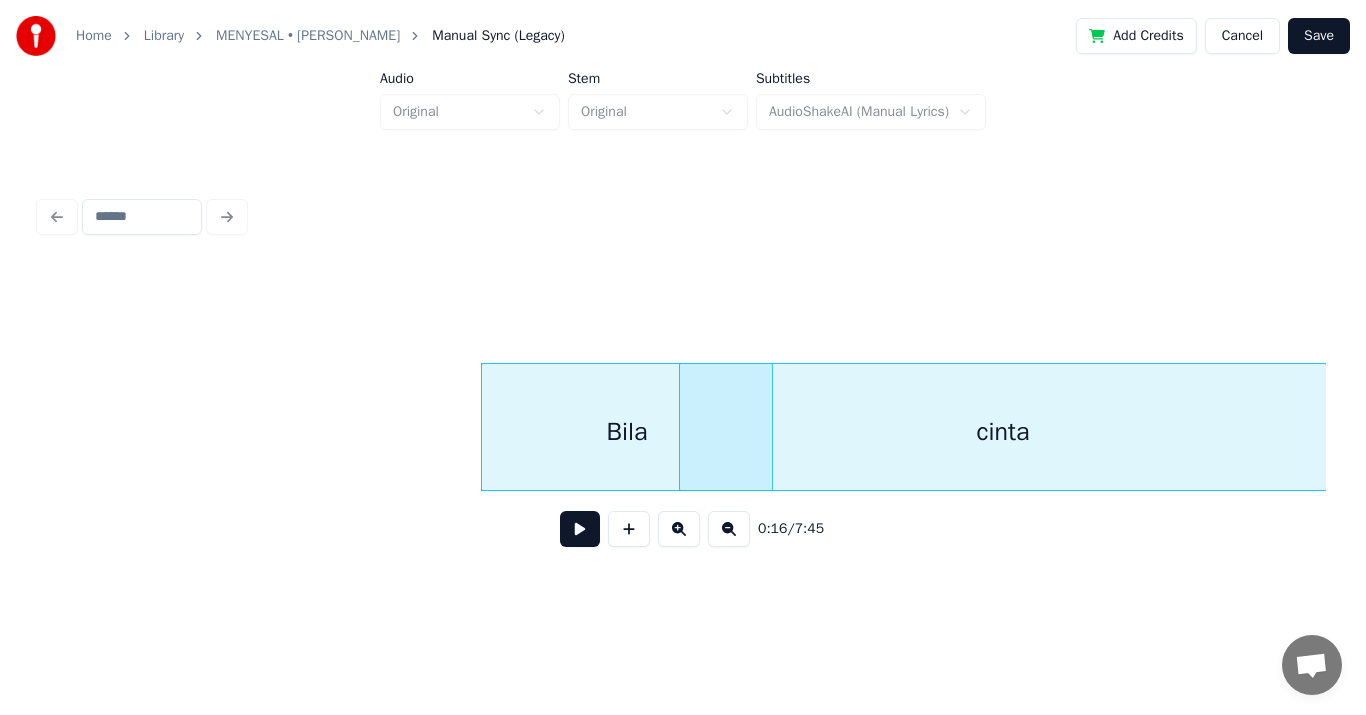scroll, scrollTop: 0, scrollLeft: 7050, axis: horizontal 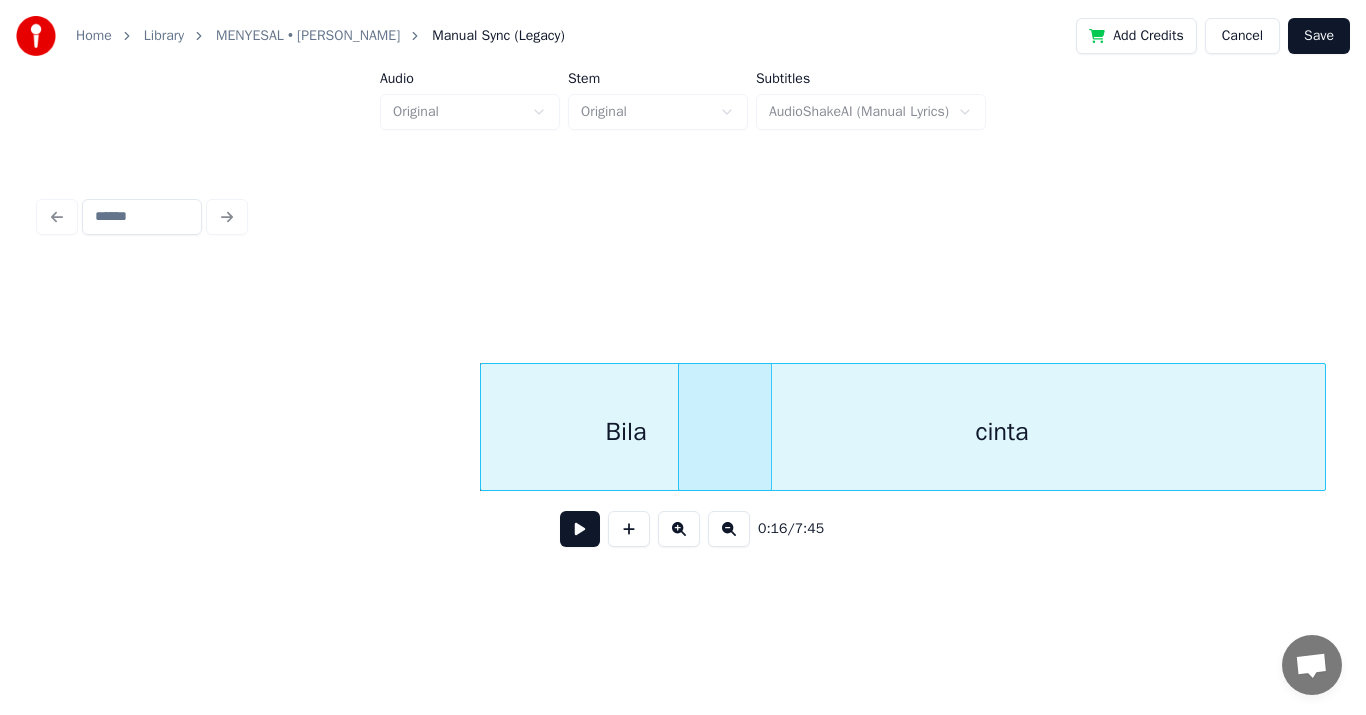 click on "Home Library MENYESAL • [PERSON_NAME] Manual Sync (Legacy) Add Credits Cancel Save Audio Original Stem Original Subtitles AudioShakeAI (Manual Lyrics) 0:16  /  7:45" at bounding box center (683, 295) 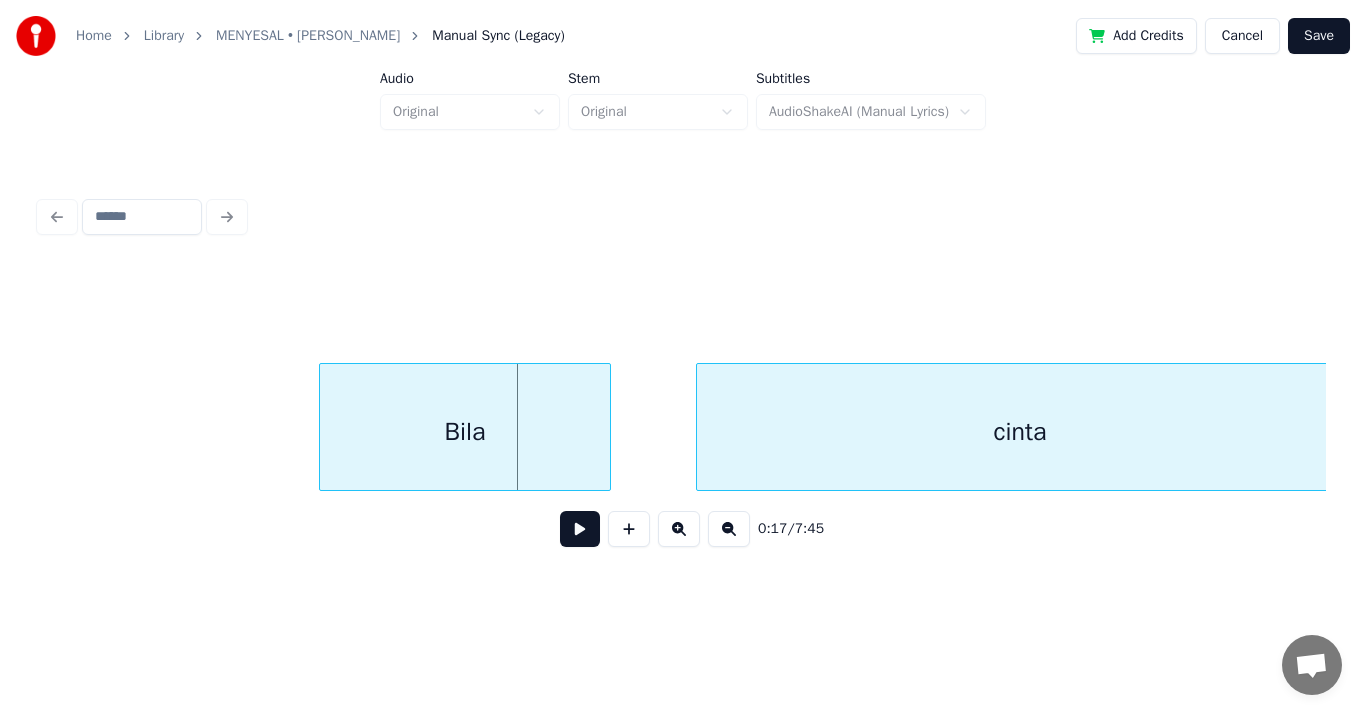 scroll, scrollTop: 0, scrollLeft: 7265, axis: horizontal 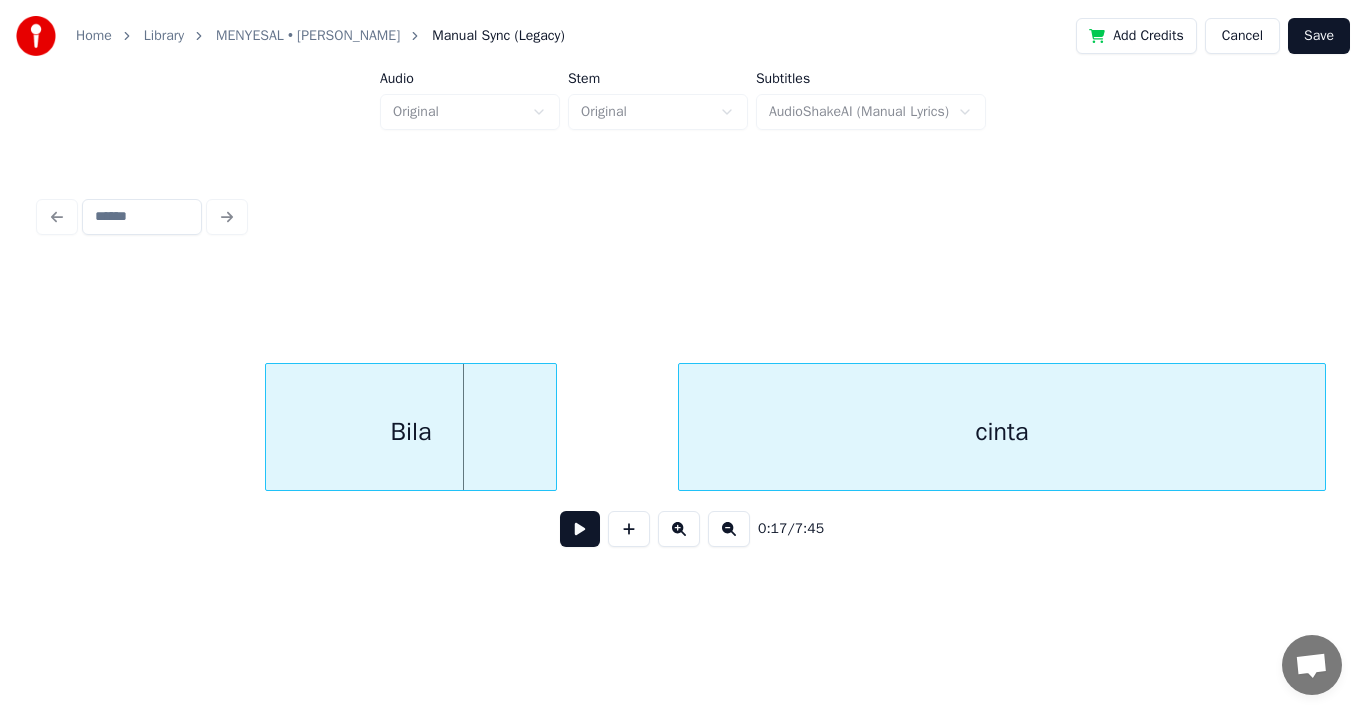click on "cinta" at bounding box center [1002, 432] 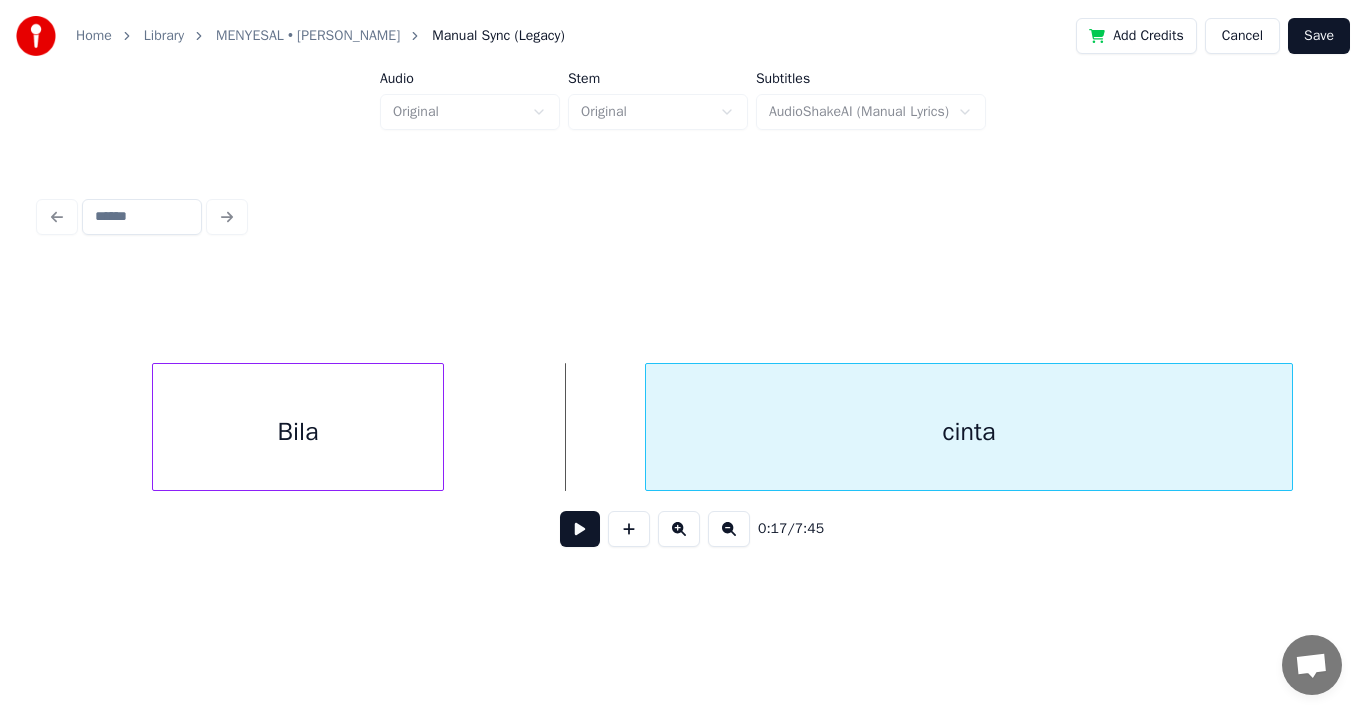 scroll, scrollTop: 0, scrollLeft: 7395, axis: horizontal 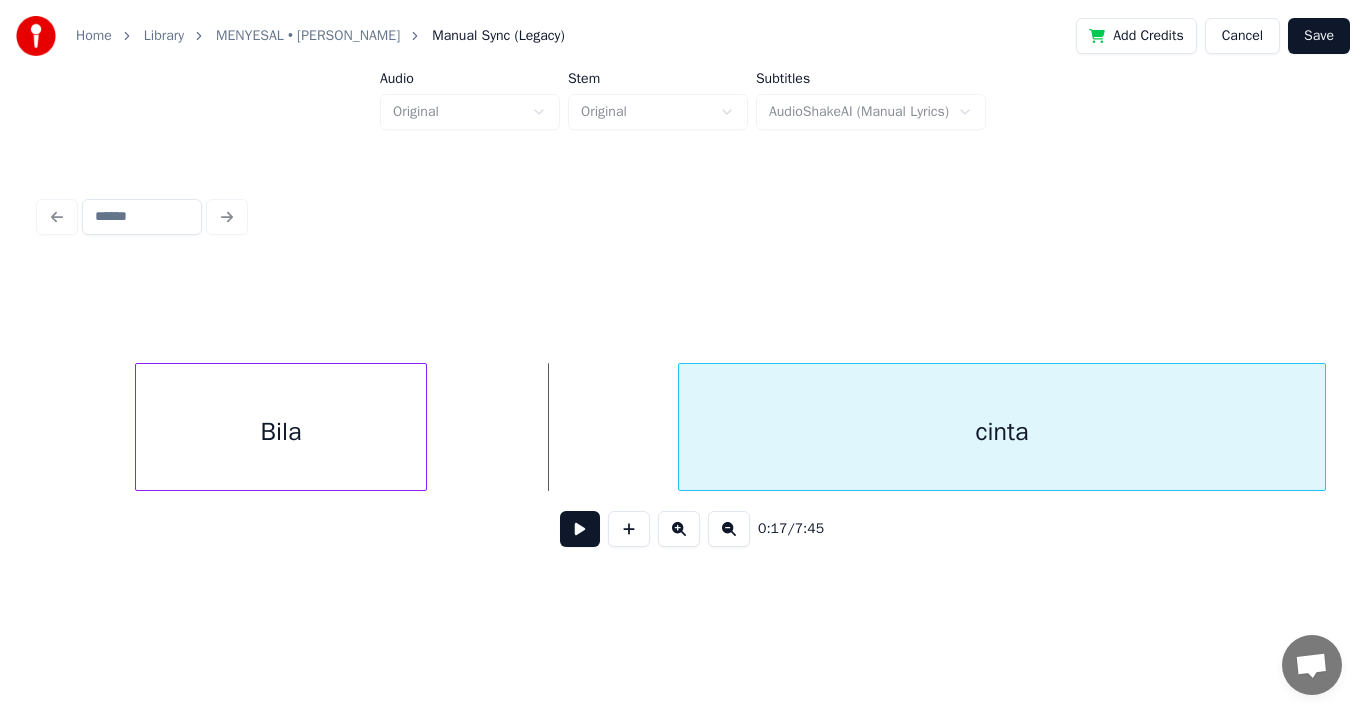 click on "cinta" at bounding box center [1002, 432] 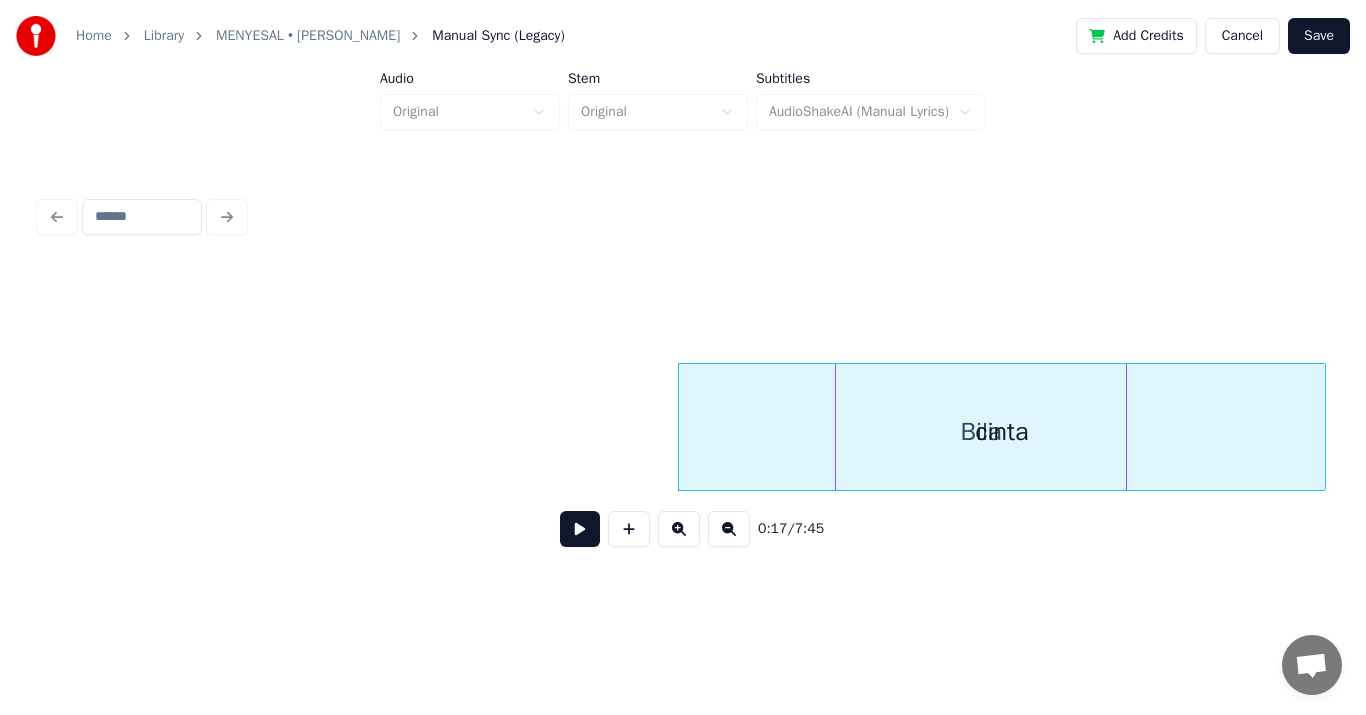 click on "Bila cinta" at bounding box center (97490, 427) 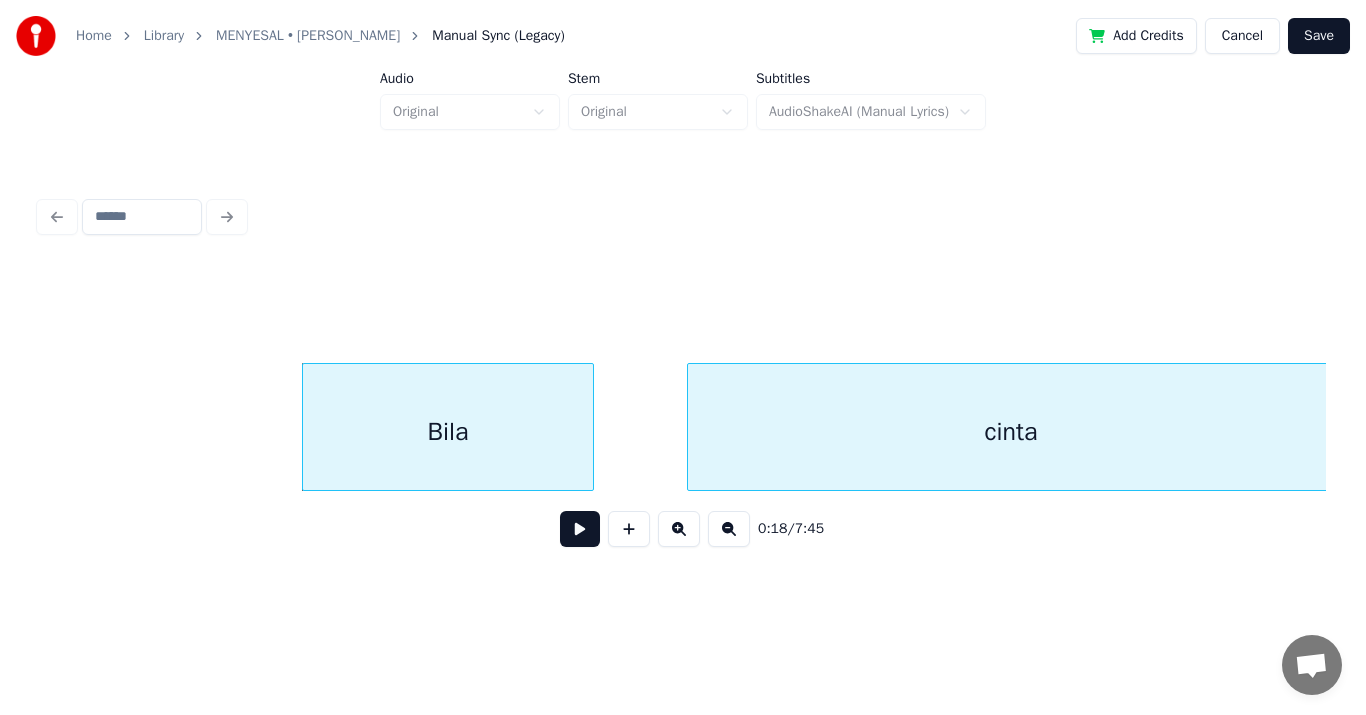 scroll, scrollTop: 0, scrollLeft: 7952, axis: horizontal 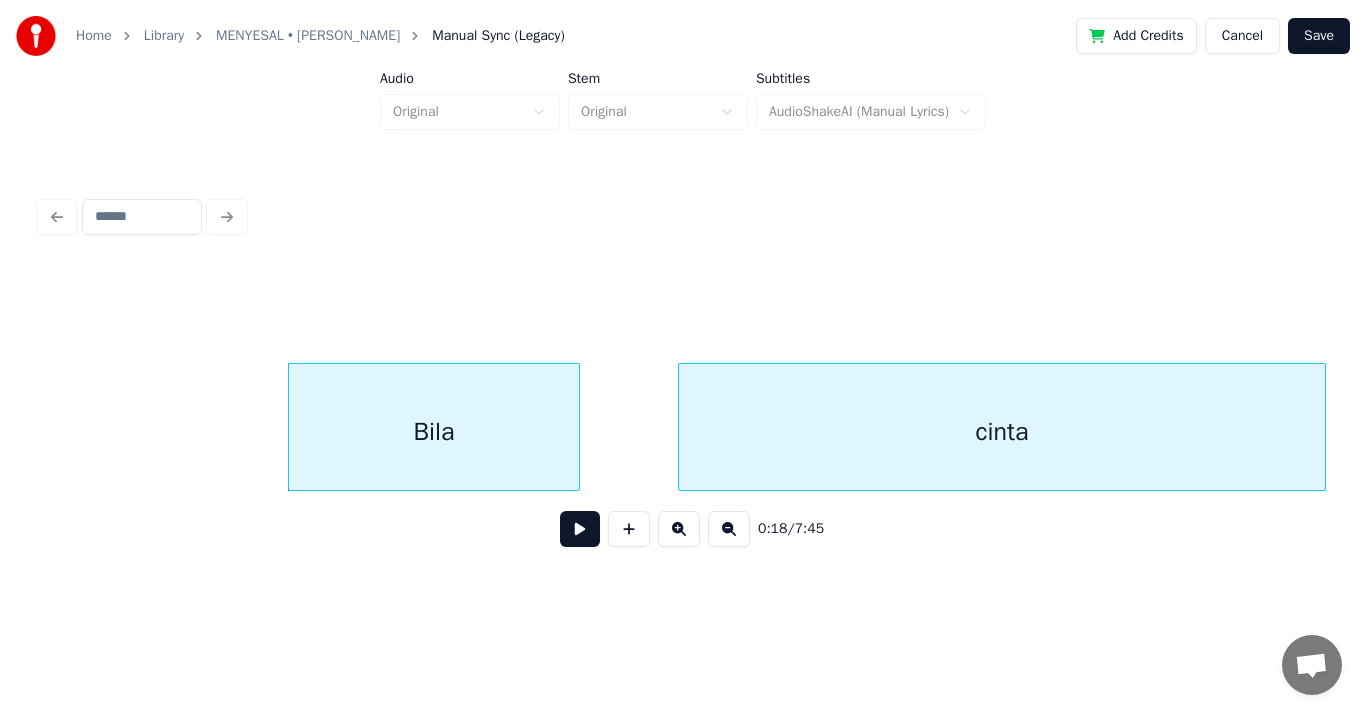 click on "cinta" at bounding box center [1002, 432] 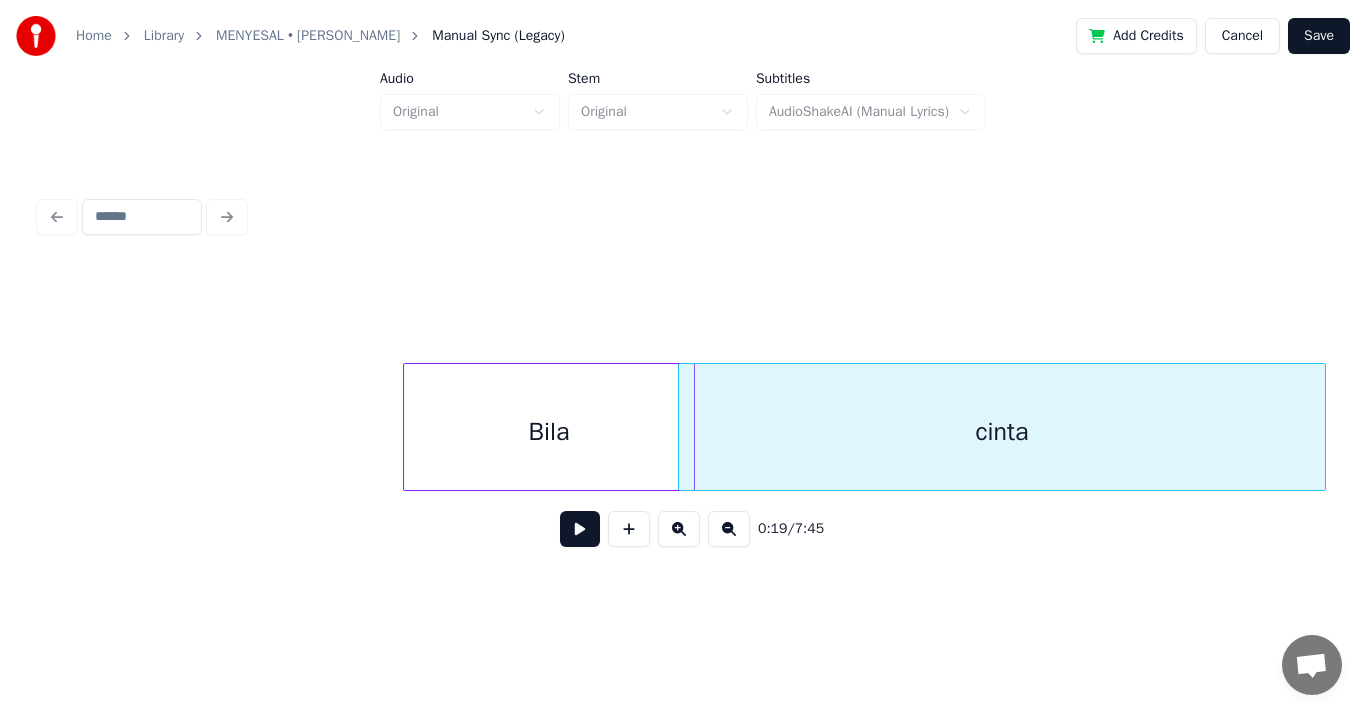 click on "Bila" at bounding box center [549, 432] 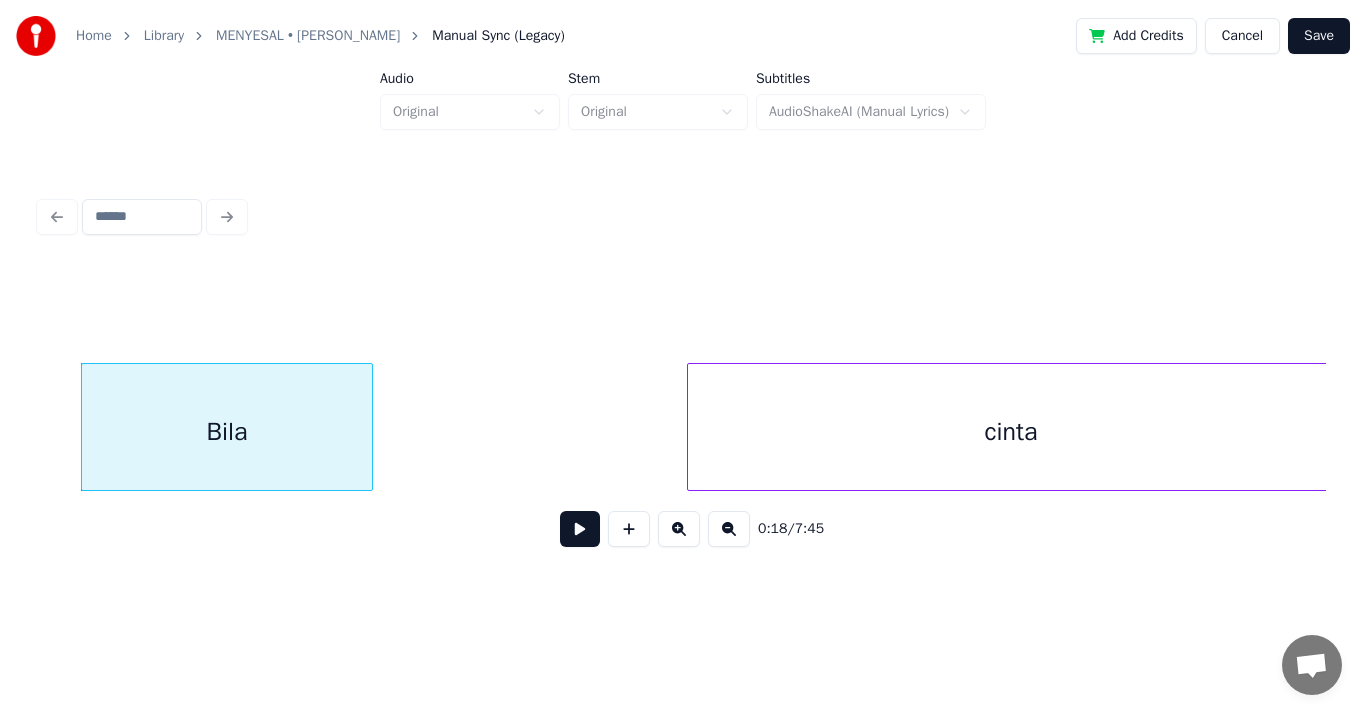 scroll, scrollTop: 0, scrollLeft: 8285, axis: horizontal 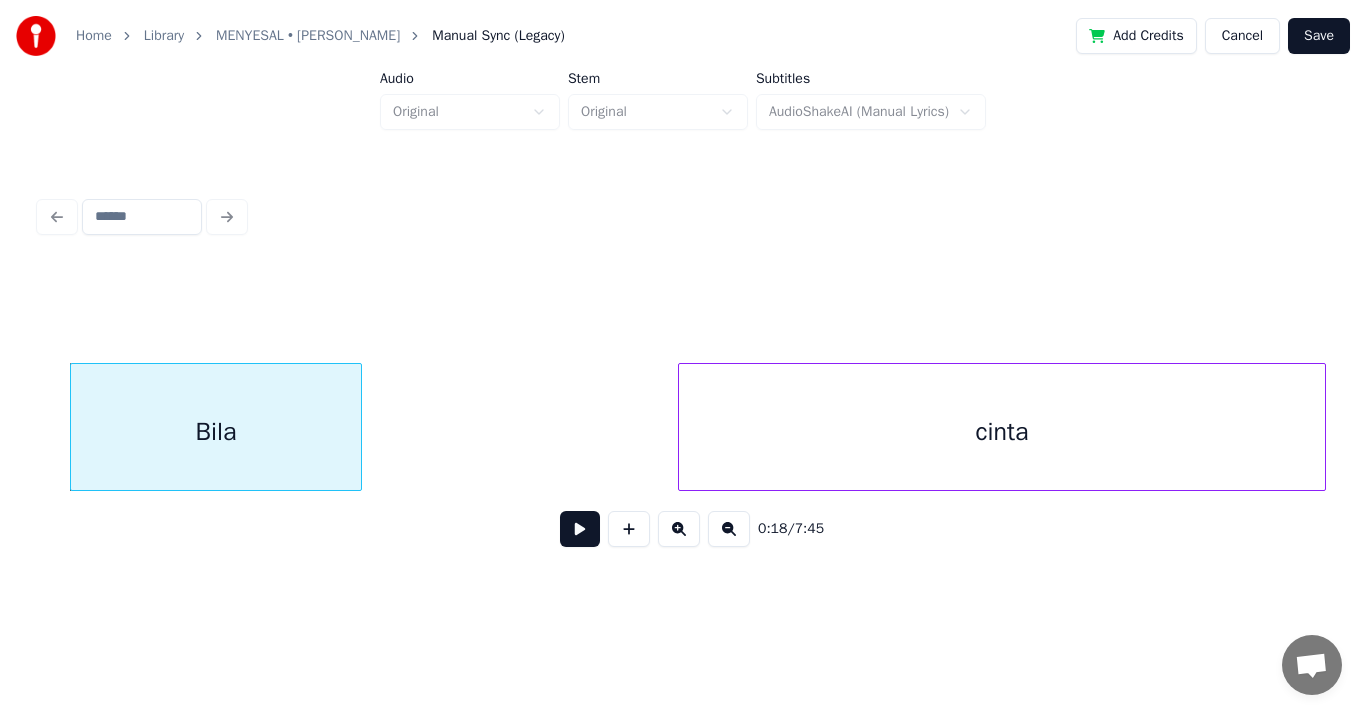 click on "cinta" at bounding box center [1002, 432] 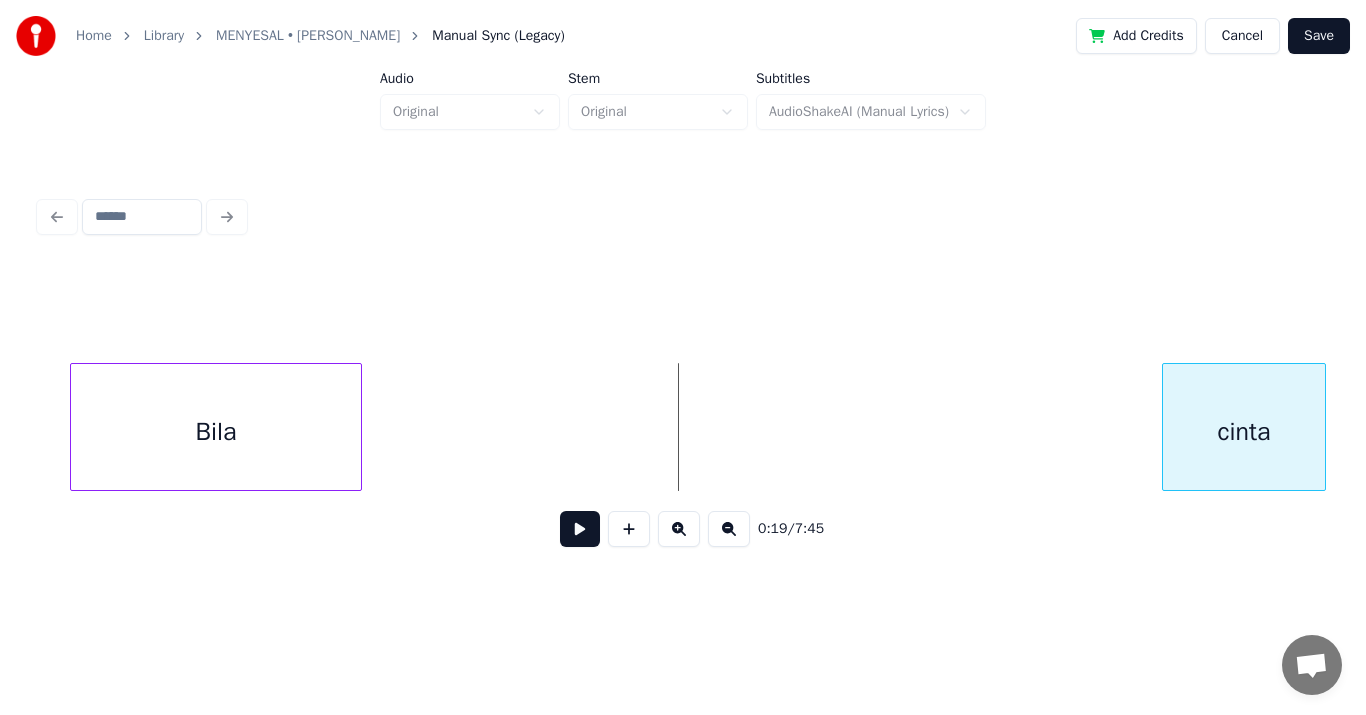 click at bounding box center (1166, 427) 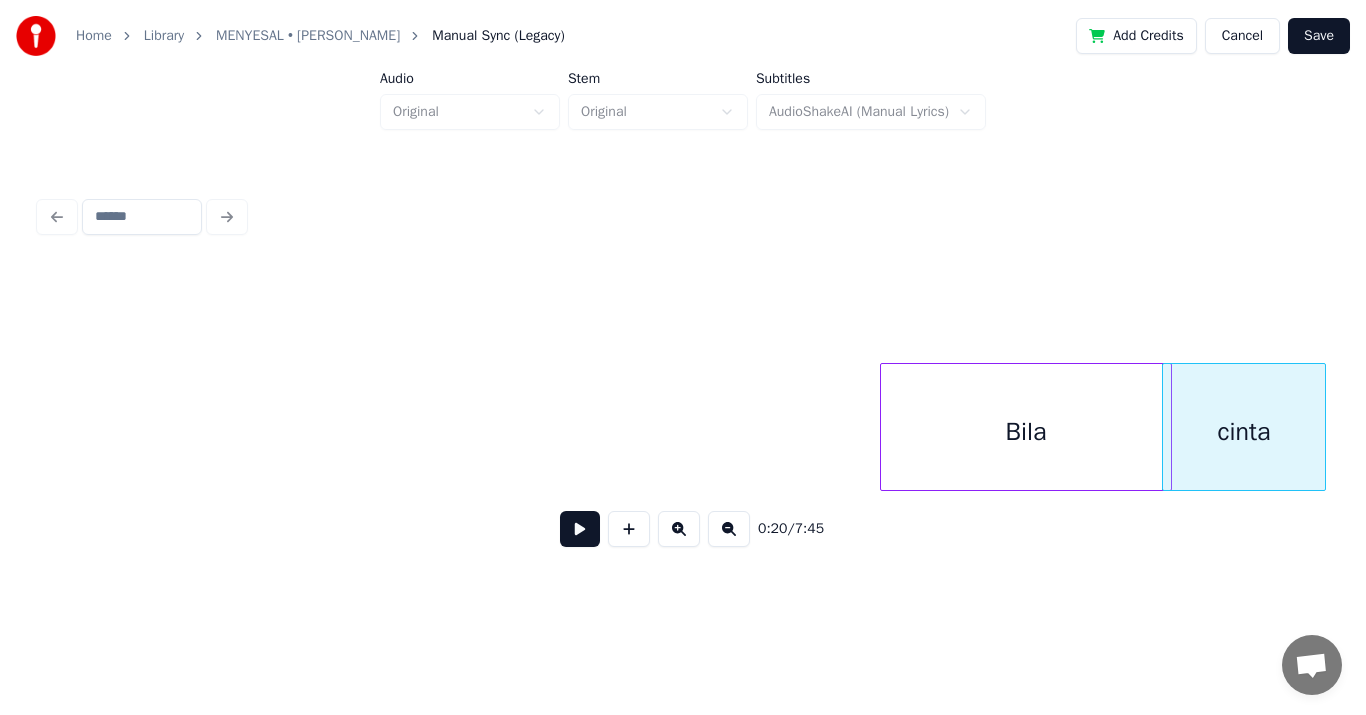 click on "Bila" at bounding box center [1026, 432] 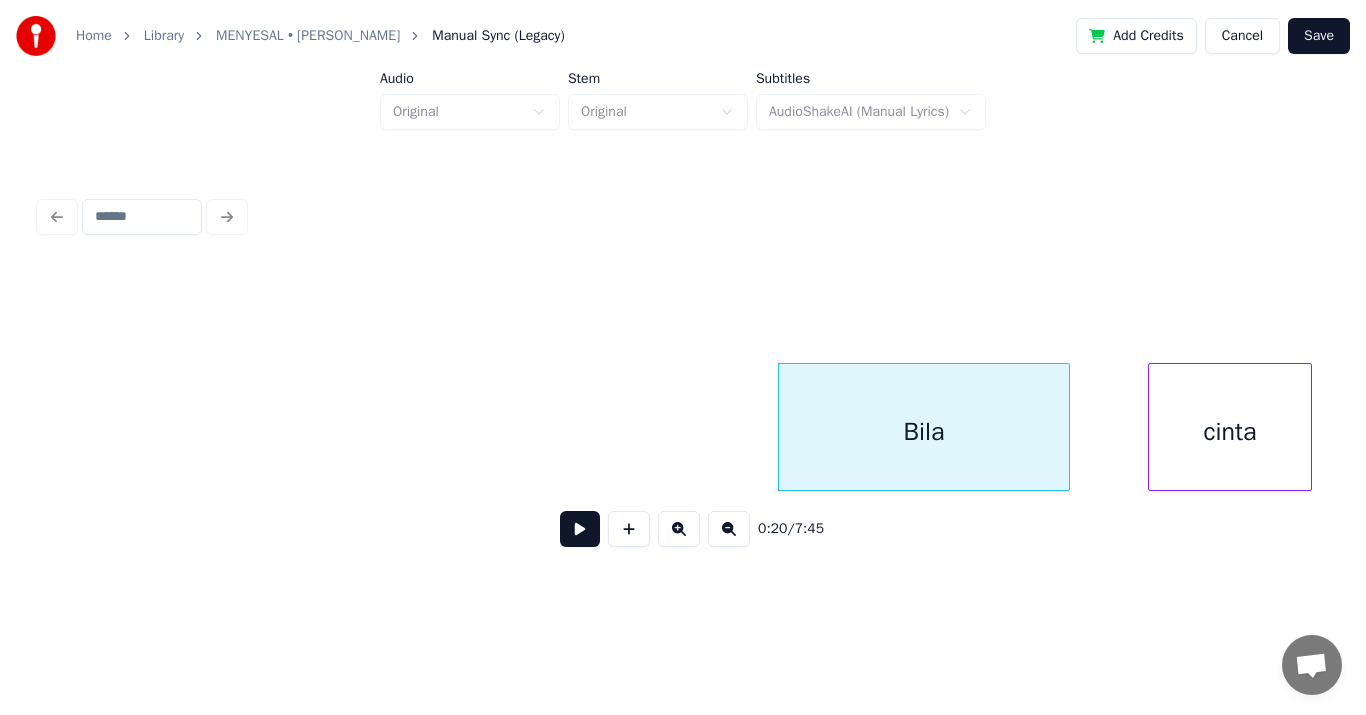 scroll, scrollTop: 0, scrollLeft: 8420, axis: horizontal 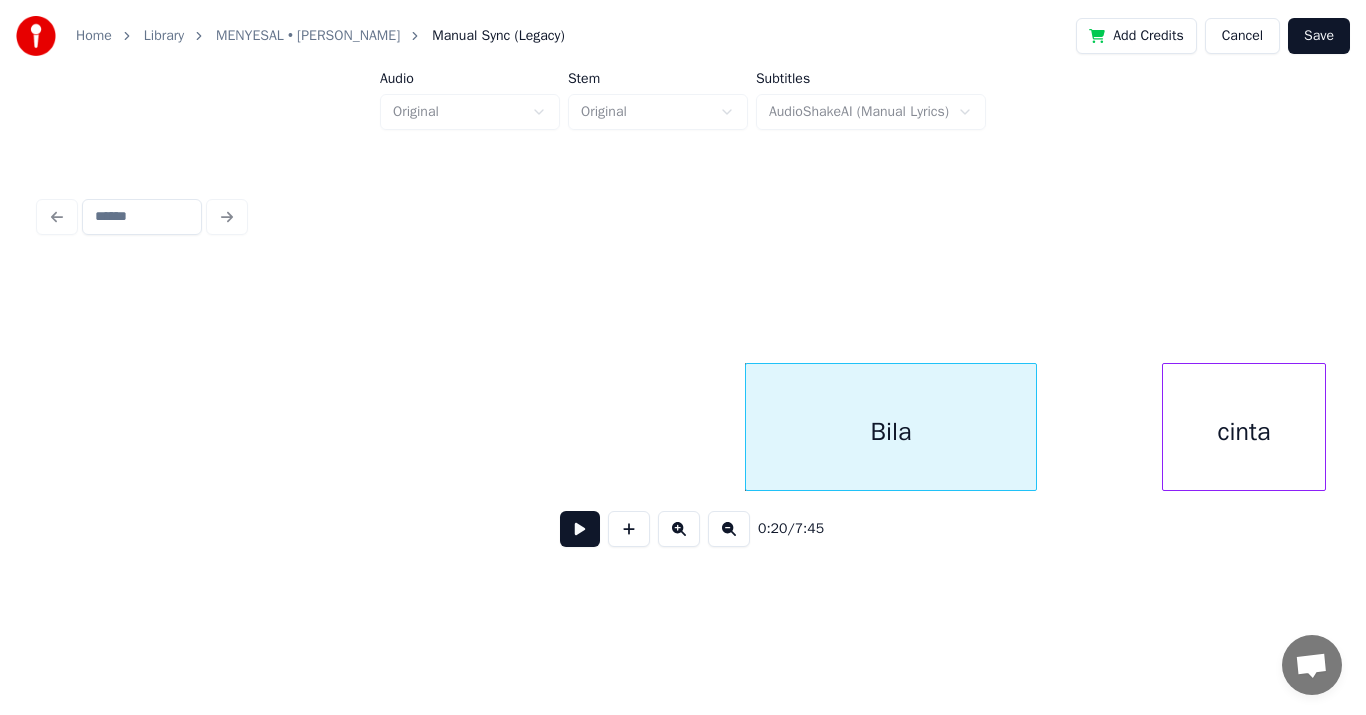 click on "Home Library MENYESAL • [PERSON_NAME] Manual Sync (Legacy) Add Credits Cancel Save Audio Original Stem Original Subtitles AudioShakeAI (Manual Lyrics) 0:20  /  7:45" at bounding box center (683, 295) 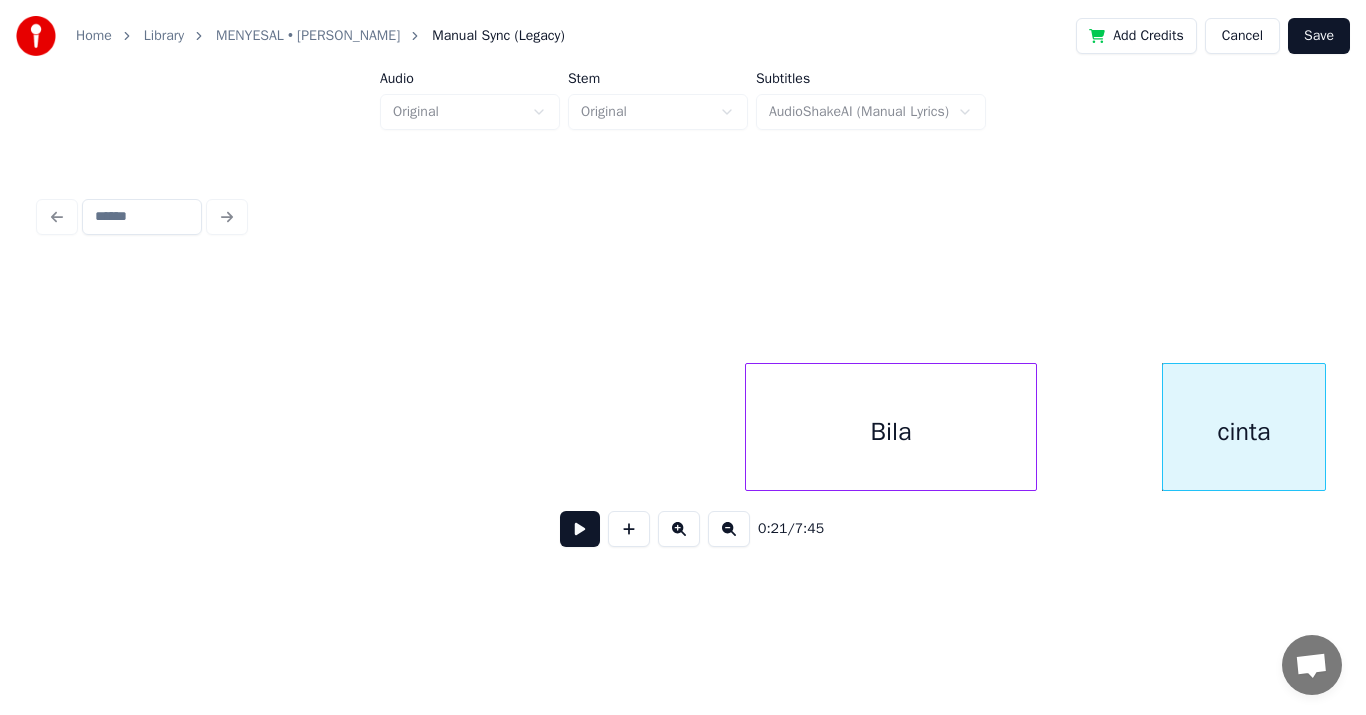 click on "0:21  /  7:45" at bounding box center [683, 377] 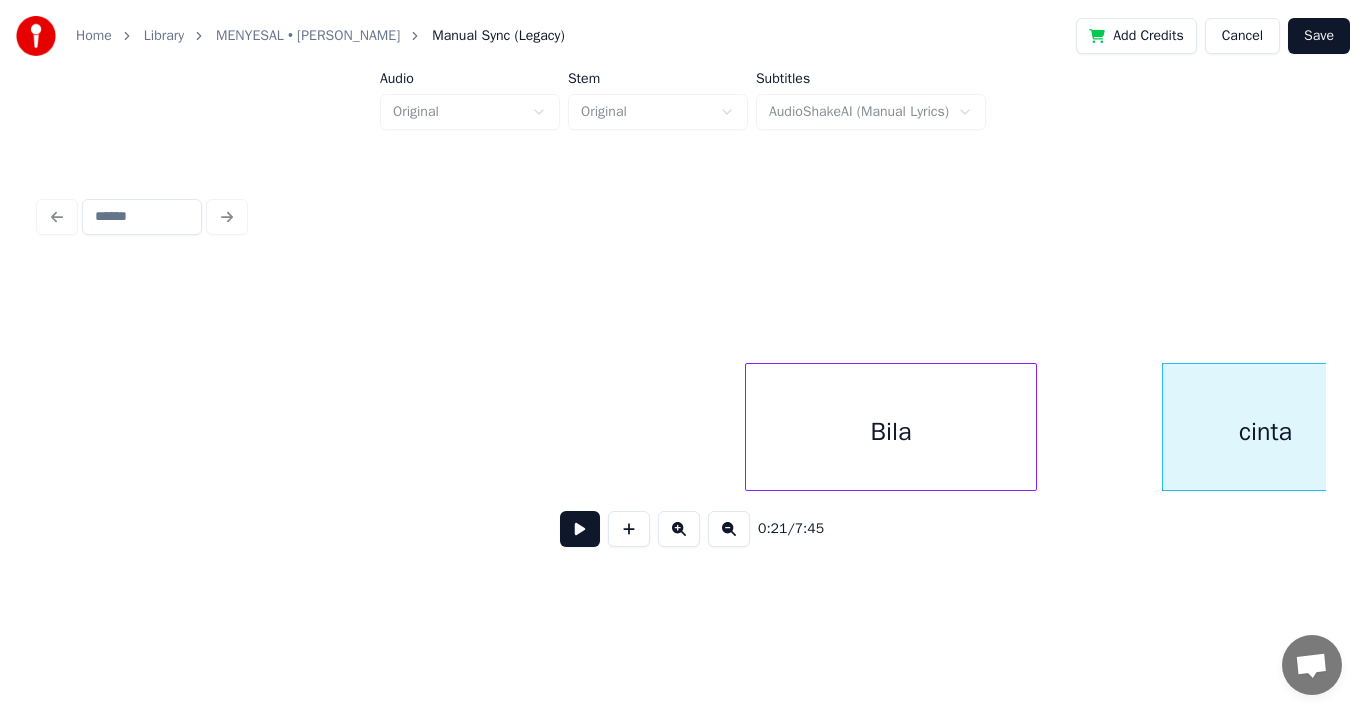 click on "Home Library MENYESAL • [PERSON_NAME] Manual Sync (Legacy) Add Credits Cancel Save Audio Original Stem Original Subtitles AudioShakeAI (Manual Lyrics) 0:21  /  7:45" at bounding box center (683, 295) 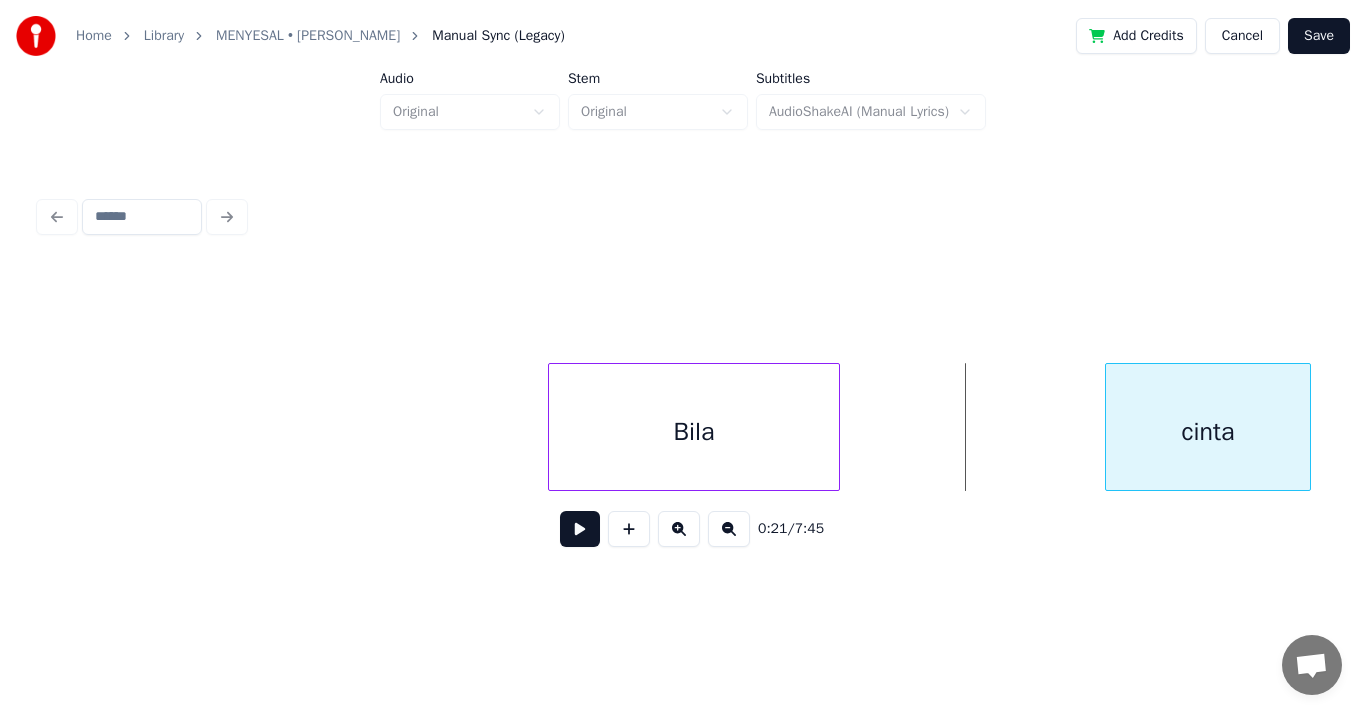 scroll, scrollTop: 0, scrollLeft: 8621, axis: horizontal 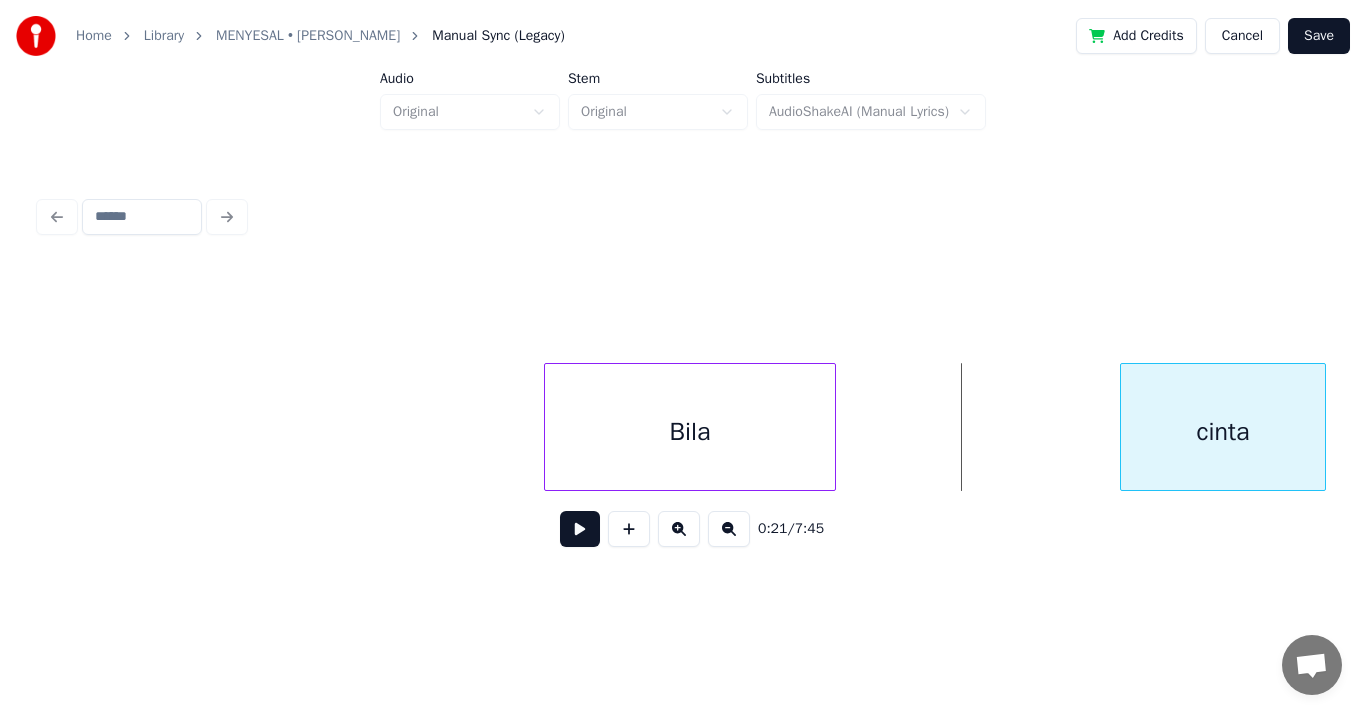 click on "Home Library MENYESAL • [PERSON_NAME] Manual Sync (Legacy) Add Credits Cancel Save Audio Original Stem Original Subtitles AudioShakeAI (Manual Lyrics) 0:21  /  7:45" at bounding box center [683, 295] 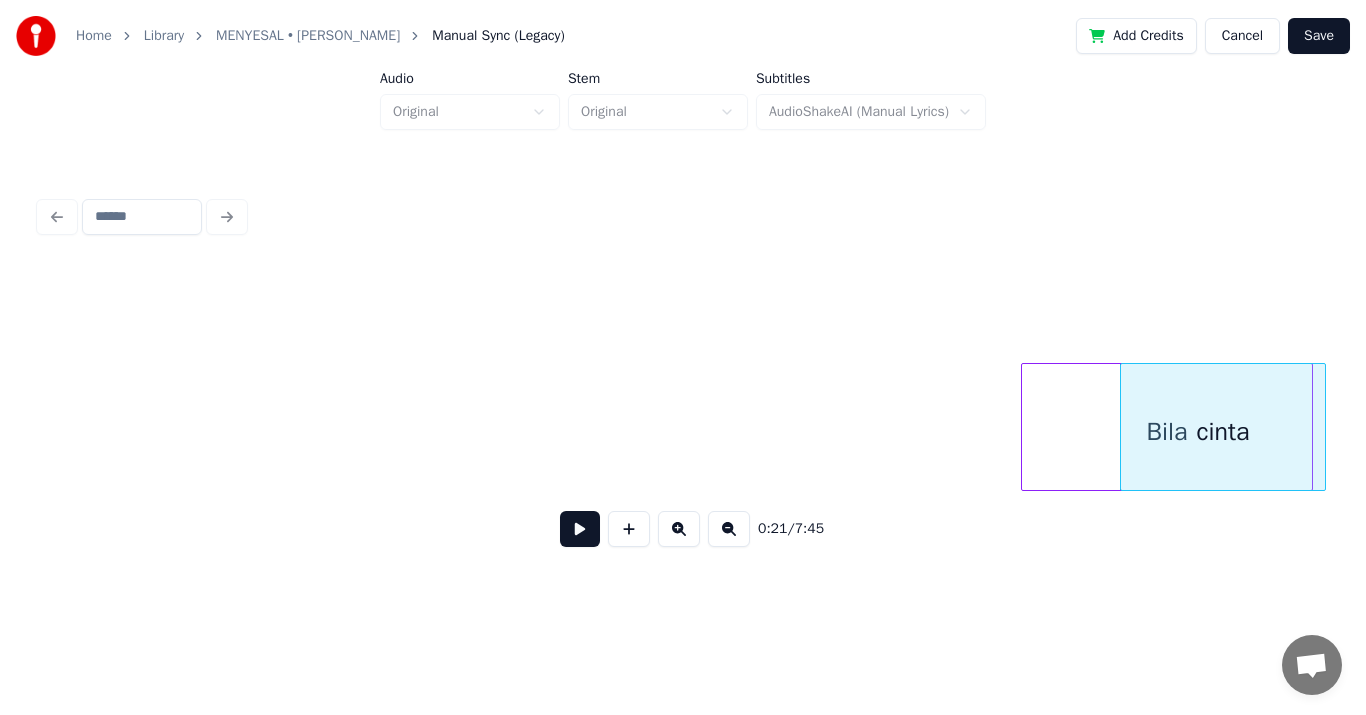 click on "Bila cinta" at bounding box center [96264, 427] 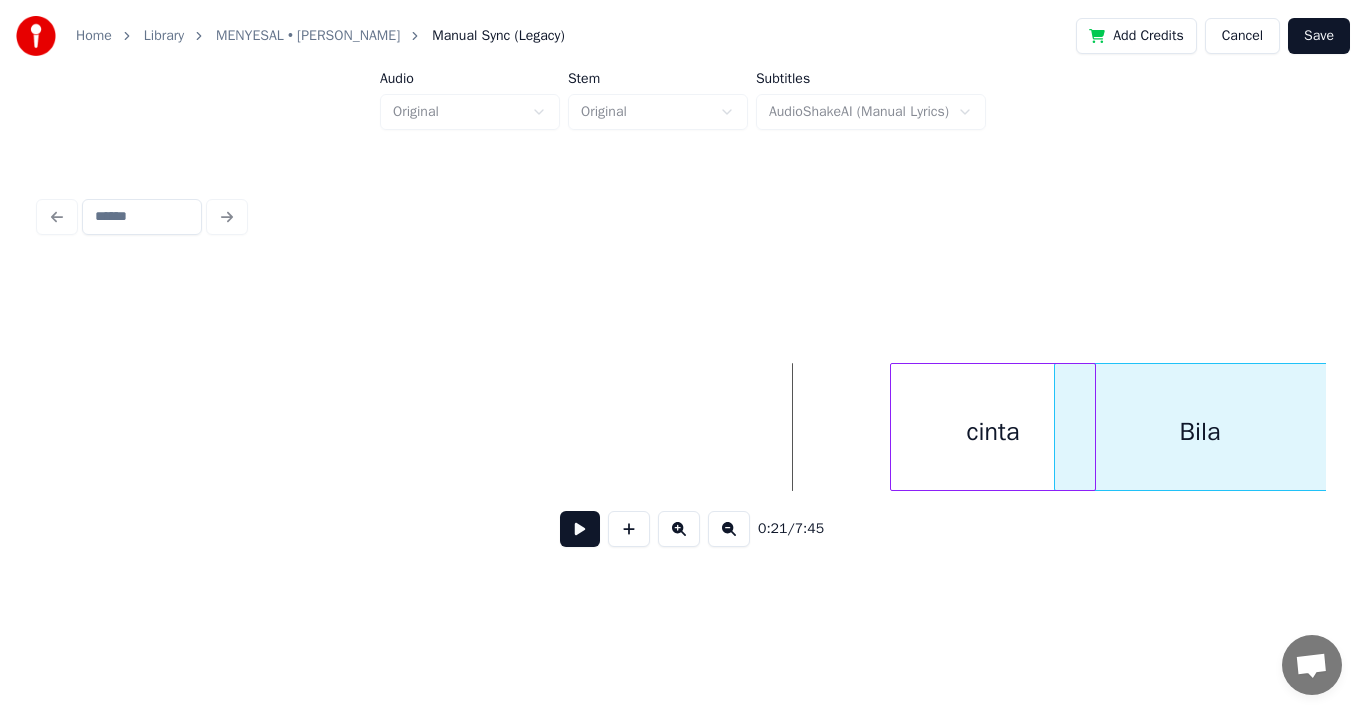 scroll, scrollTop: 0, scrollLeft: 8909, axis: horizontal 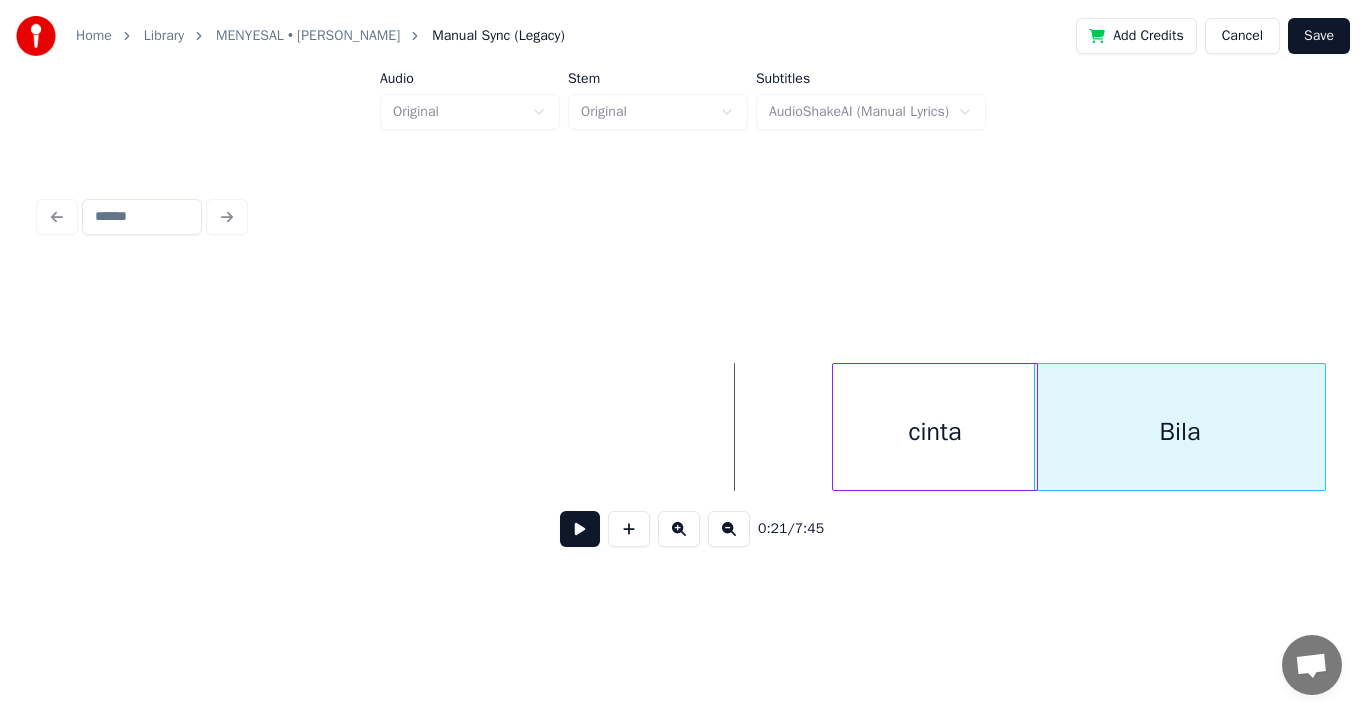 click on "Home Library MENYESAL • [PERSON_NAME] Manual Sync (Legacy) Add Credits Cancel Save Audio Original Stem Original Subtitles AudioShakeAI (Manual Lyrics) 0:21  /  7:45" at bounding box center [683, 295] 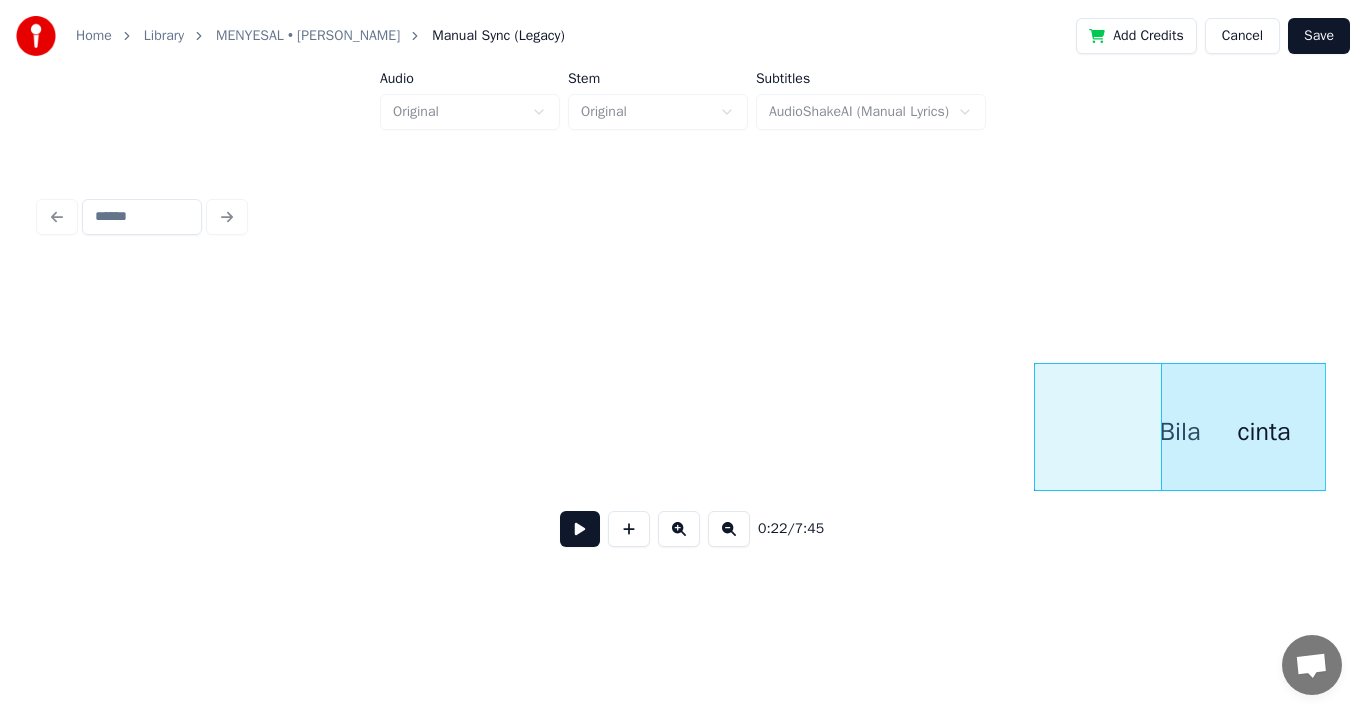 scroll, scrollTop: 0, scrollLeft: 9045, axis: horizontal 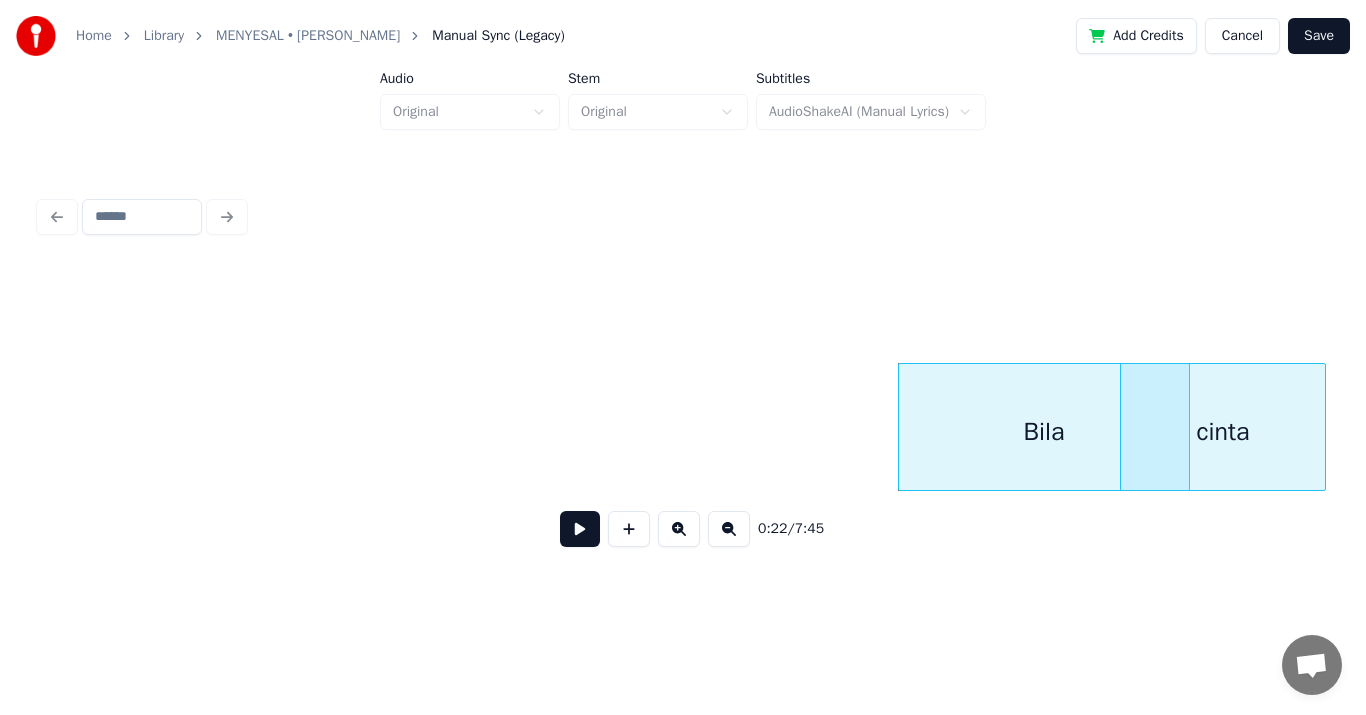 click on "Home Library MENYESAL • [PERSON_NAME] Manual Sync (Legacy) Add Credits Cancel Save Audio Original Stem Original Subtitles AudioShakeAI (Manual Lyrics) 0:22  /  7:45" at bounding box center (683, 295) 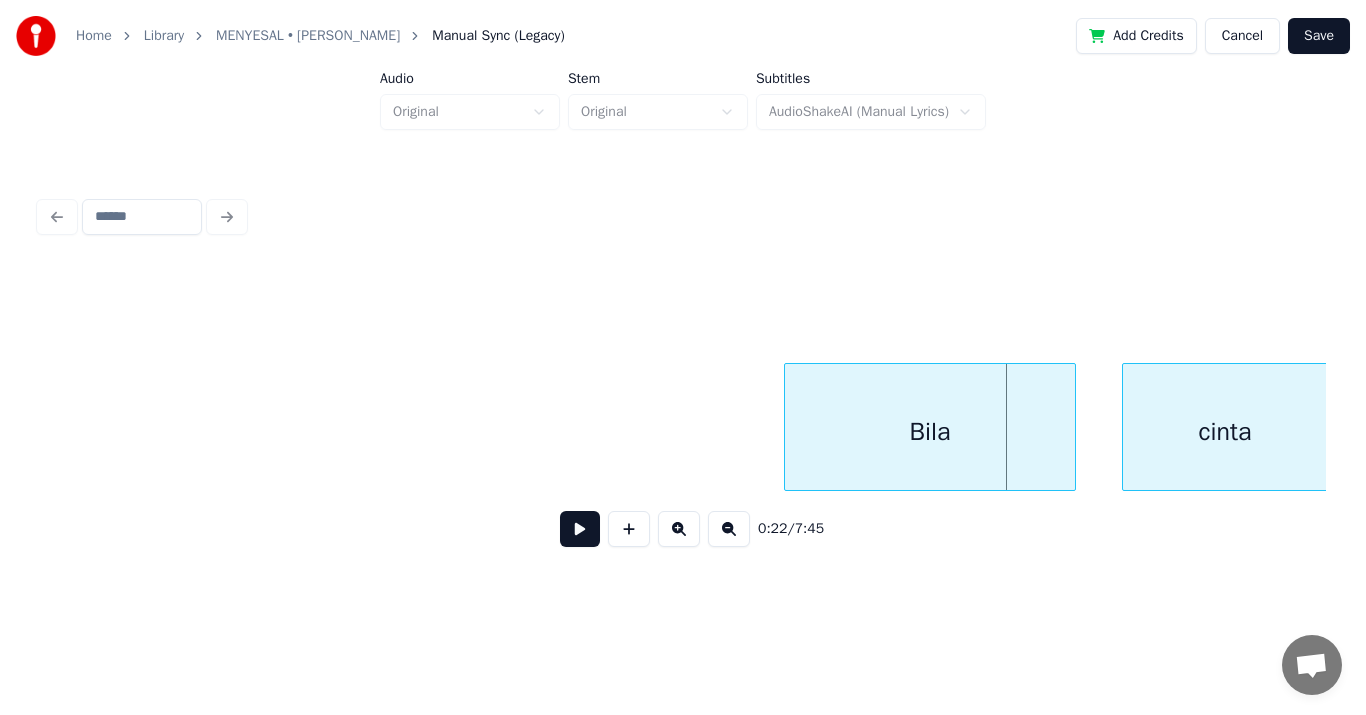 scroll, scrollTop: 0, scrollLeft: 9161, axis: horizontal 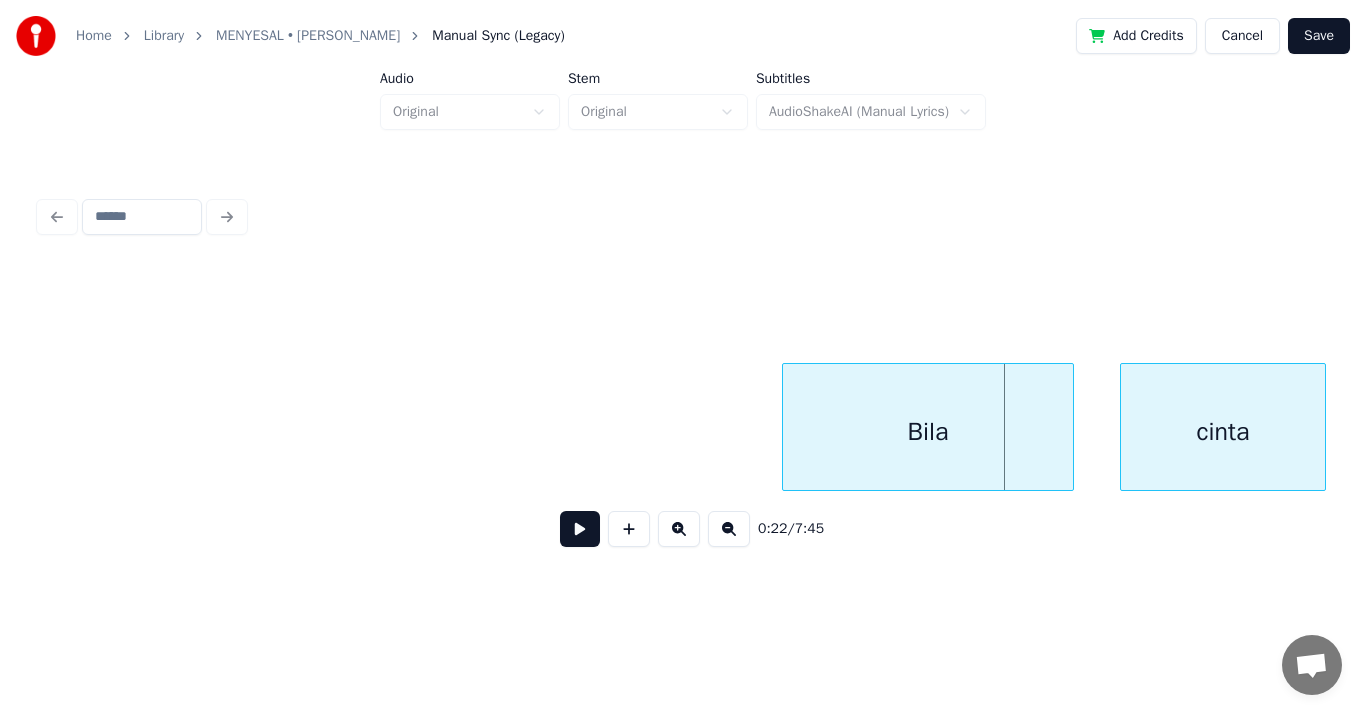 click on "Home Library MENYESAL • [PERSON_NAME] Manual Sync (Legacy) Add Credits Cancel Save Audio Original Stem Original Subtitles AudioShakeAI (Manual Lyrics) 0:22  /  7:45" at bounding box center (683, 295) 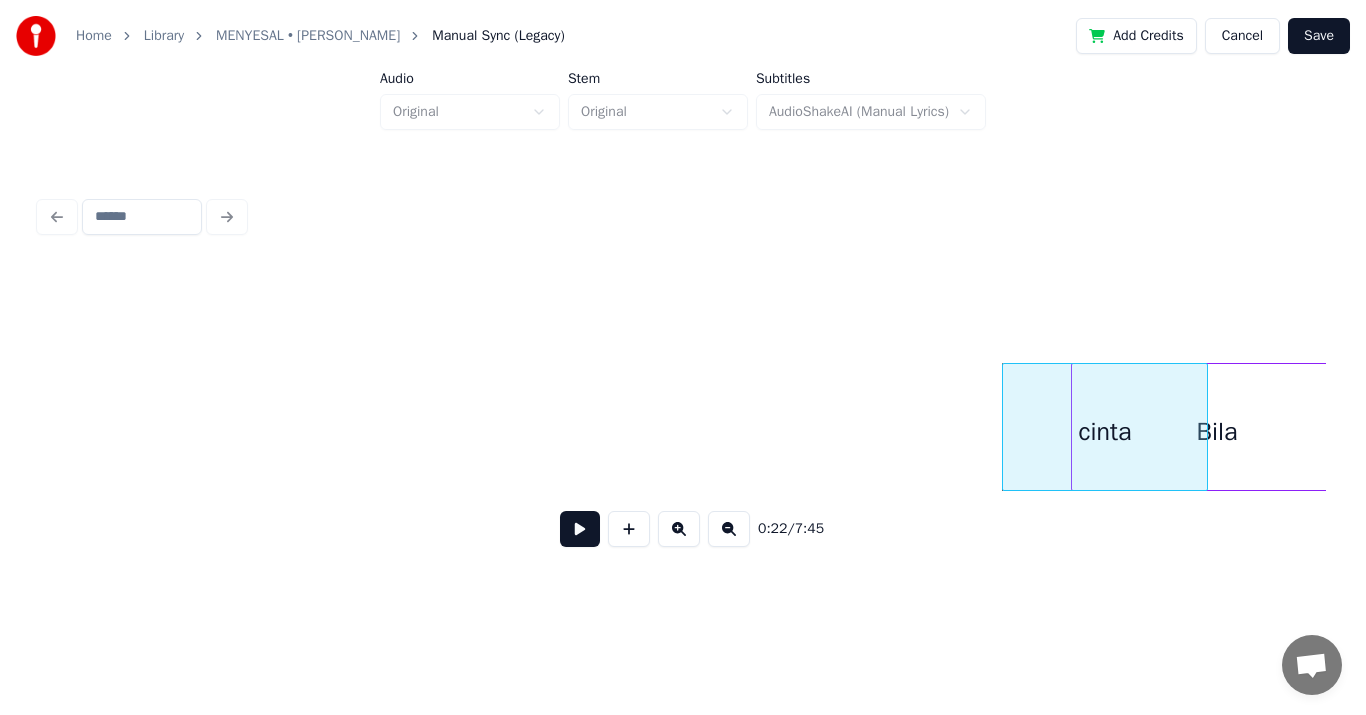 scroll, scrollTop: 0, scrollLeft: 9316, axis: horizontal 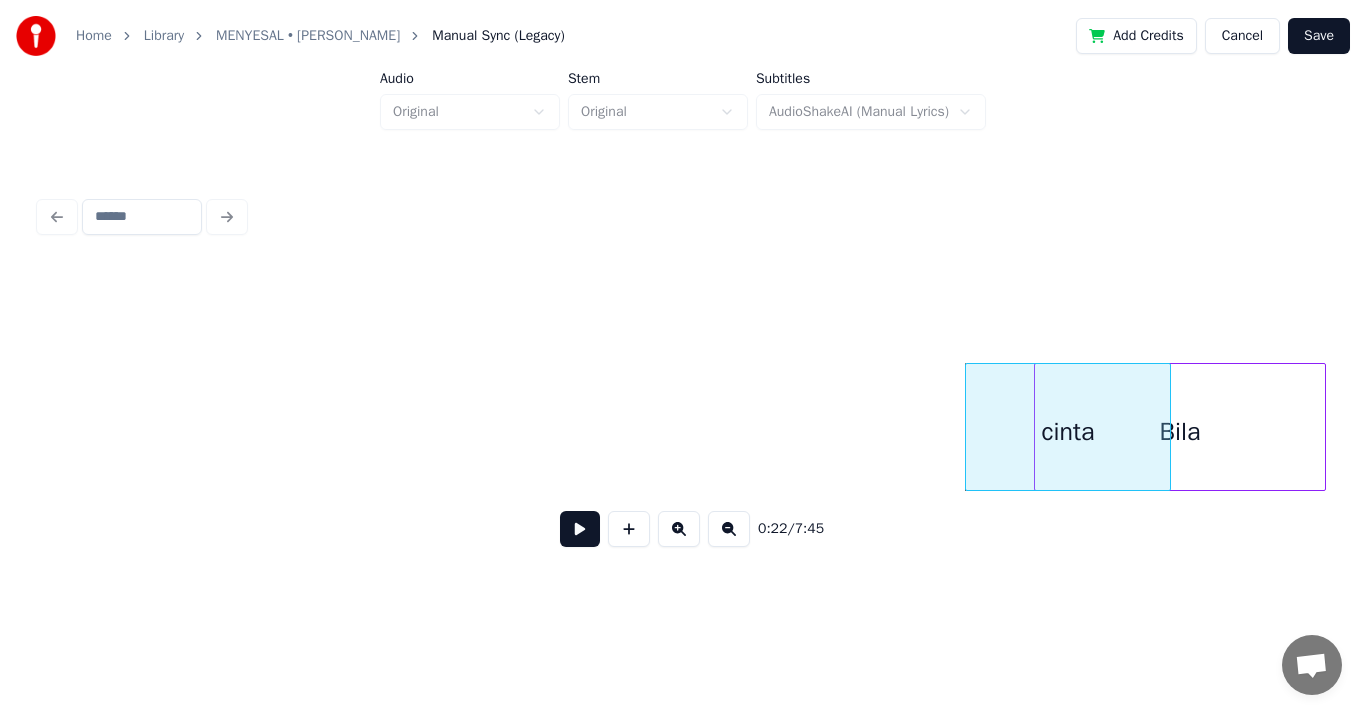 click on "Home Library MENYESAL • [PERSON_NAME] Manual Sync (Legacy) Add Credits Cancel Save Audio Original Stem Original Subtitles AudioShakeAI (Manual Lyrics) 0:22  /  7:45" at bounding box center (683, 295) 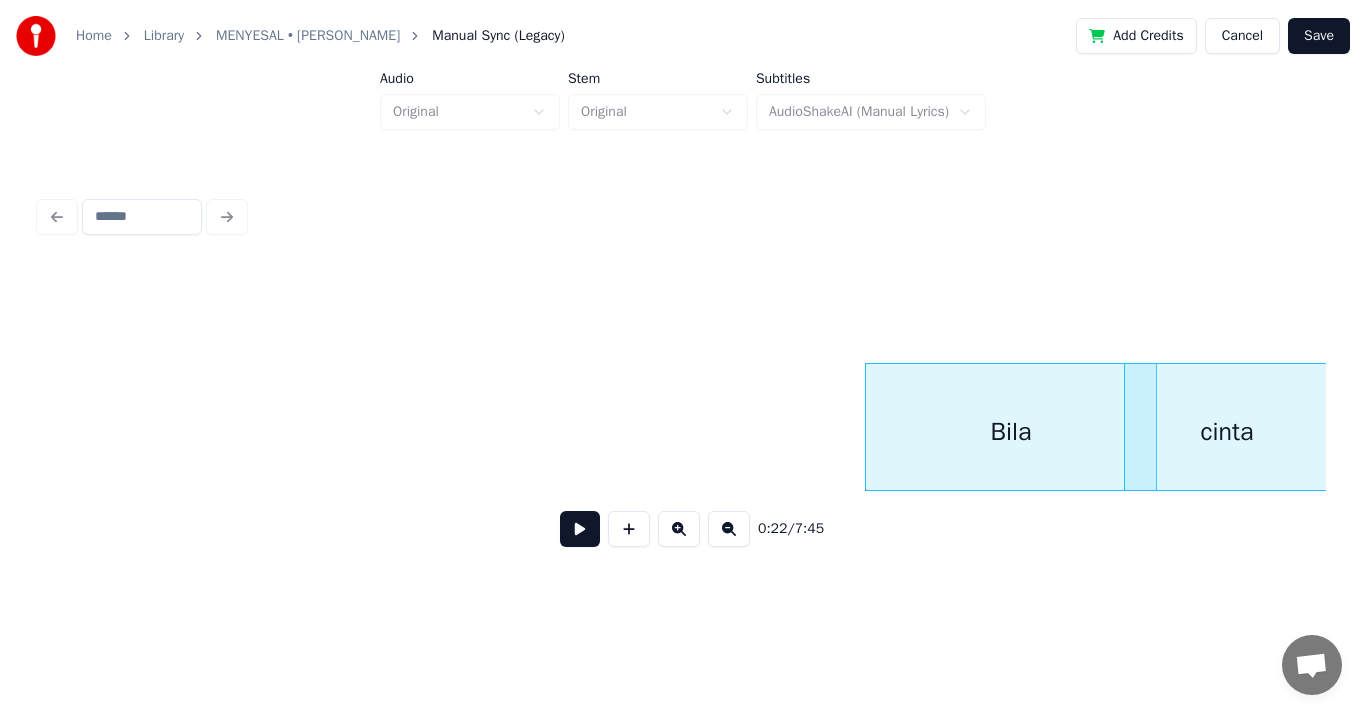 scroll, scrollTop: 0, scrollLeft: 9489, axis: horizontal 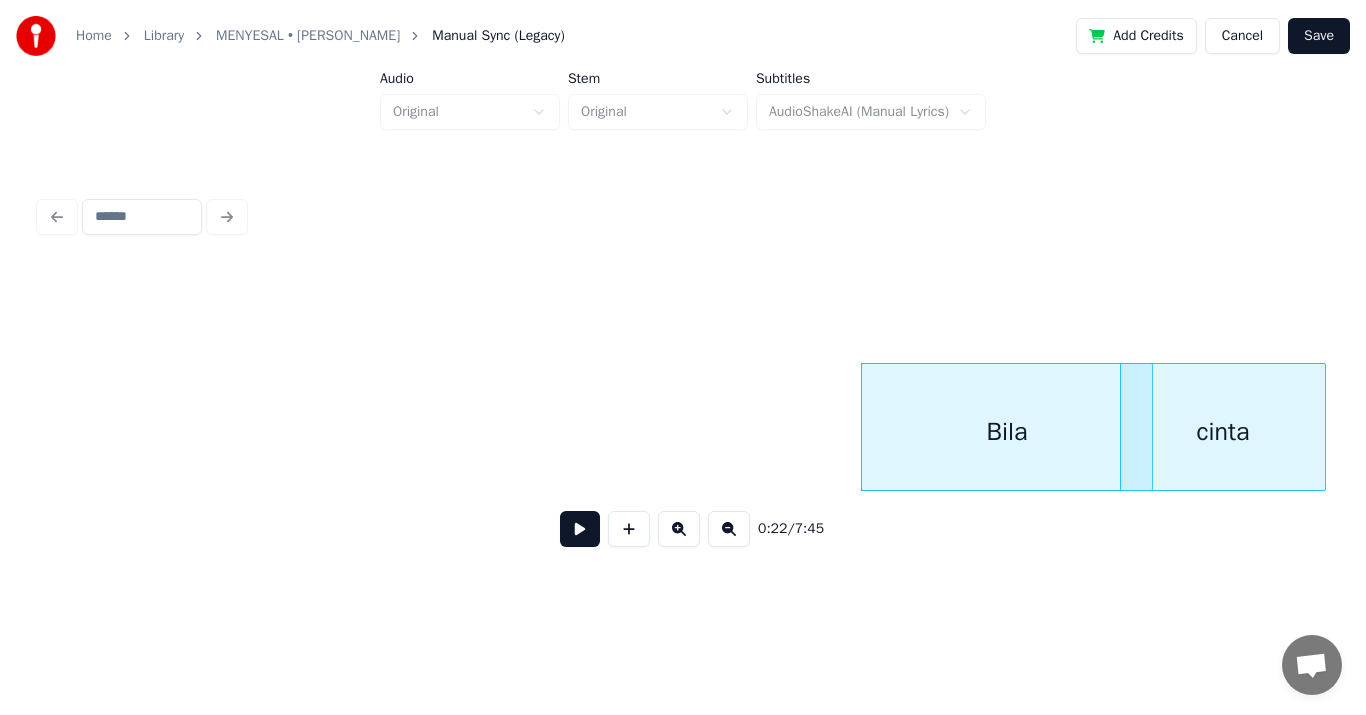 click on "Bila cinta" at bounding box center (95396, 427) 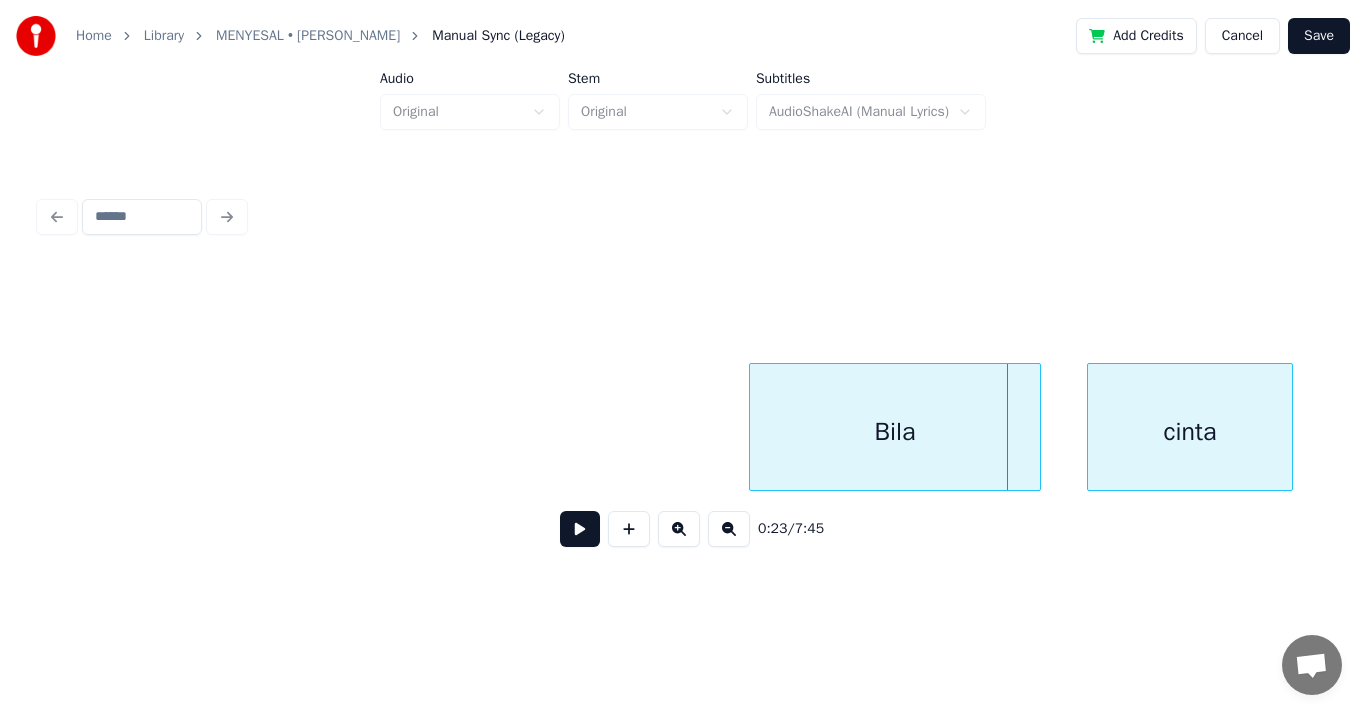 scroll, scrollTop: 0, scrollLeft: 9614, axis: horizontal 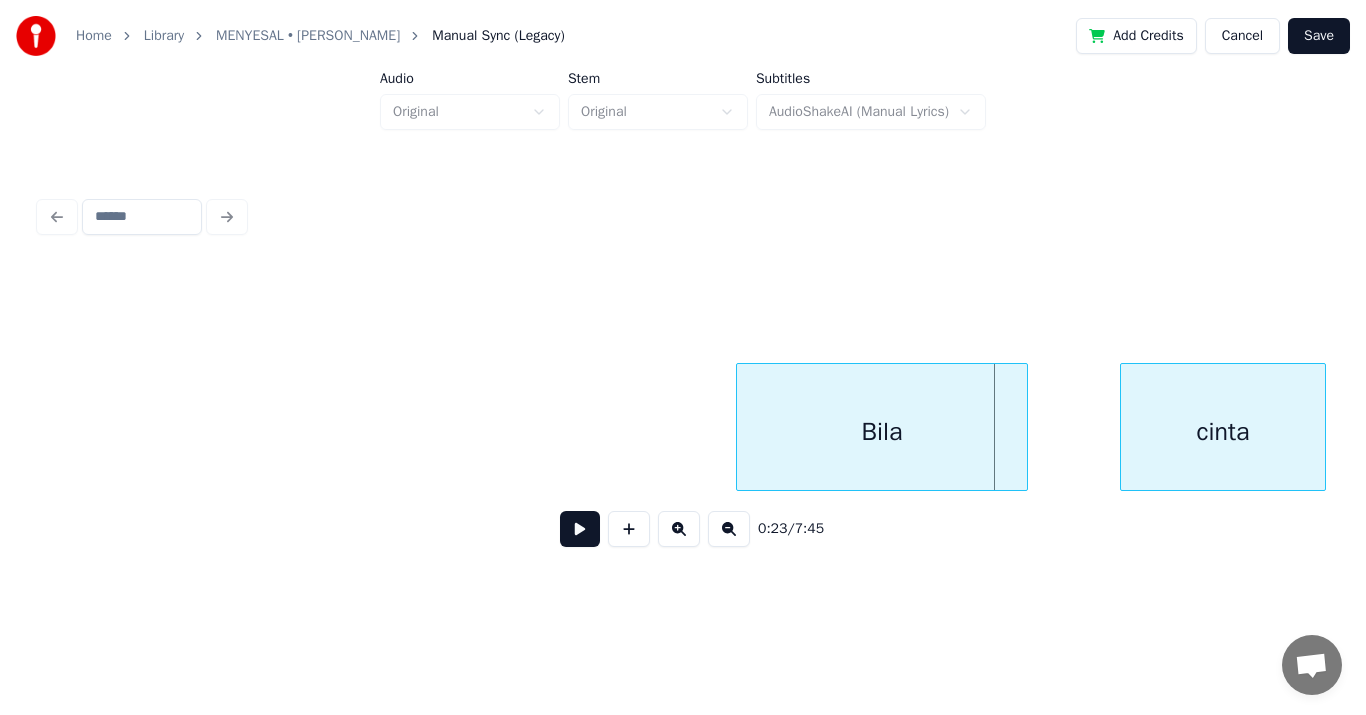 click on "0:23  /  7:45" at bounding box center (683, 377) 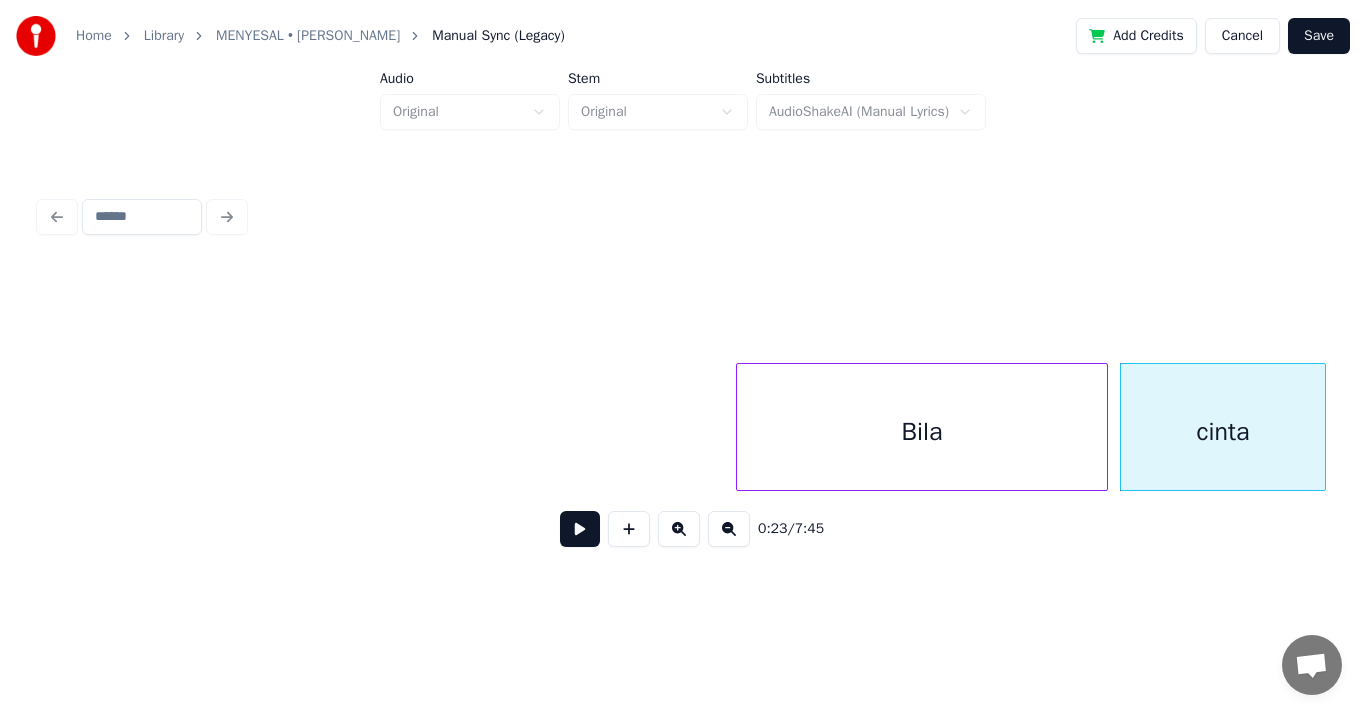 click at bounding box center (1104, 427) 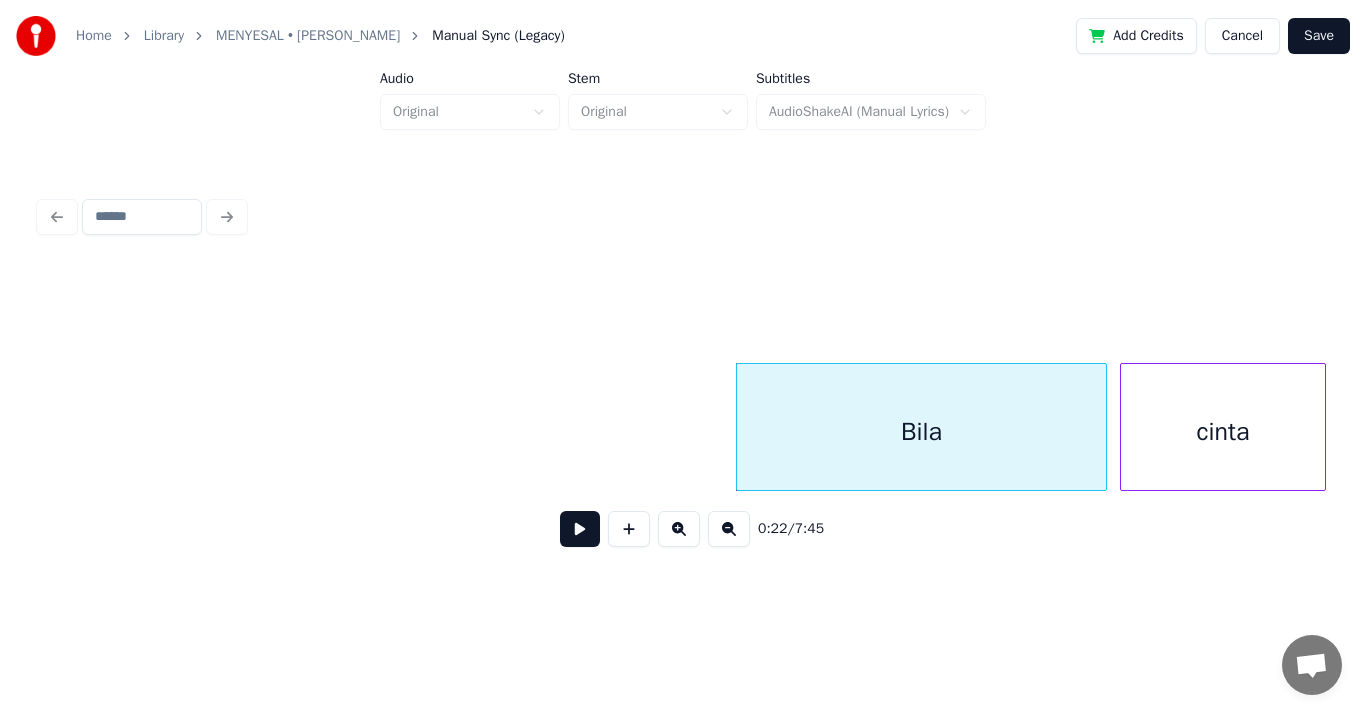 click at bounding box center [580, 529] 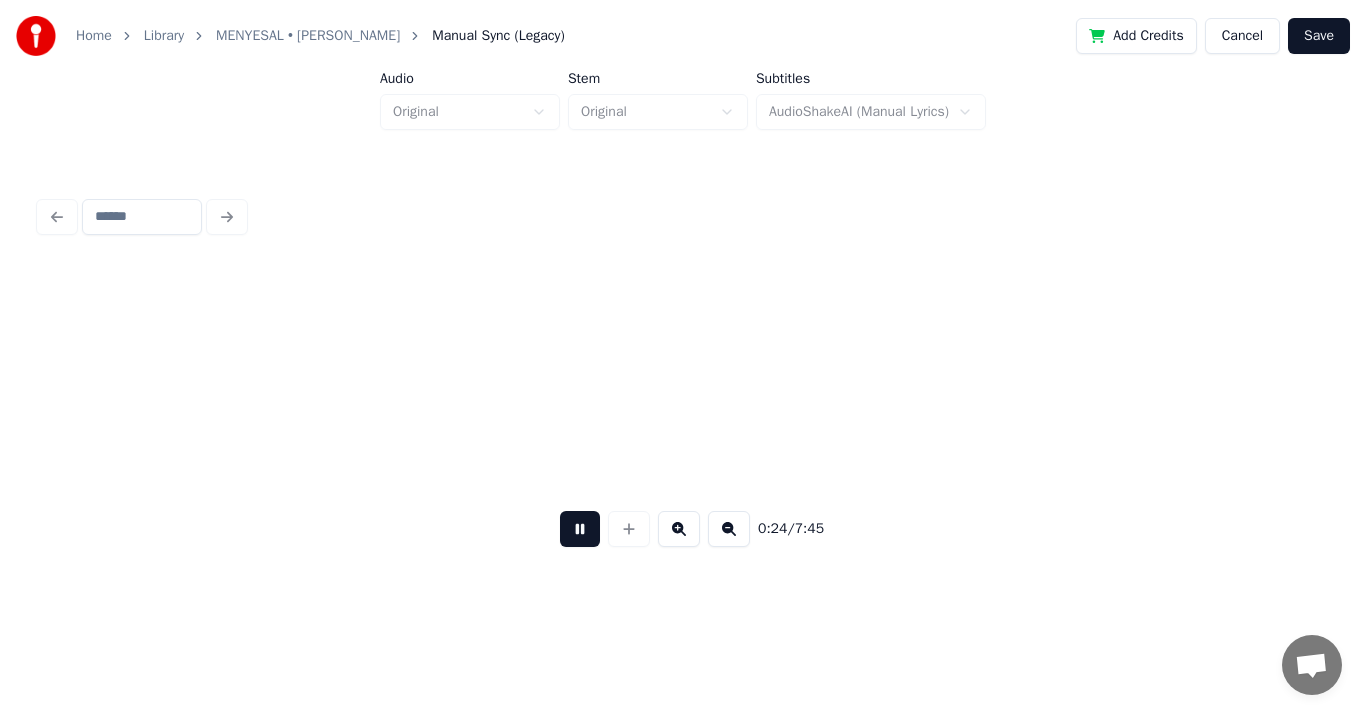 scroll, scrollTop: 0, scrollLeft: 10904, axis: horizontal 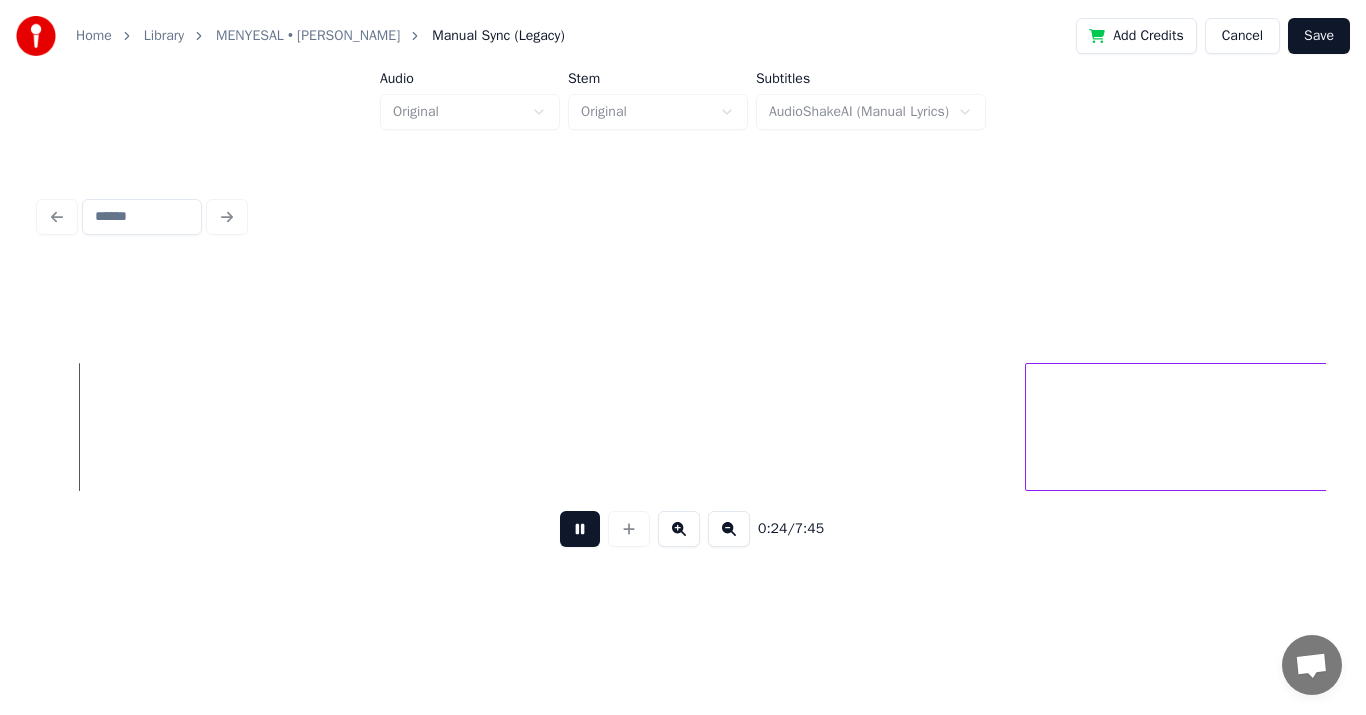 click at bounding box center [580, 529] 